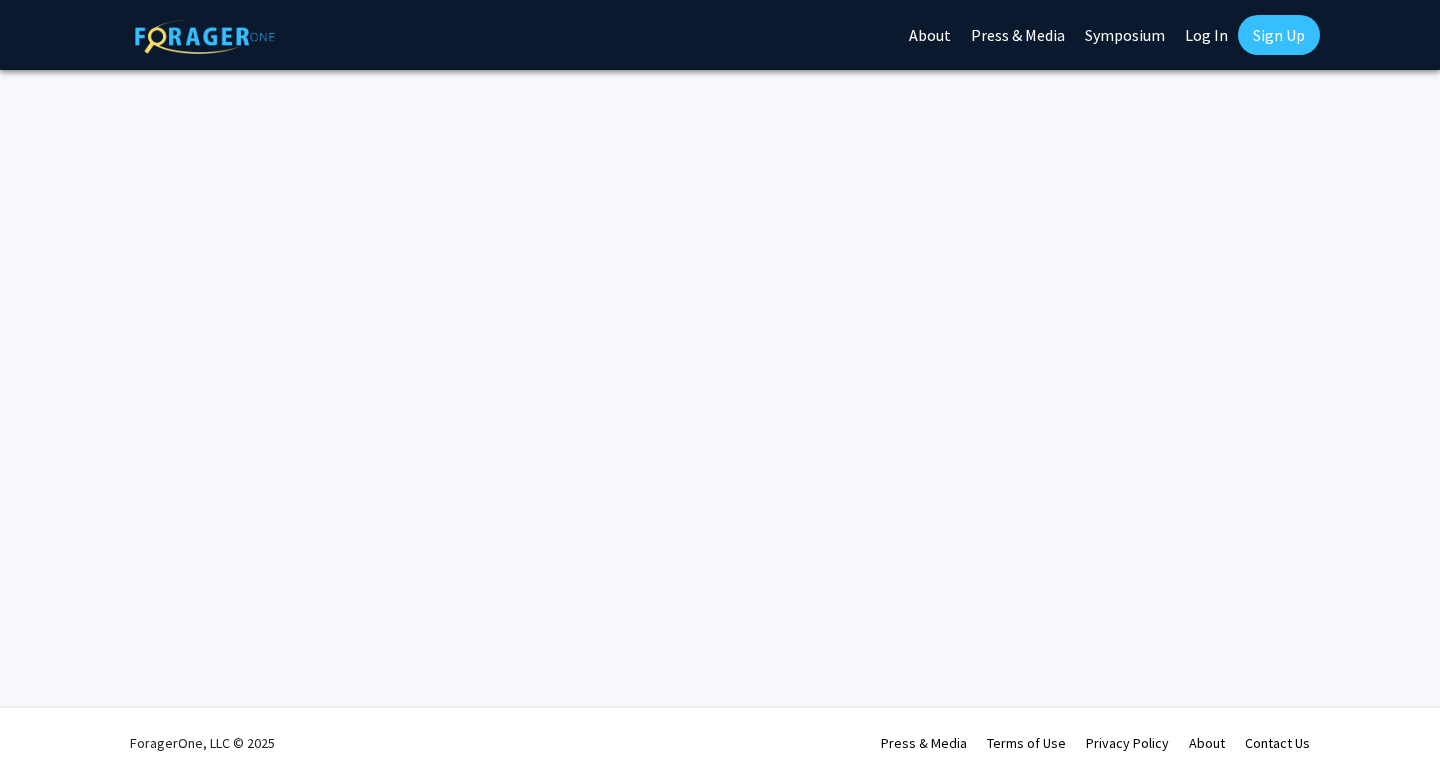 scroll, scrollTop: 0, scrollLeft: 0, axis: both 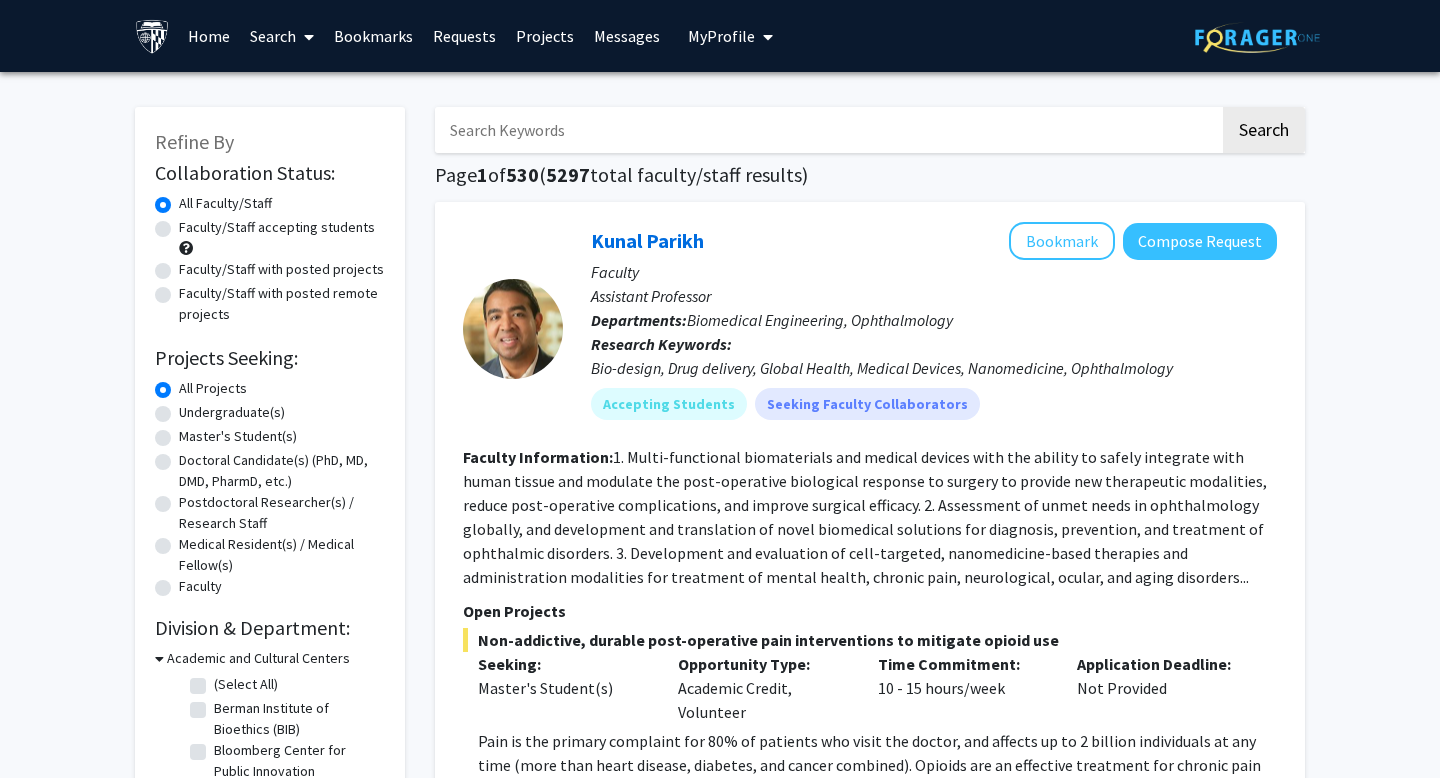 click at bounding box center [827, 130] 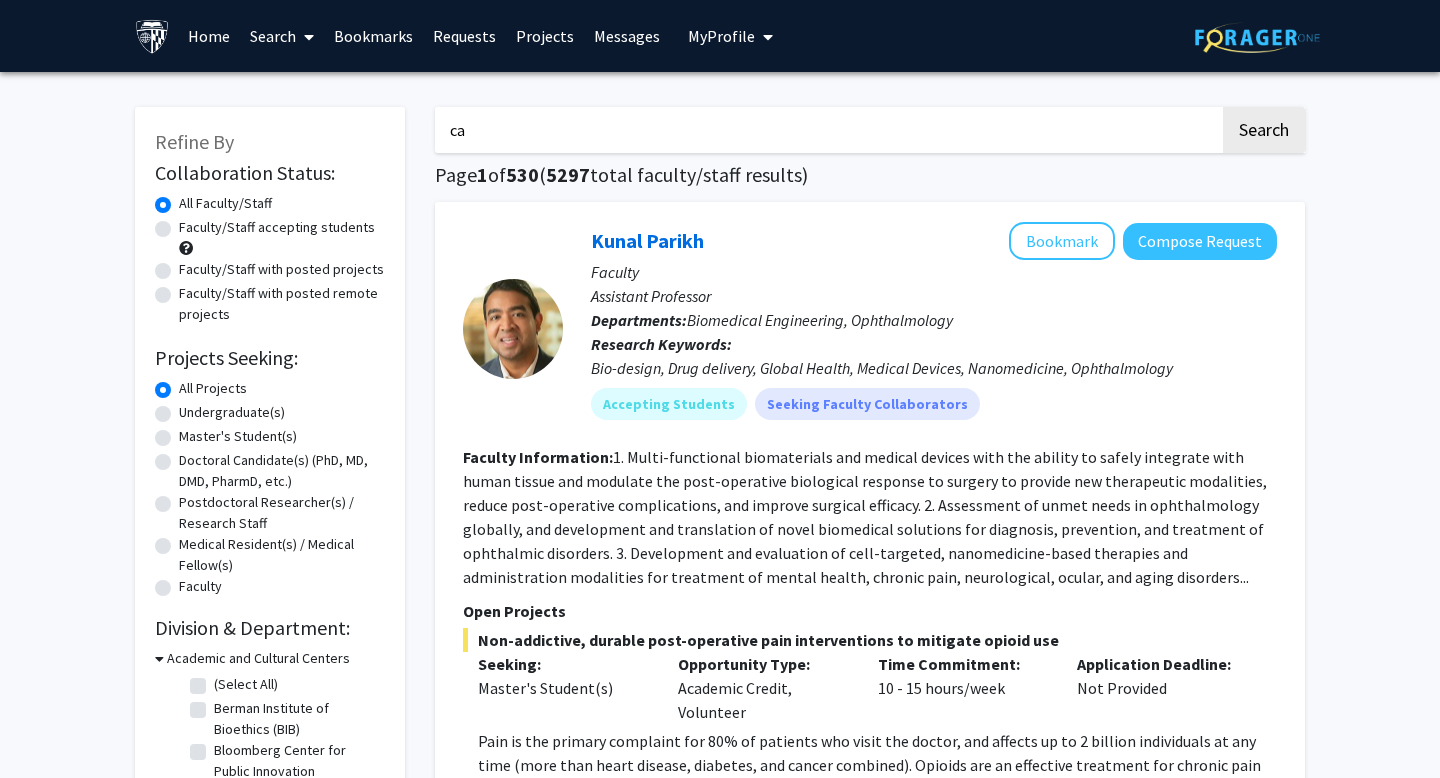 type on "c" 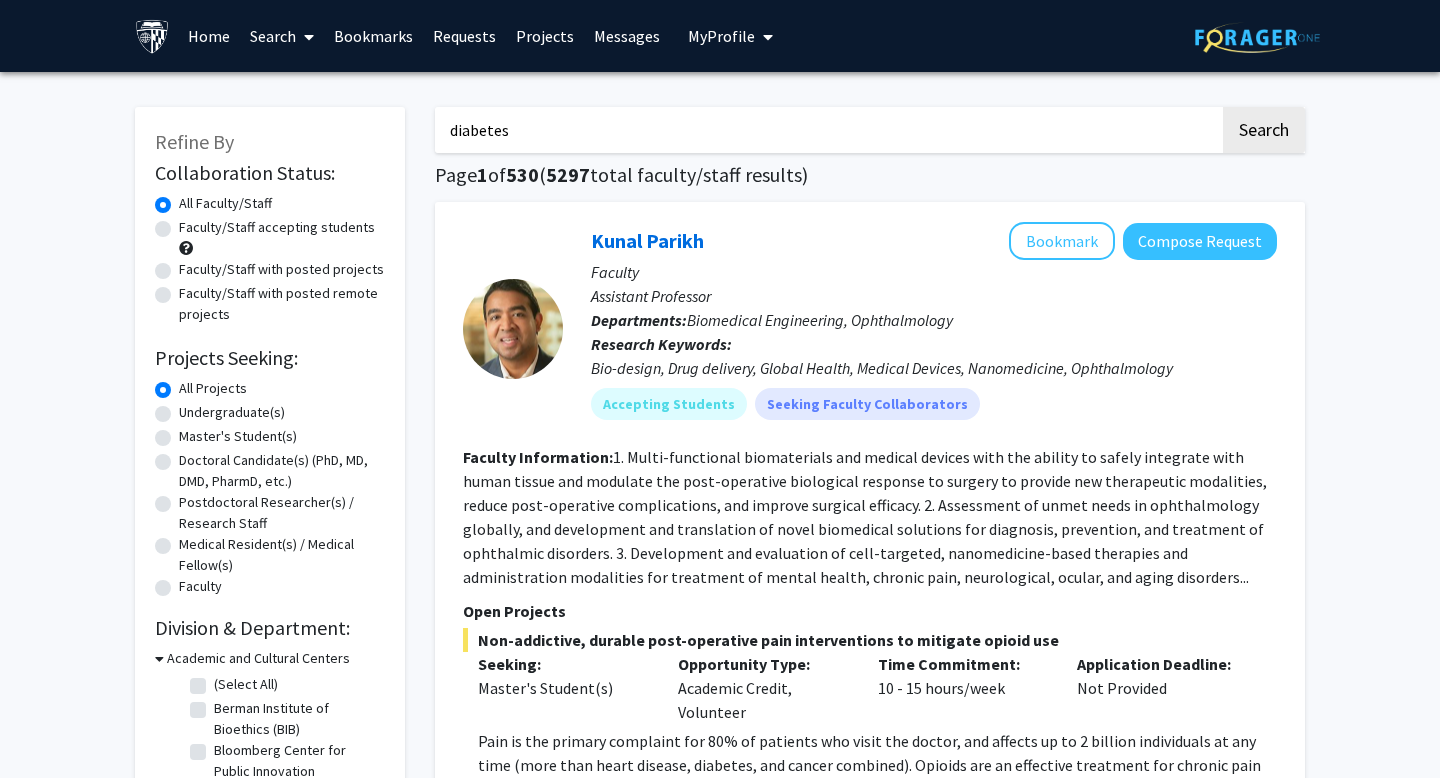 type on "diabetes" 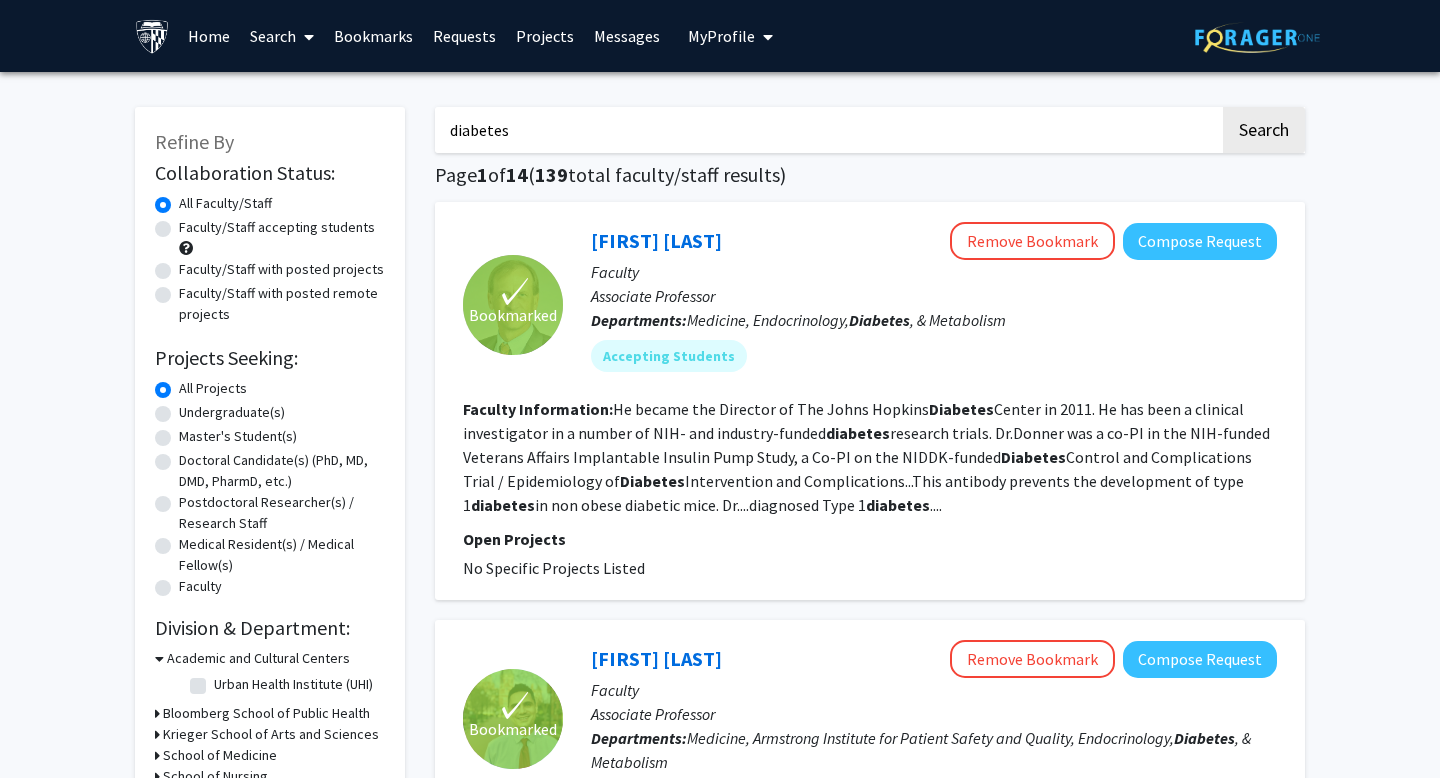 click on "Faculty/Staff accepting students" 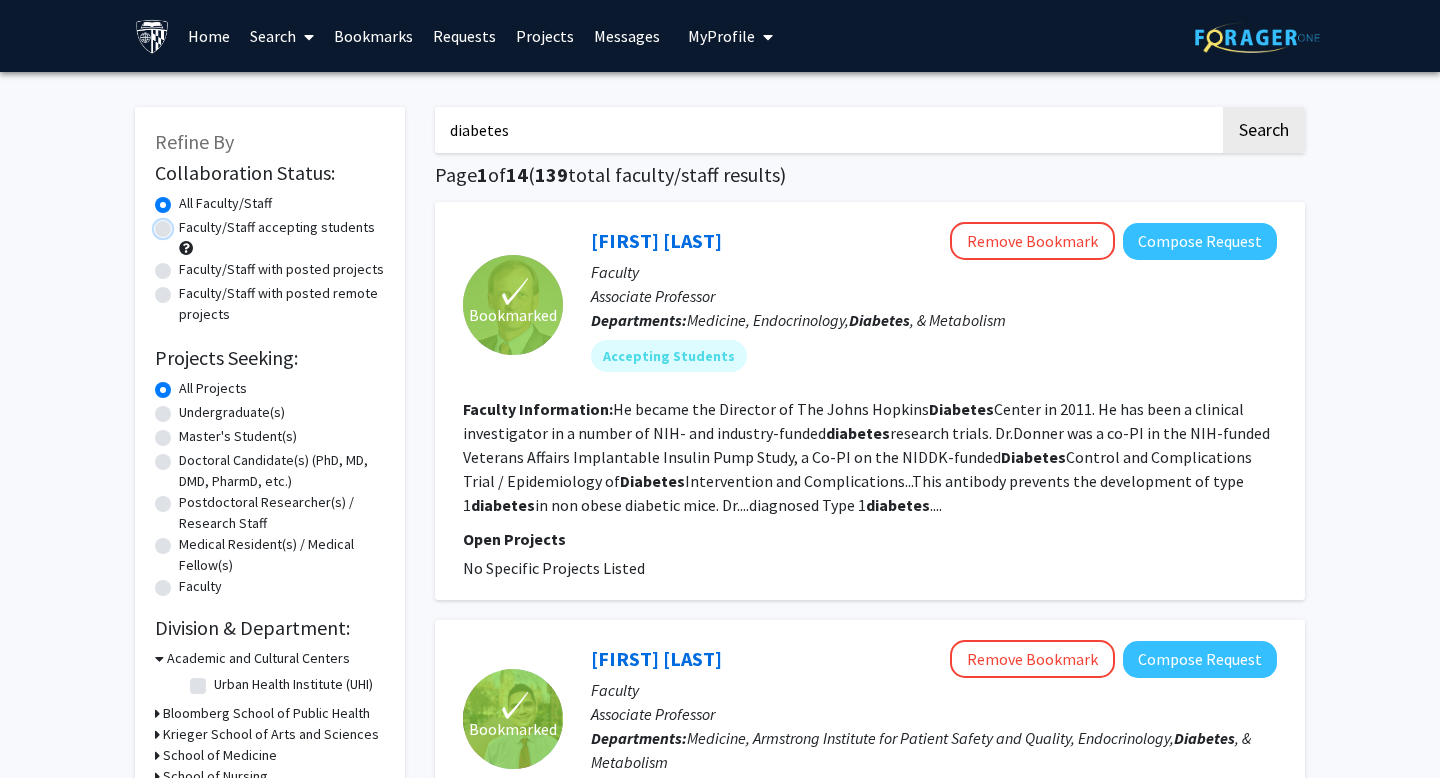 click on "Faculty/Staff accepting students" at bounding box center [185, 223] 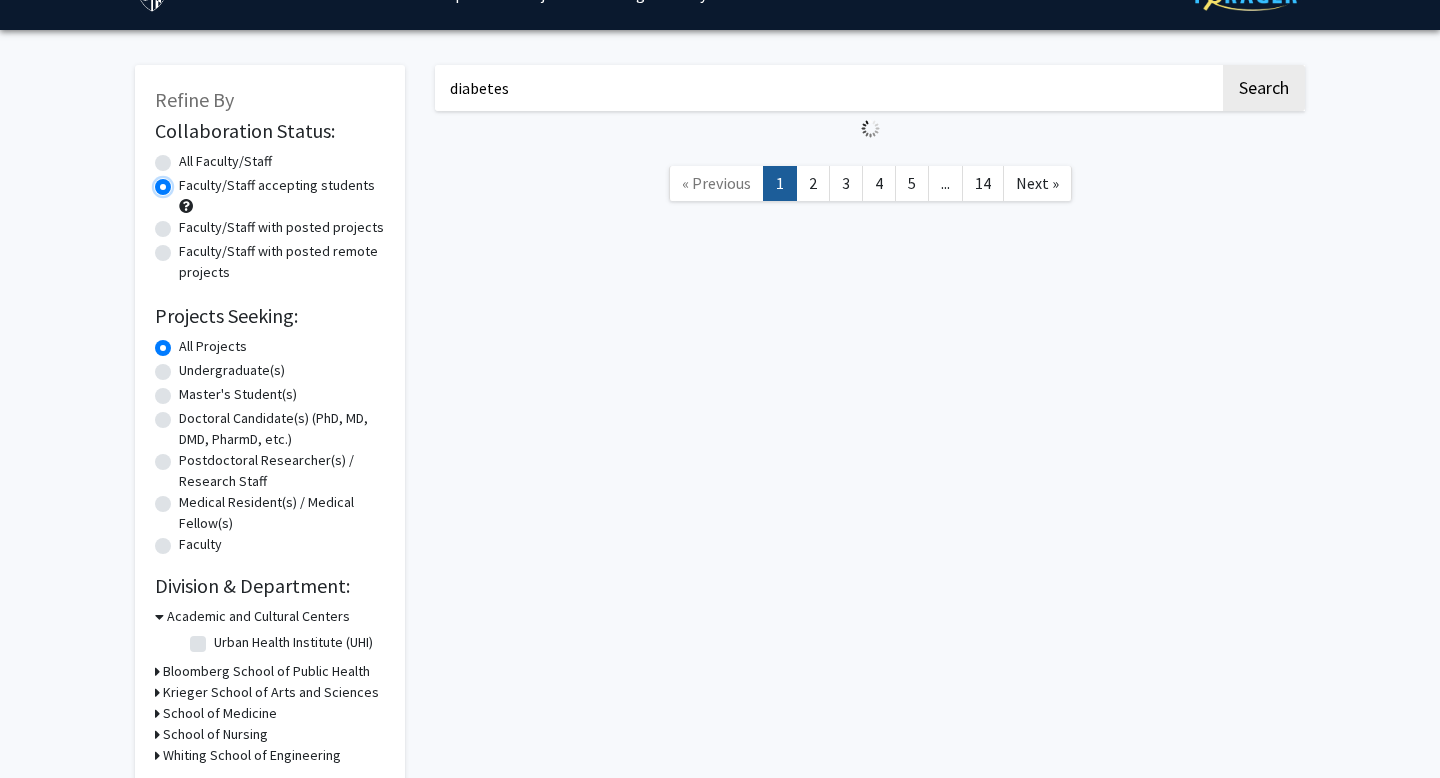 scroll, scrollTop: 52, scrollLeft: 0, axis: vertical 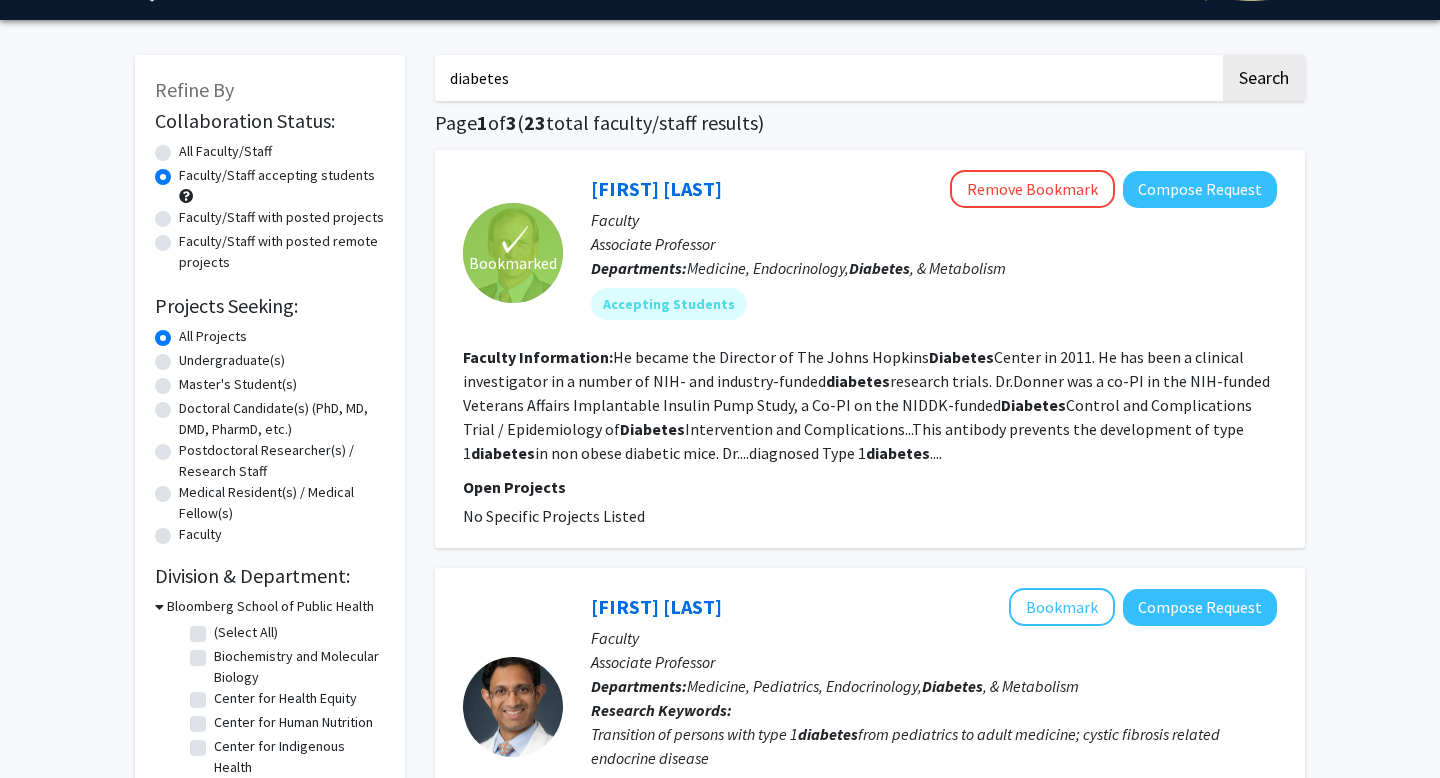 click on "Undergraduate(s)" 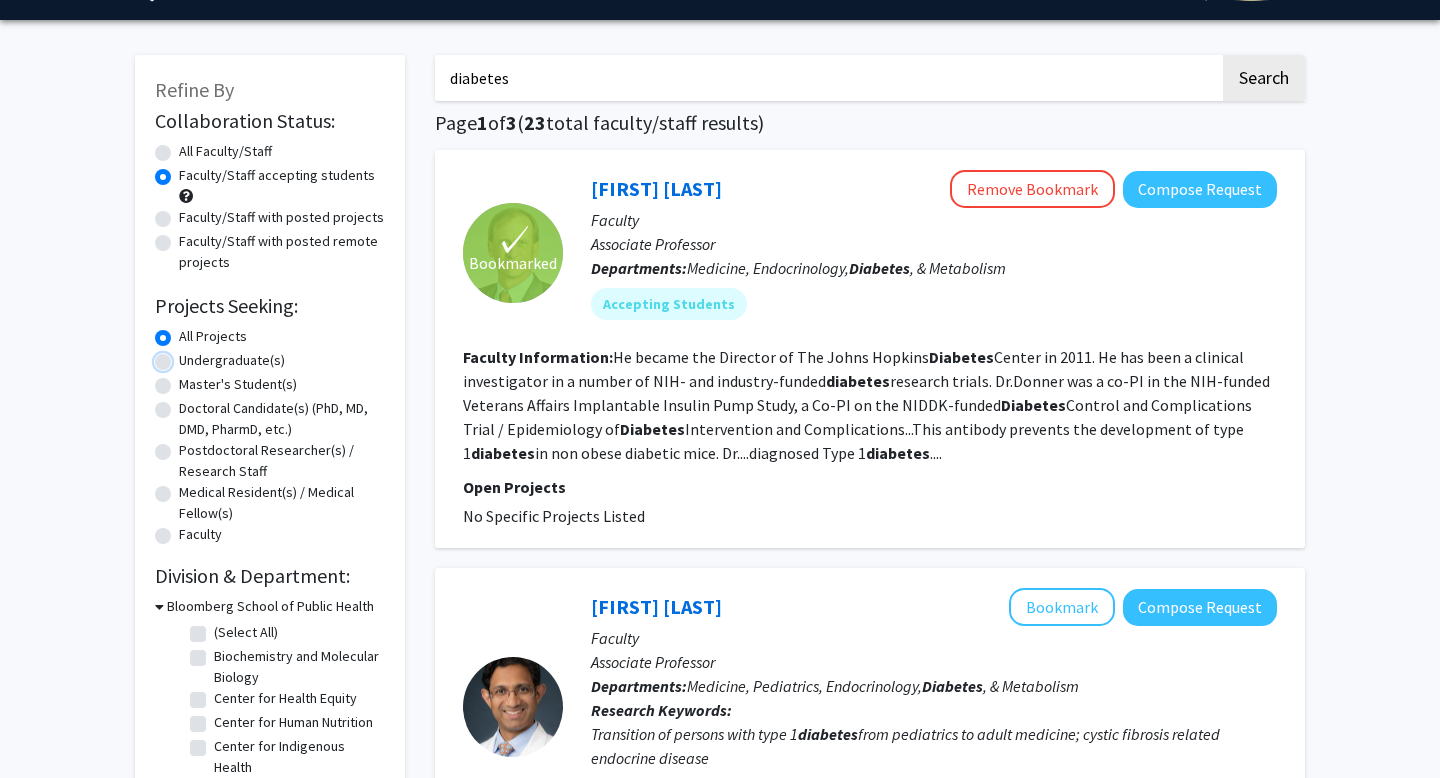 click on "Undergraduate(s)" at bounding box center [185, 356] 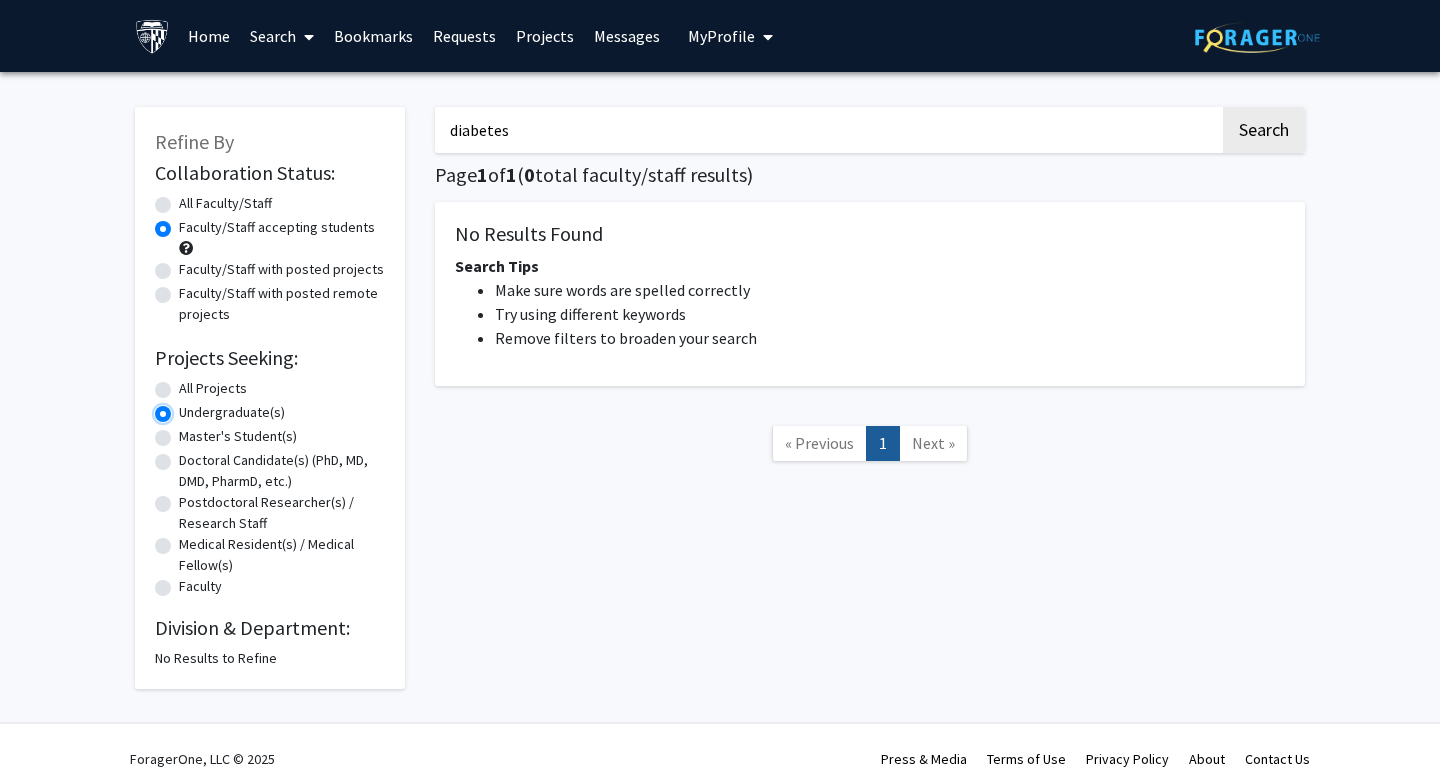 scroll, scrollTop: 16, scrollLeft: 0, axis: vertical 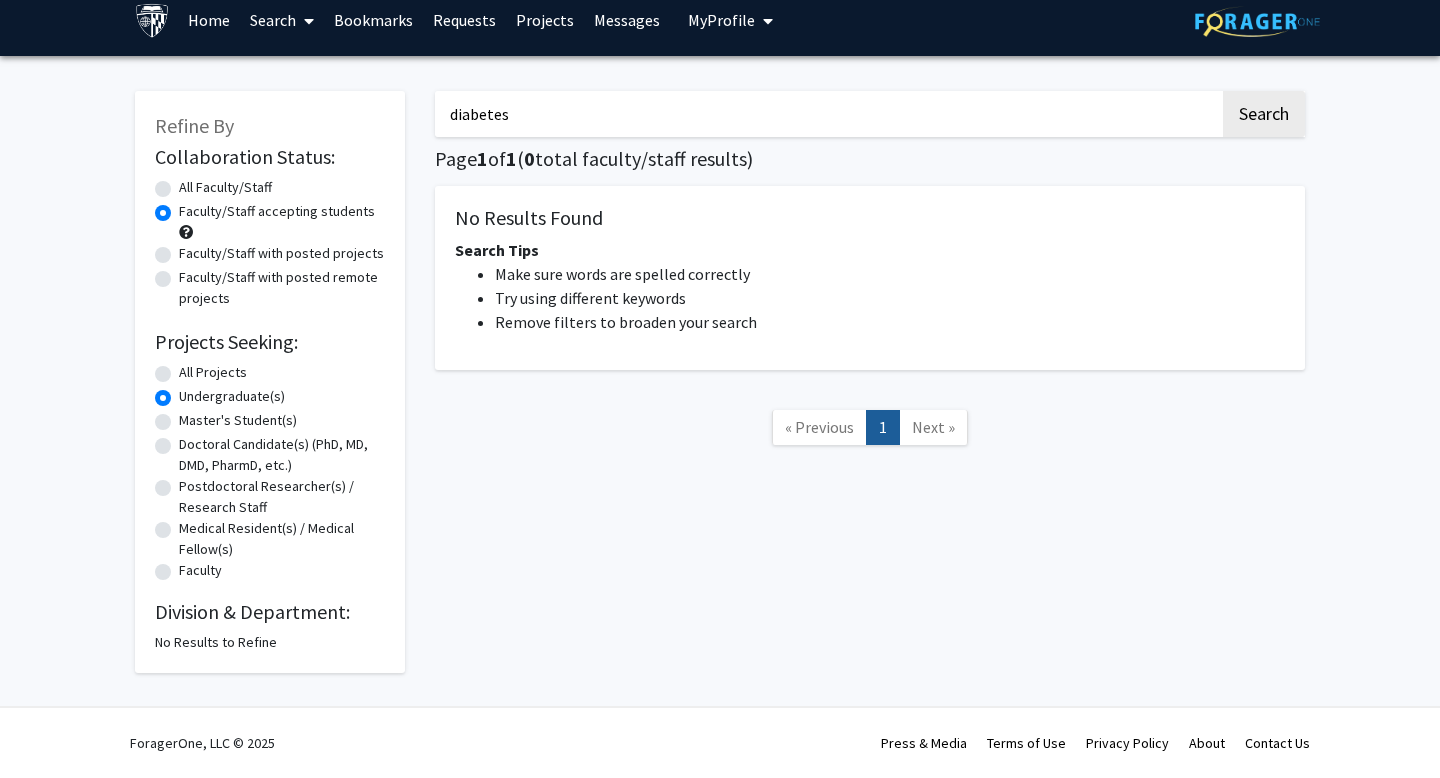 click on "All Projects" 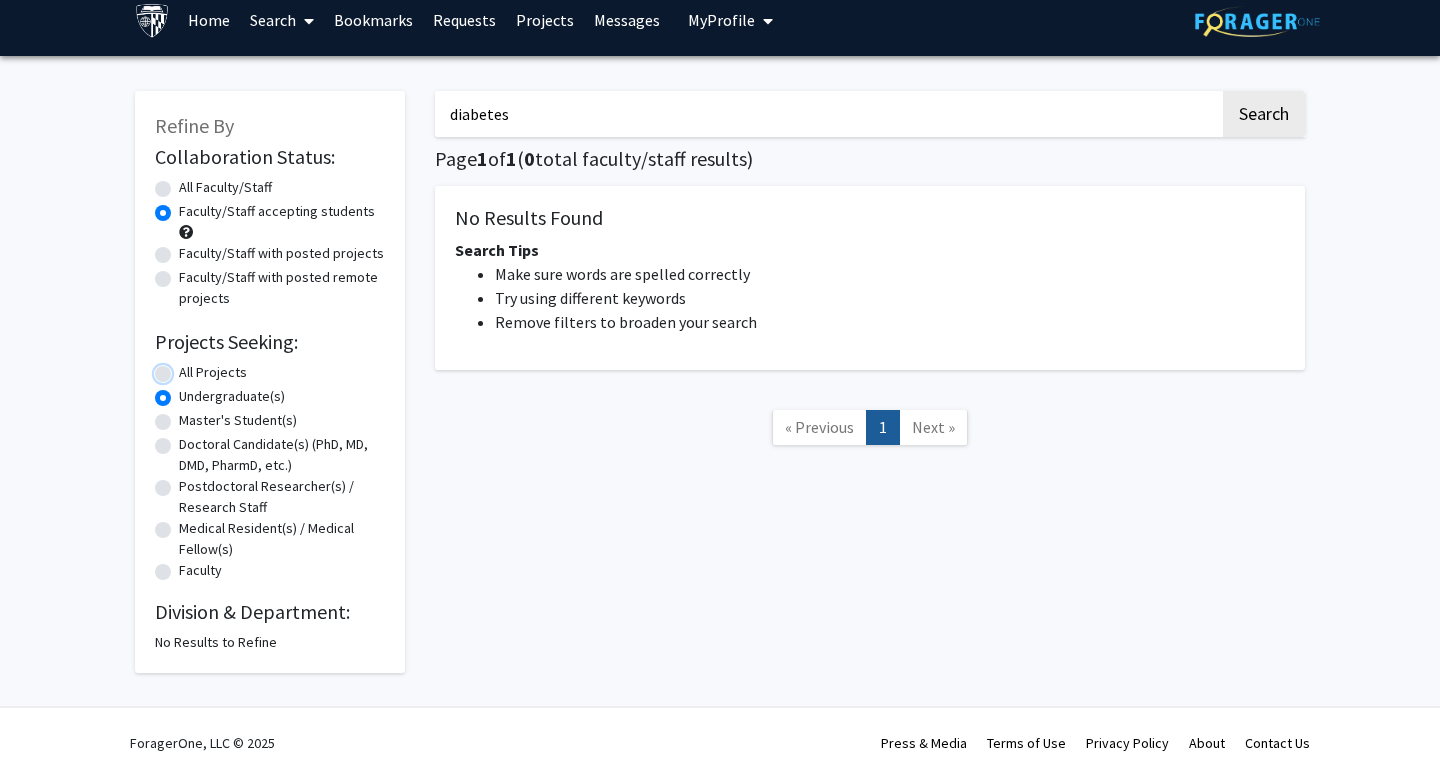 click on "All Projects" at bounding box center [185, 368] 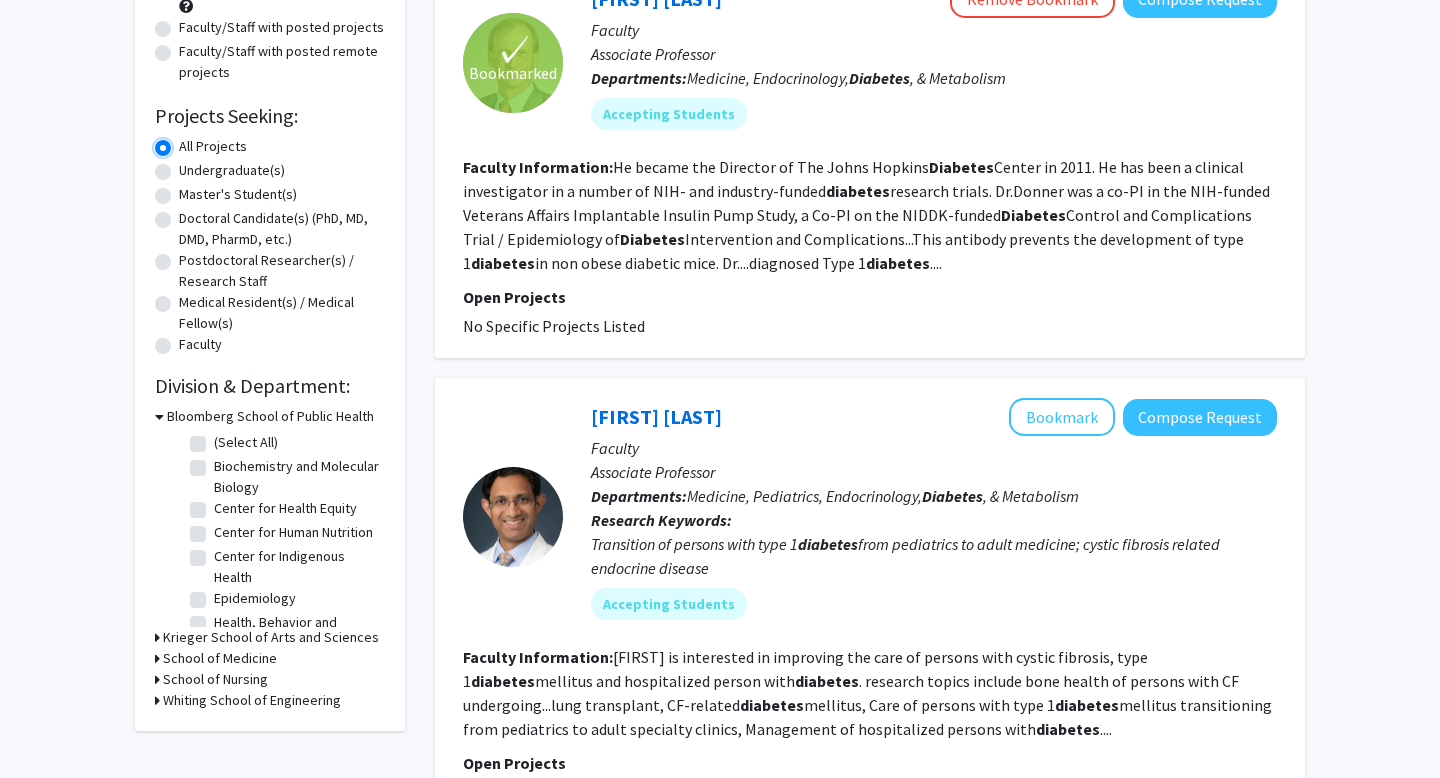 scroll, scrollTop: 257, scrollLeft: 0, axis: vertical 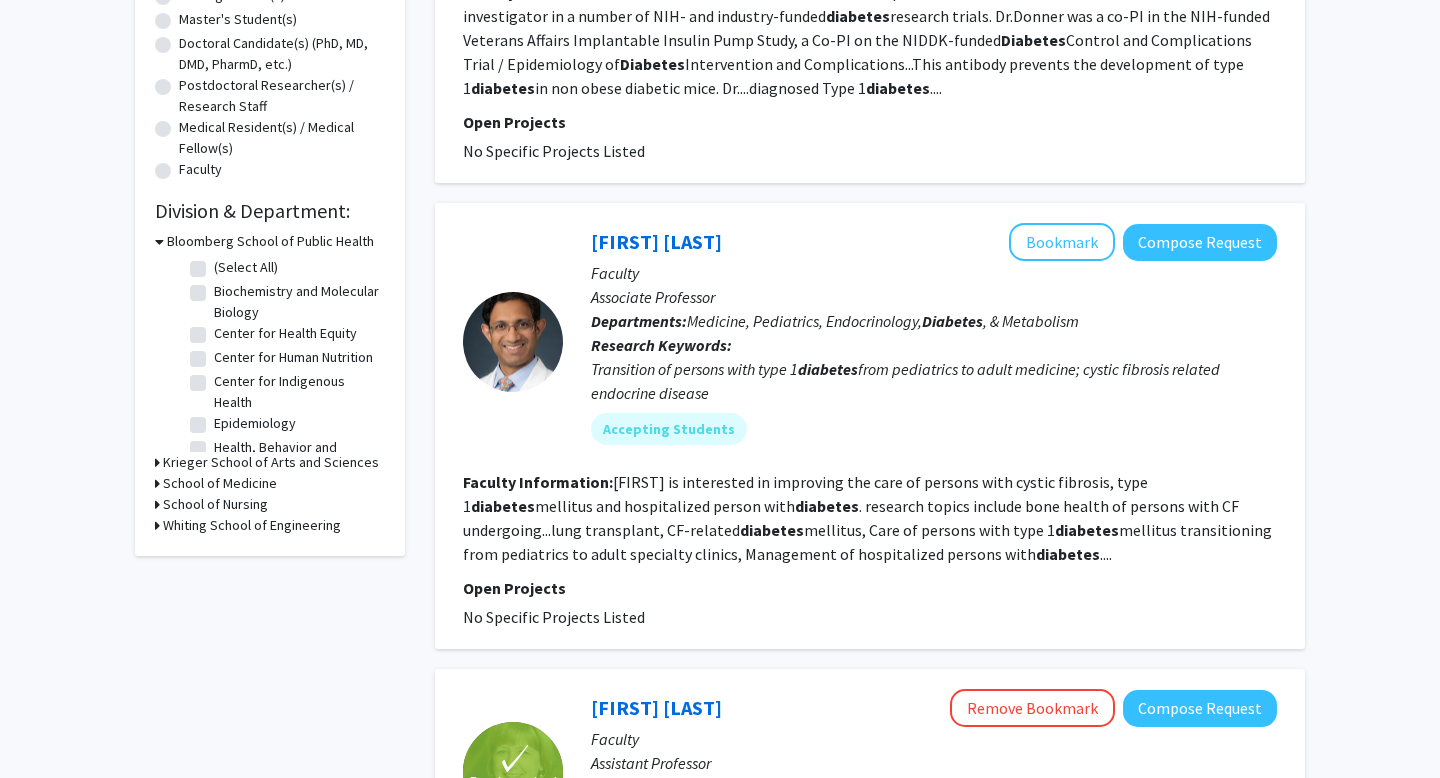 click on "(Select All)" 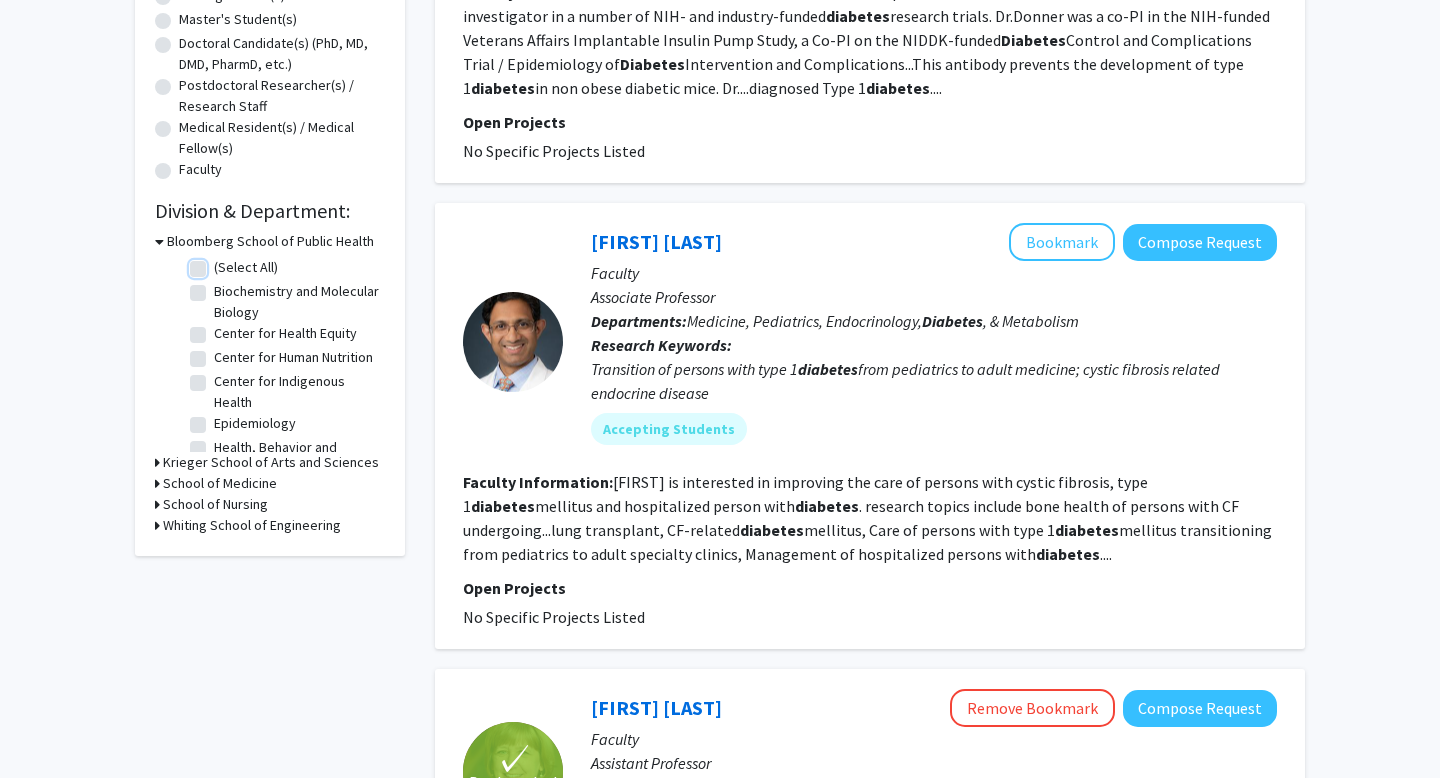 click on "(Select All)" at bounding box center [220, 263] 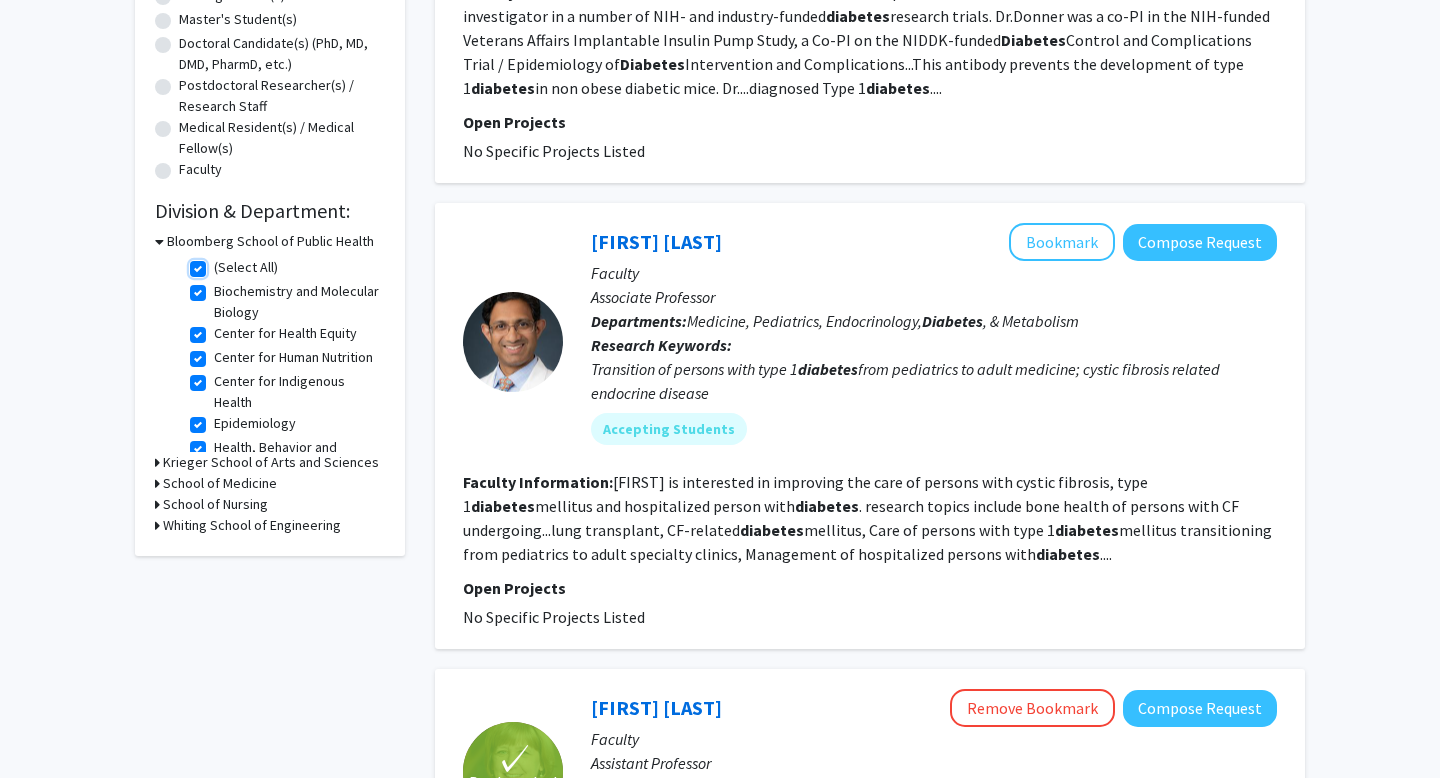 checkbox on "true" 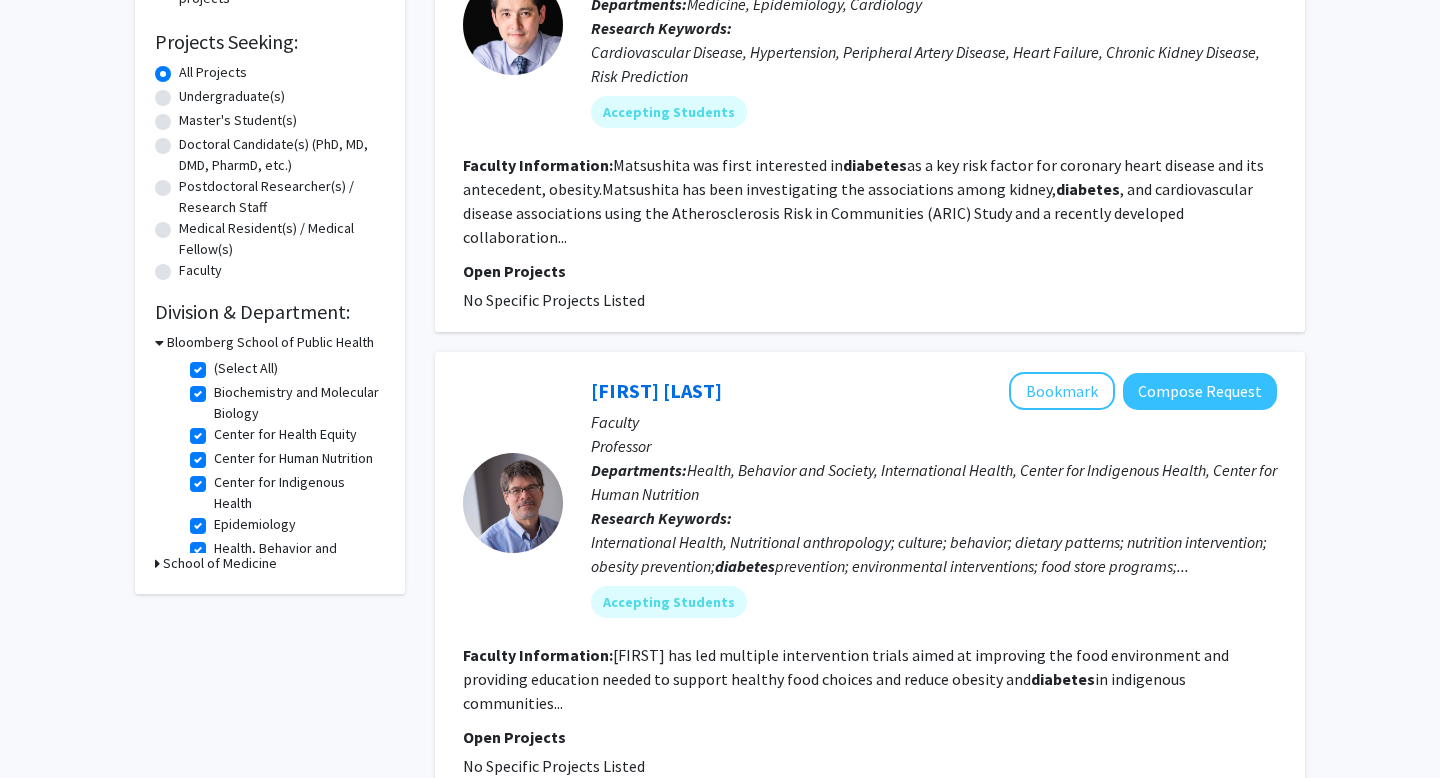 scroll, scrollTop: 318, scrollLeft: 0, axis: vertical 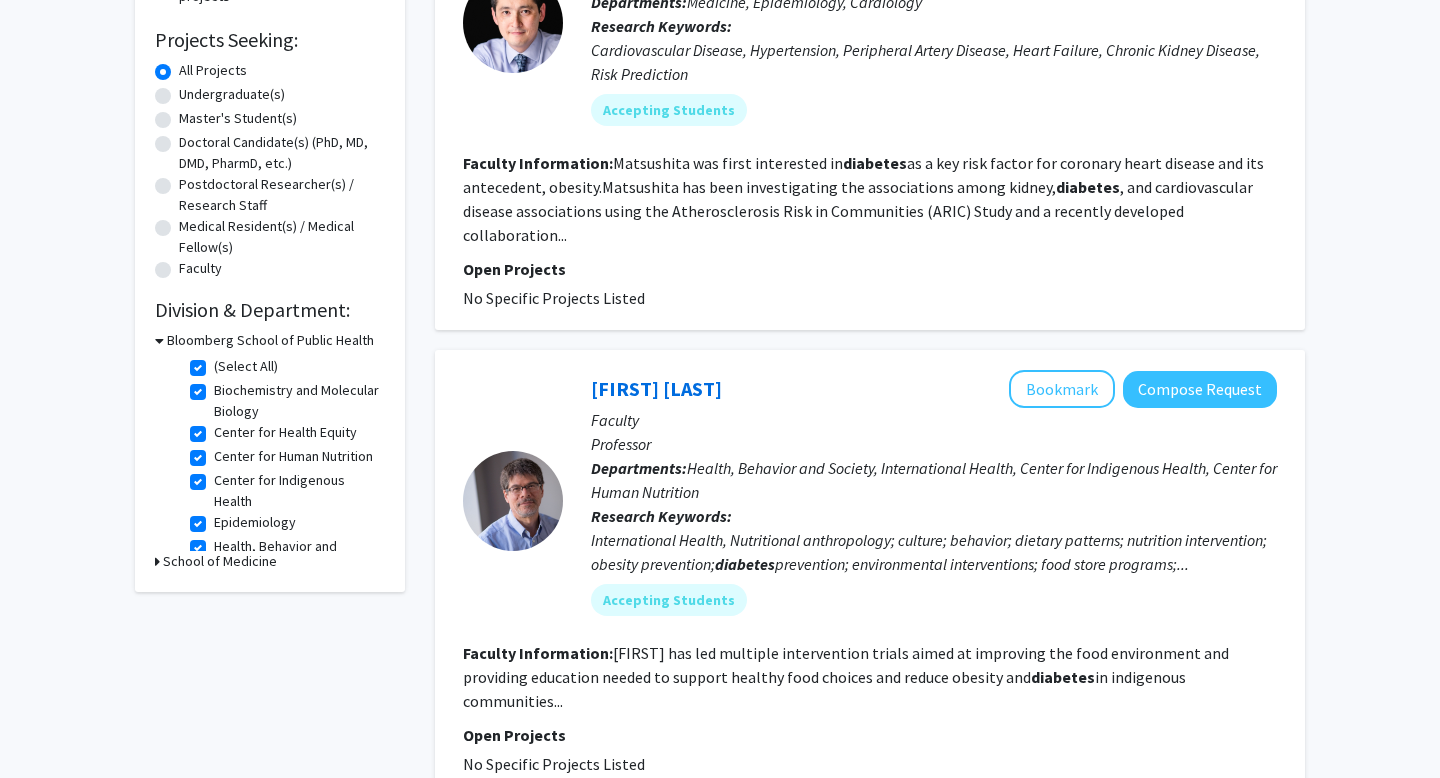 click on "School of Medicine" at bounding box center [220, 561] 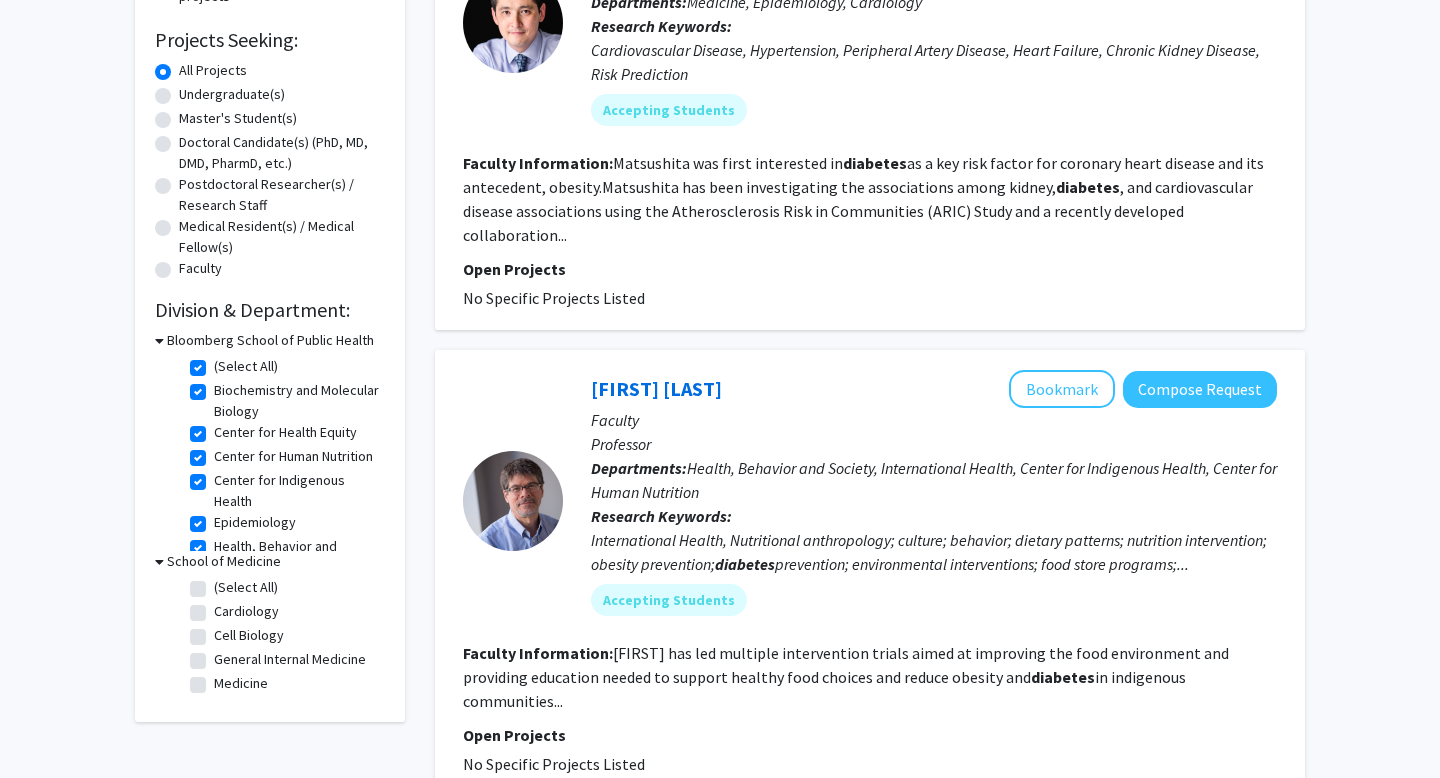click on "School of Medicine" at bounding box center [224, 561] 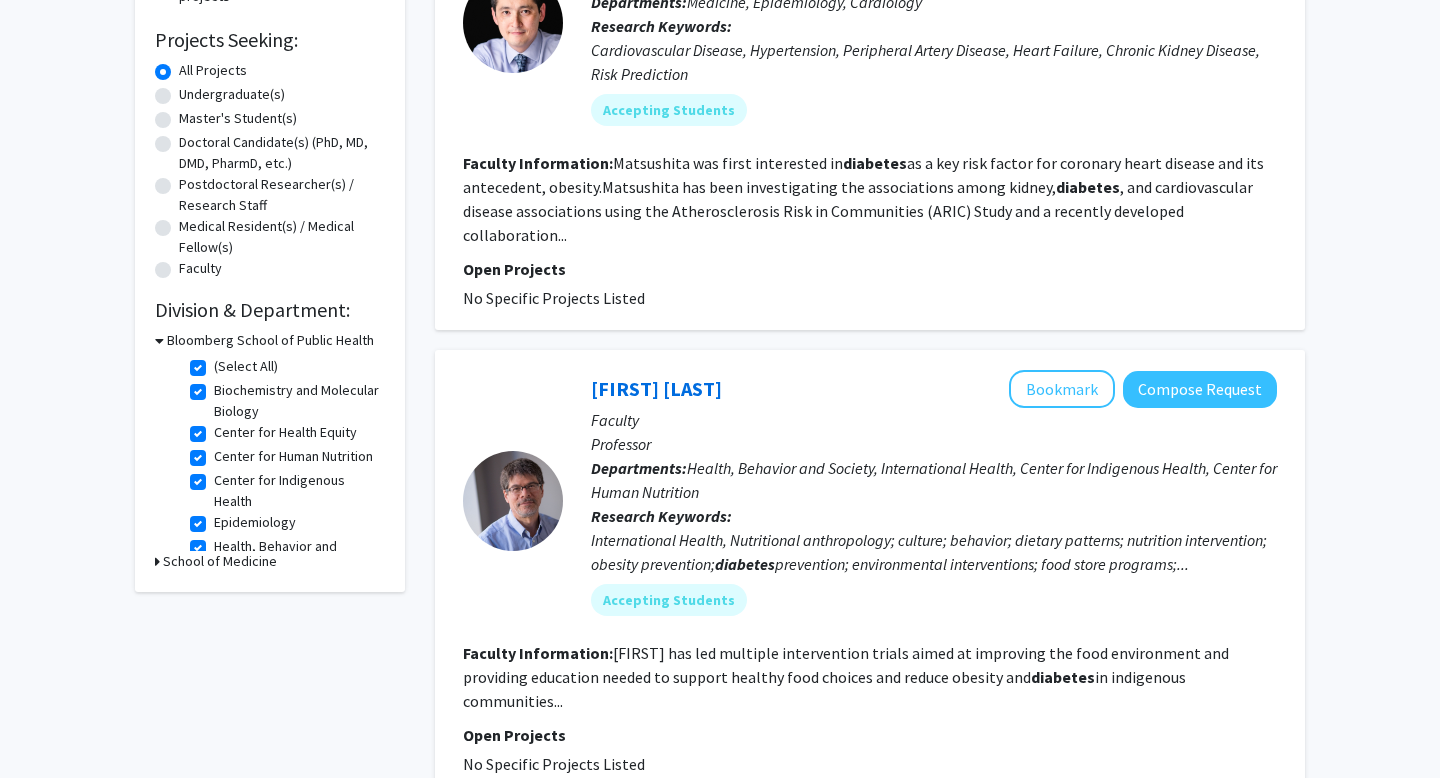 click on "(Select All)" 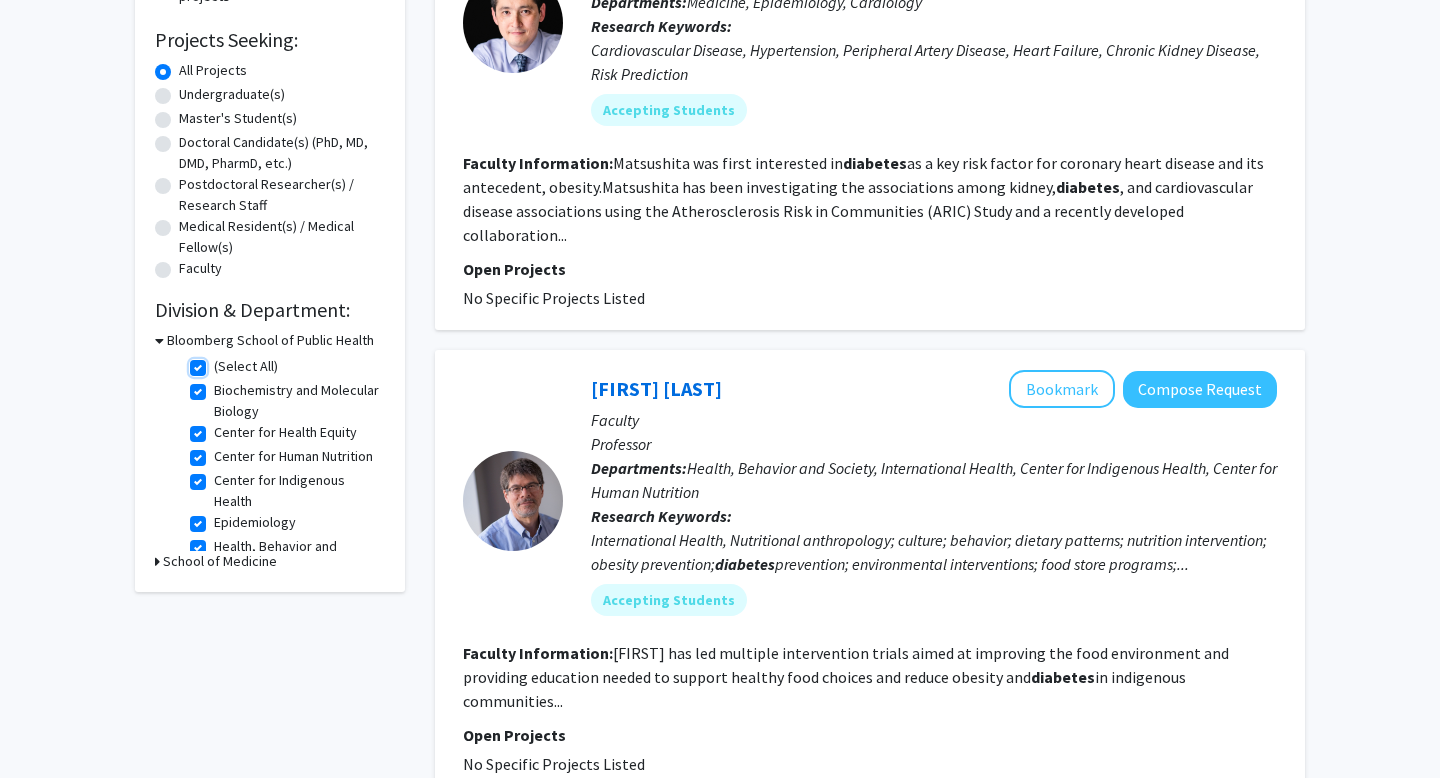 click on "(Select All)" at bounding box center (220, 362) 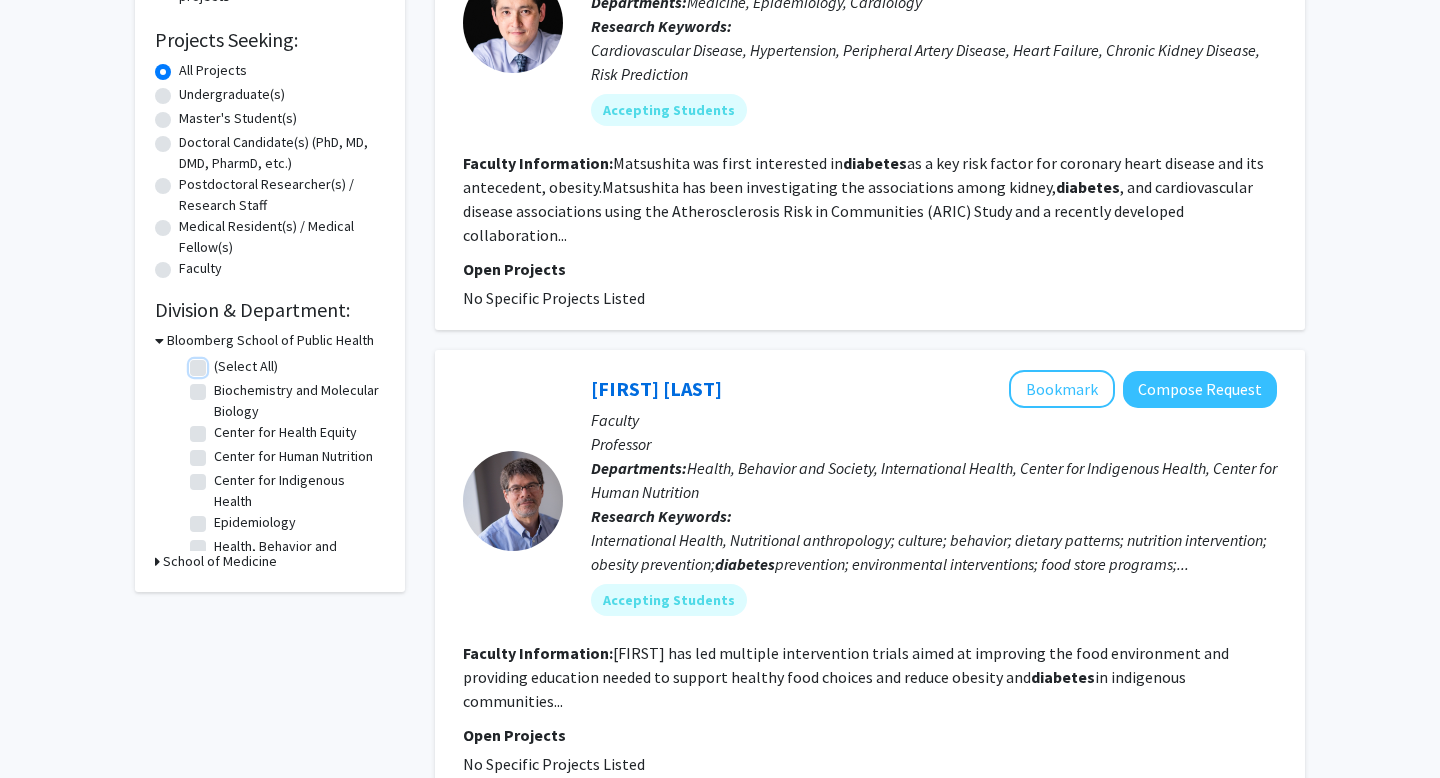 checkbox on "false" 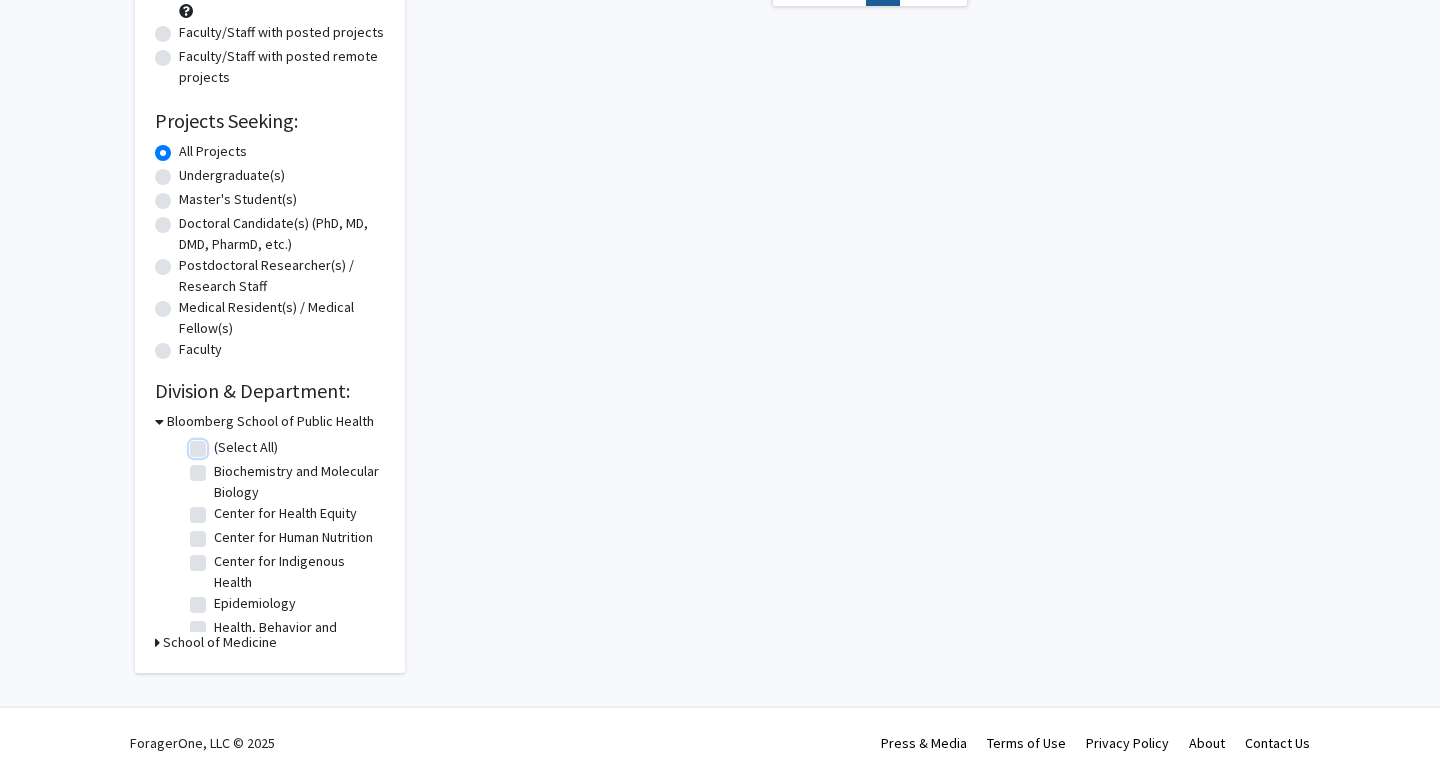 scroll, scrollTop: 0, scrollLeft: 0, axis: both 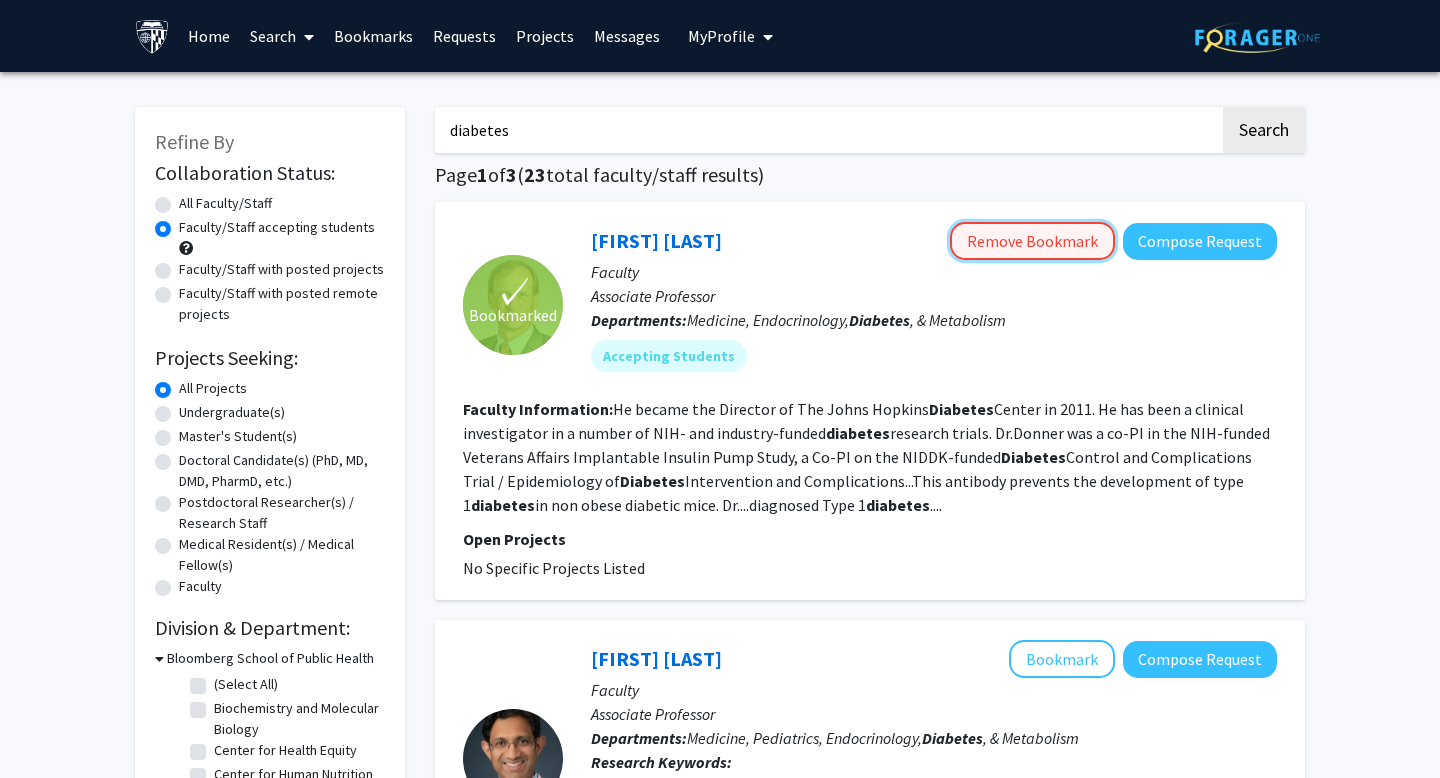 click on "Remove Bookmark" 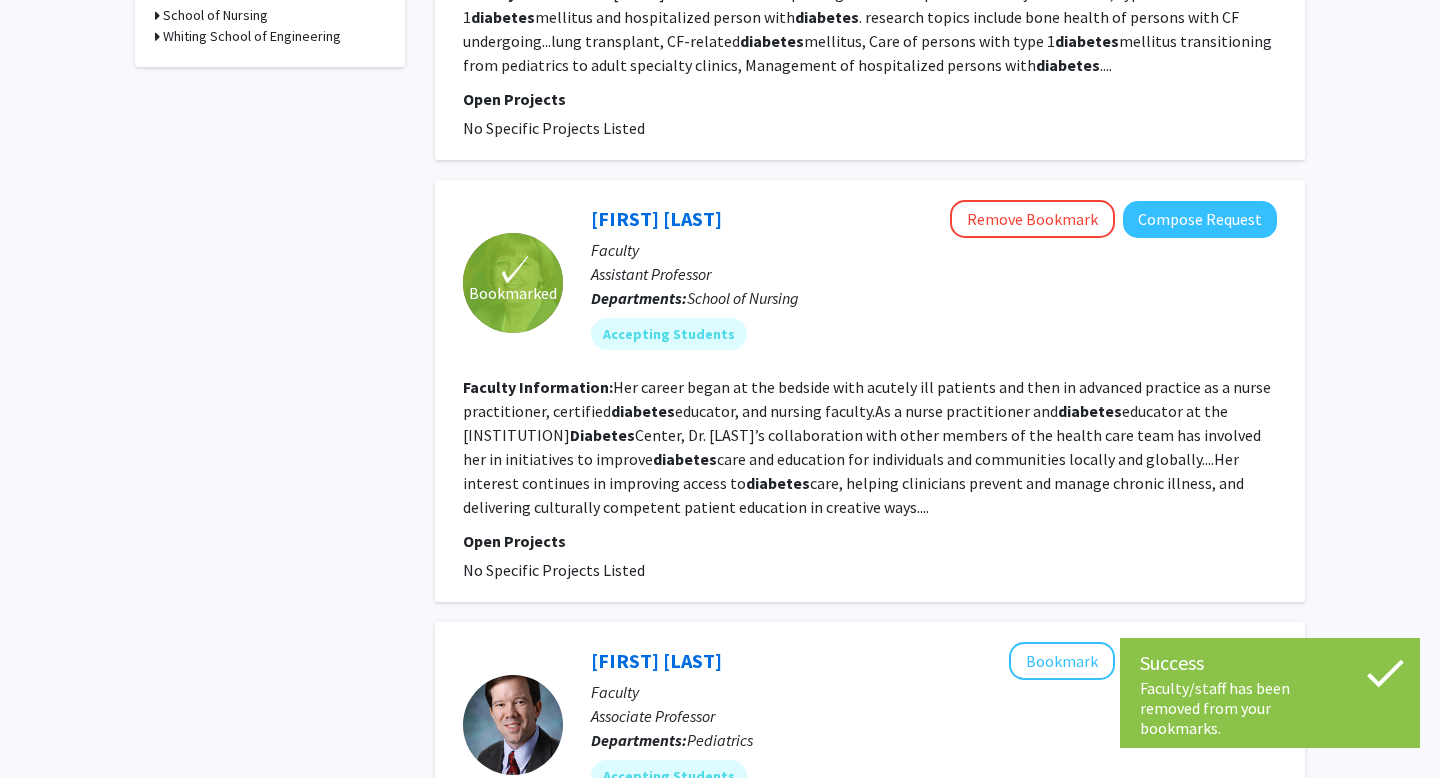 scroll, scrollTop: 907, scrollLeft: 0, axis: vertical 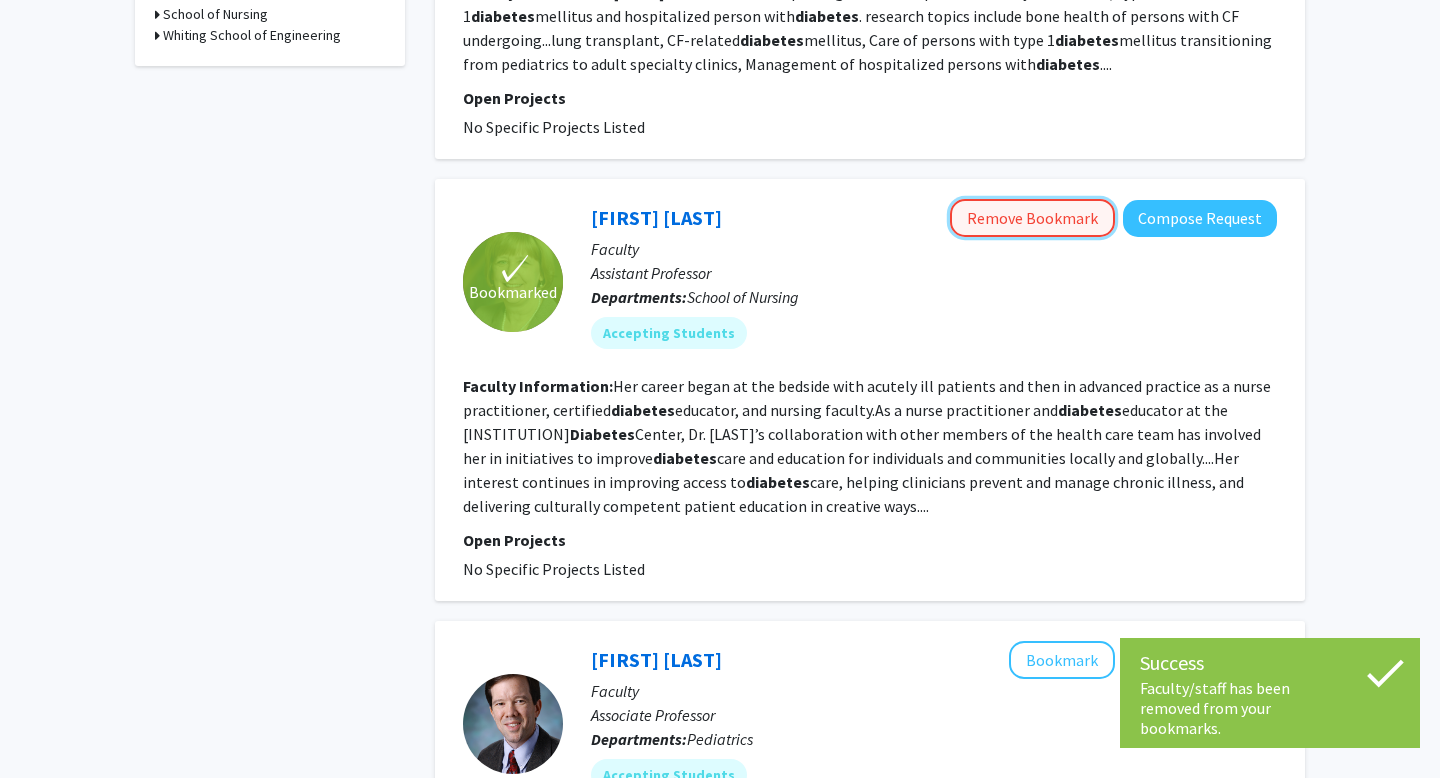 click on "Remove Bookmark" 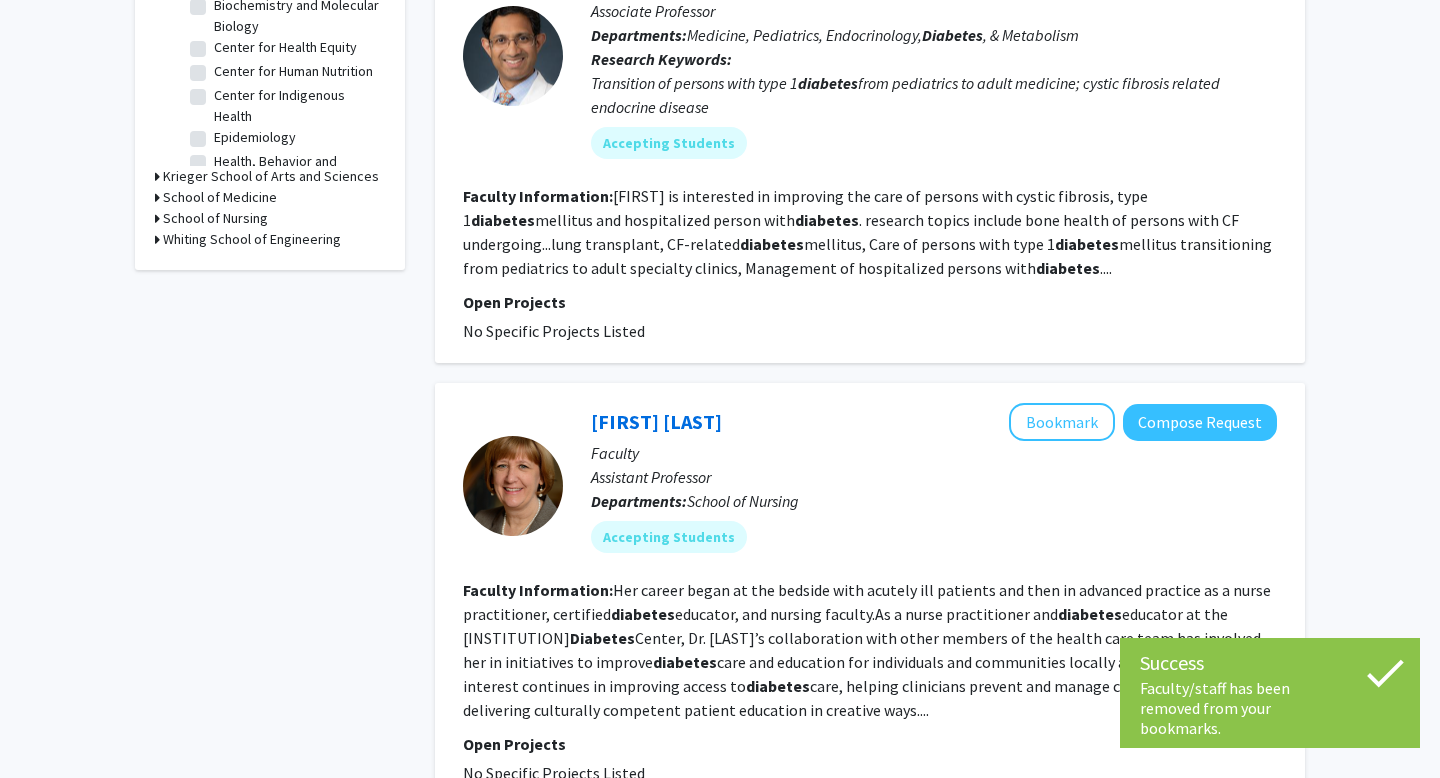 scroll, scrollTop: 0, scrollLeft: 0, axis: both 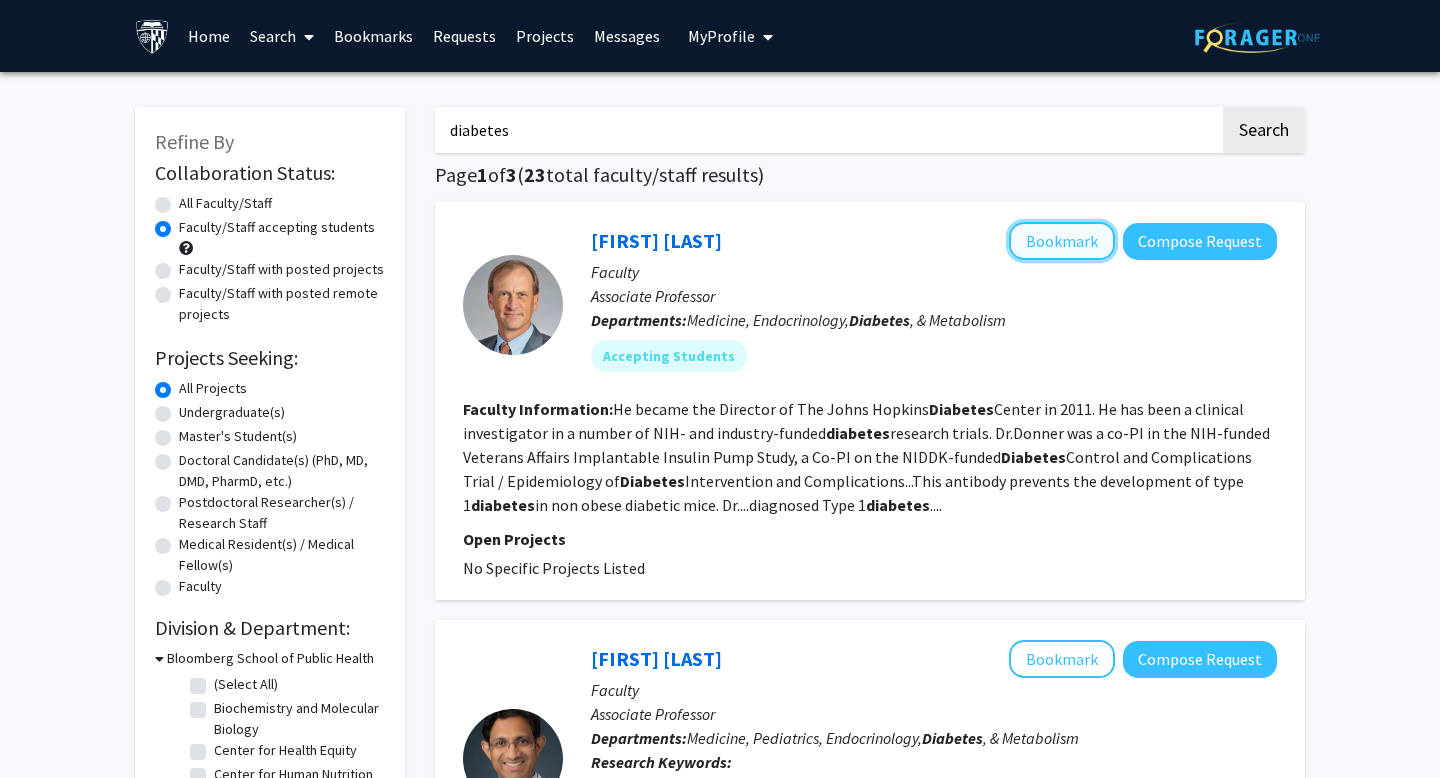 click on "Bookmark" 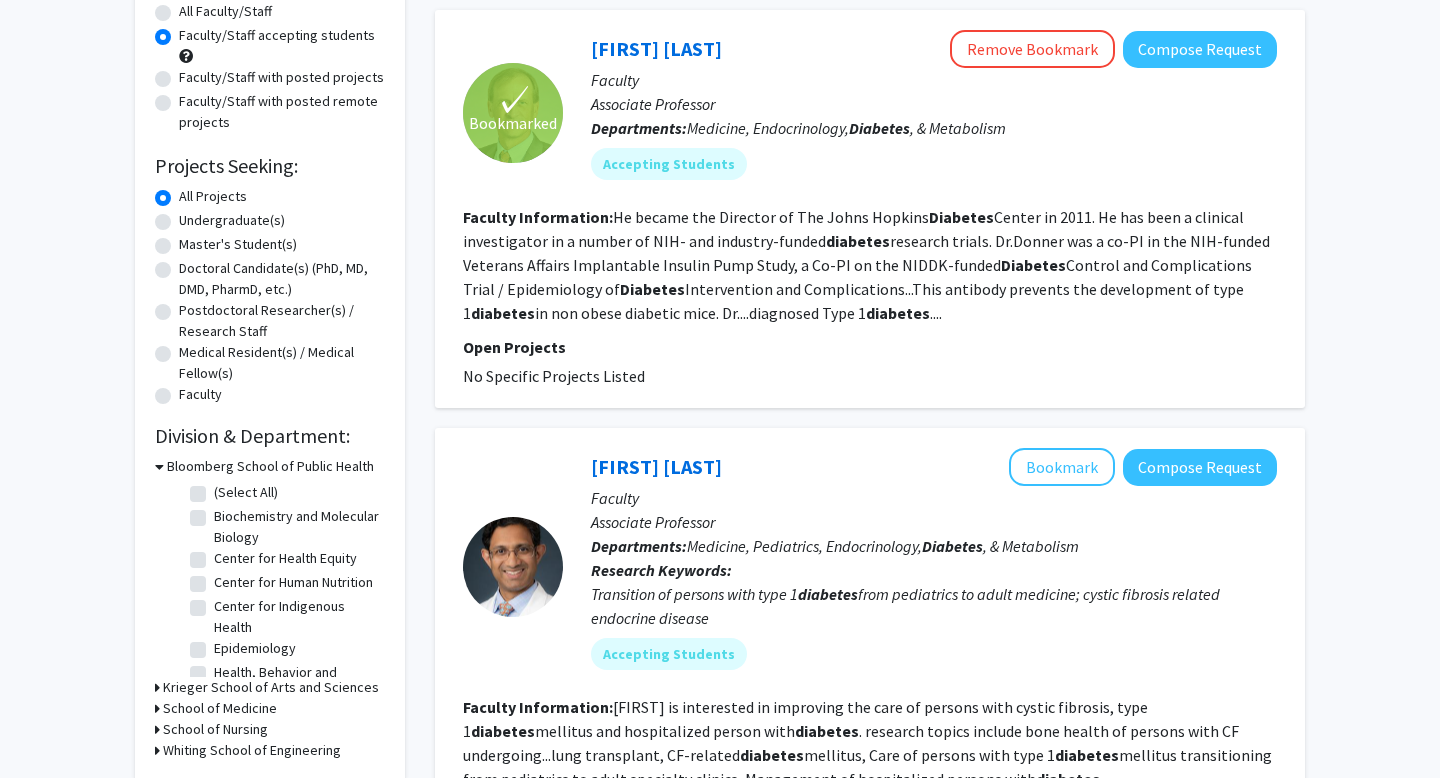 scroll, scrollTop: 129, scrollLeft: 0, axis: vertical 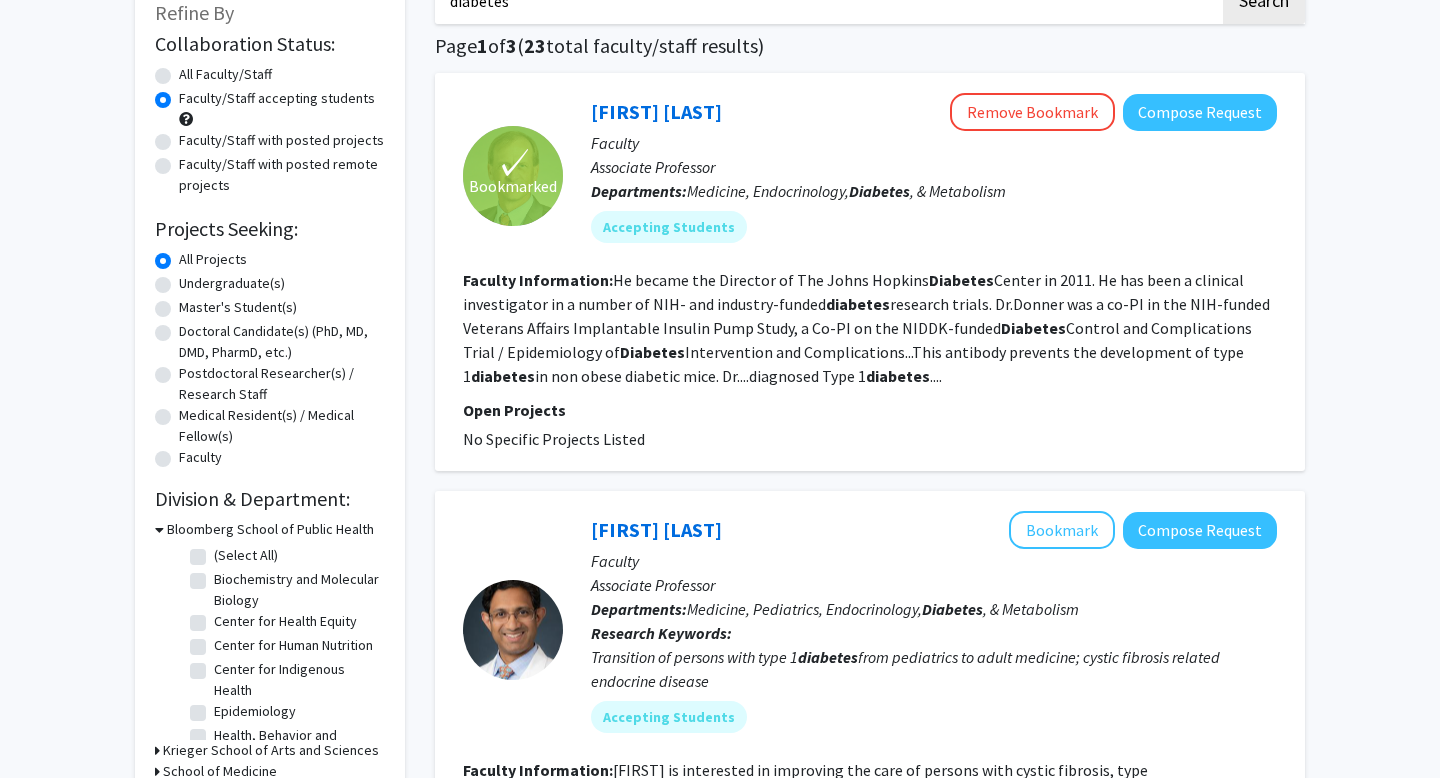 click on "Bloomberg School of Public Health" at bounding box center (270, 529) 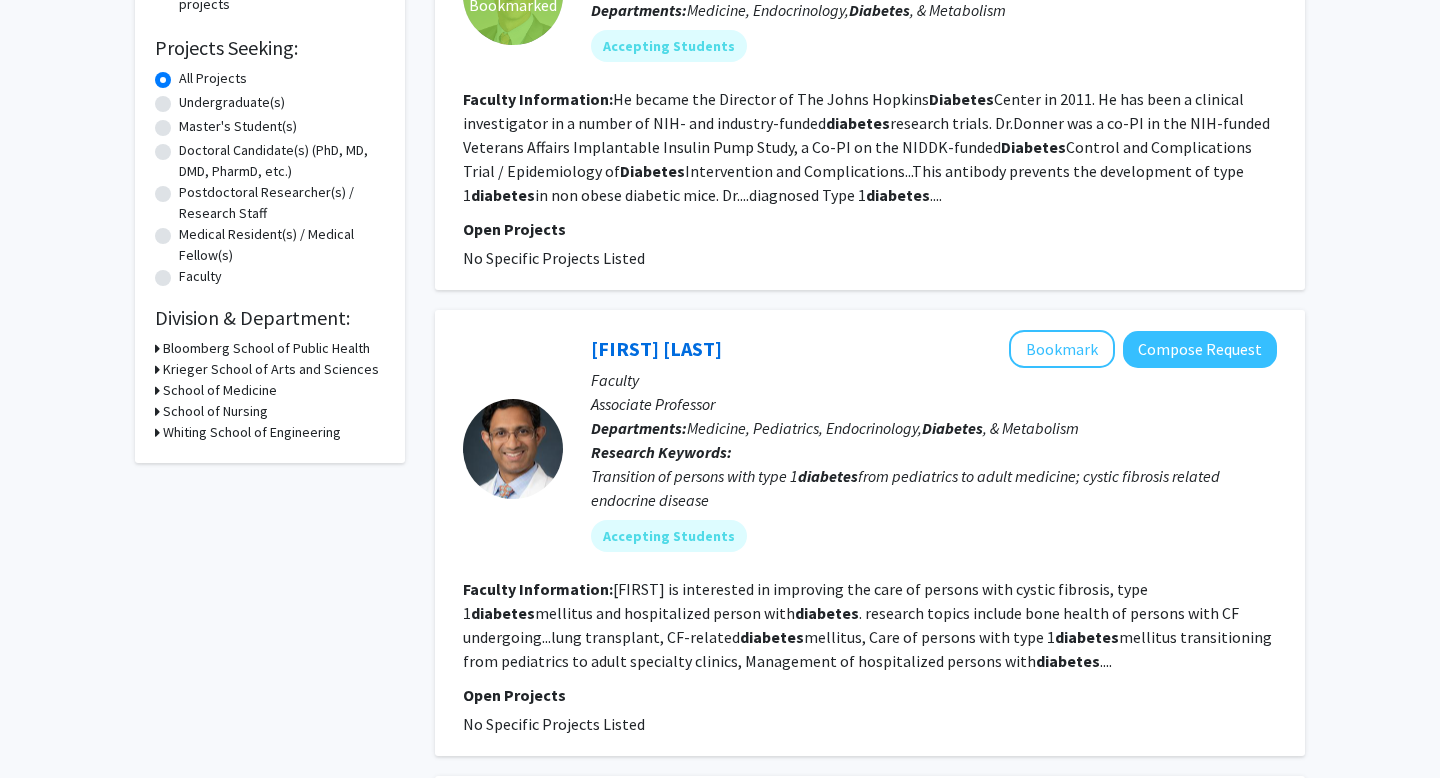 scroll, scrollTop: 317, scrollLeft: 0, axis: vertical 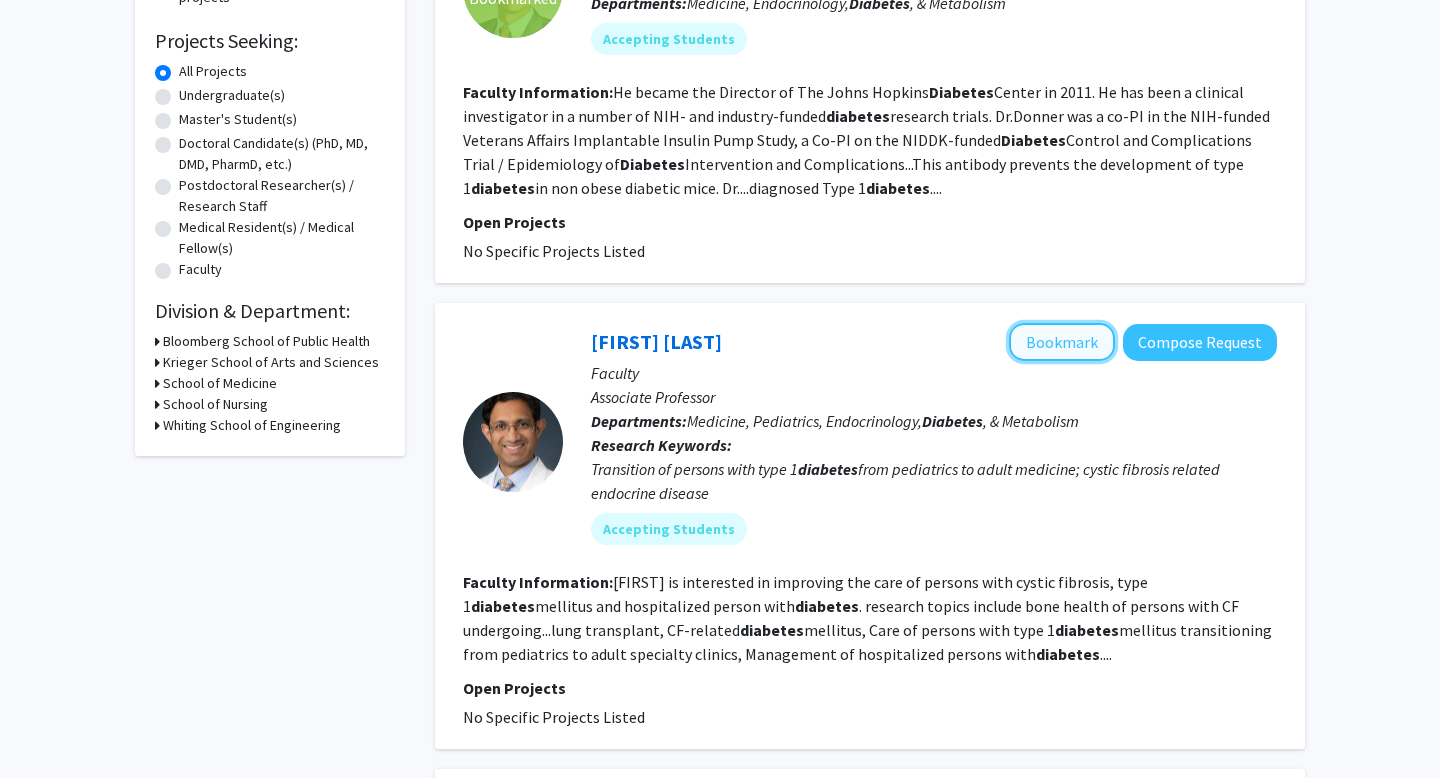 click on "Bookmark" 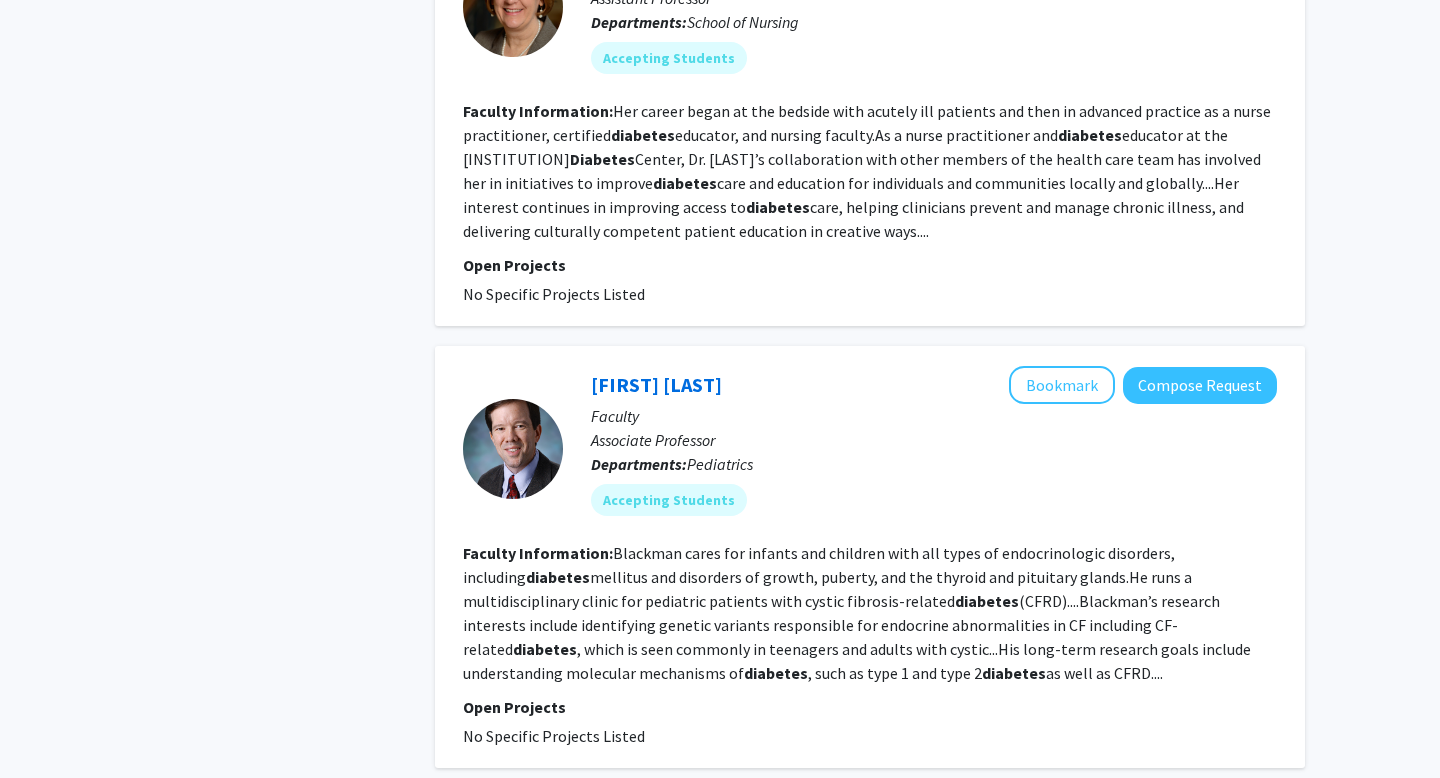 scroll, scrollTop: 1252, scrollLeft: 0, axis: vertical 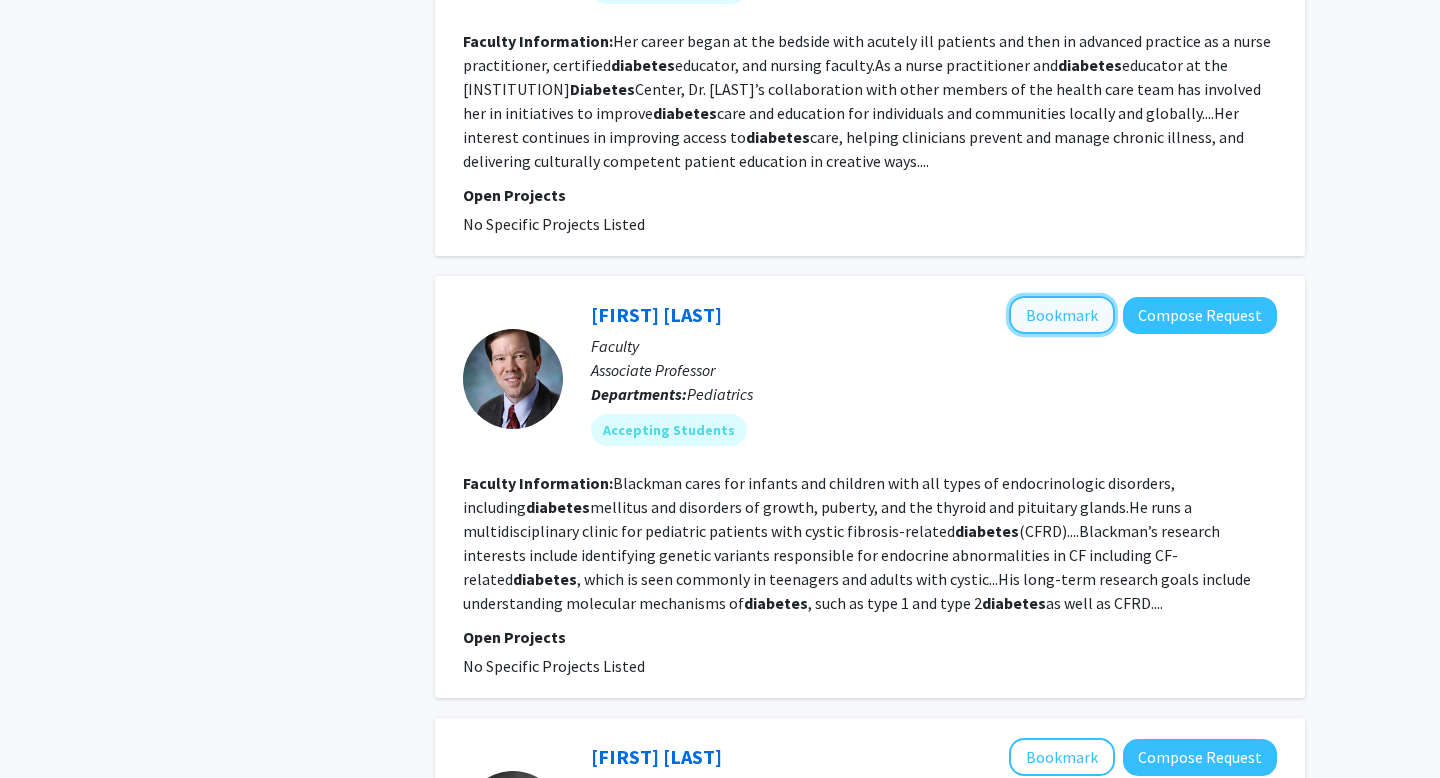 click on "Bookmark" 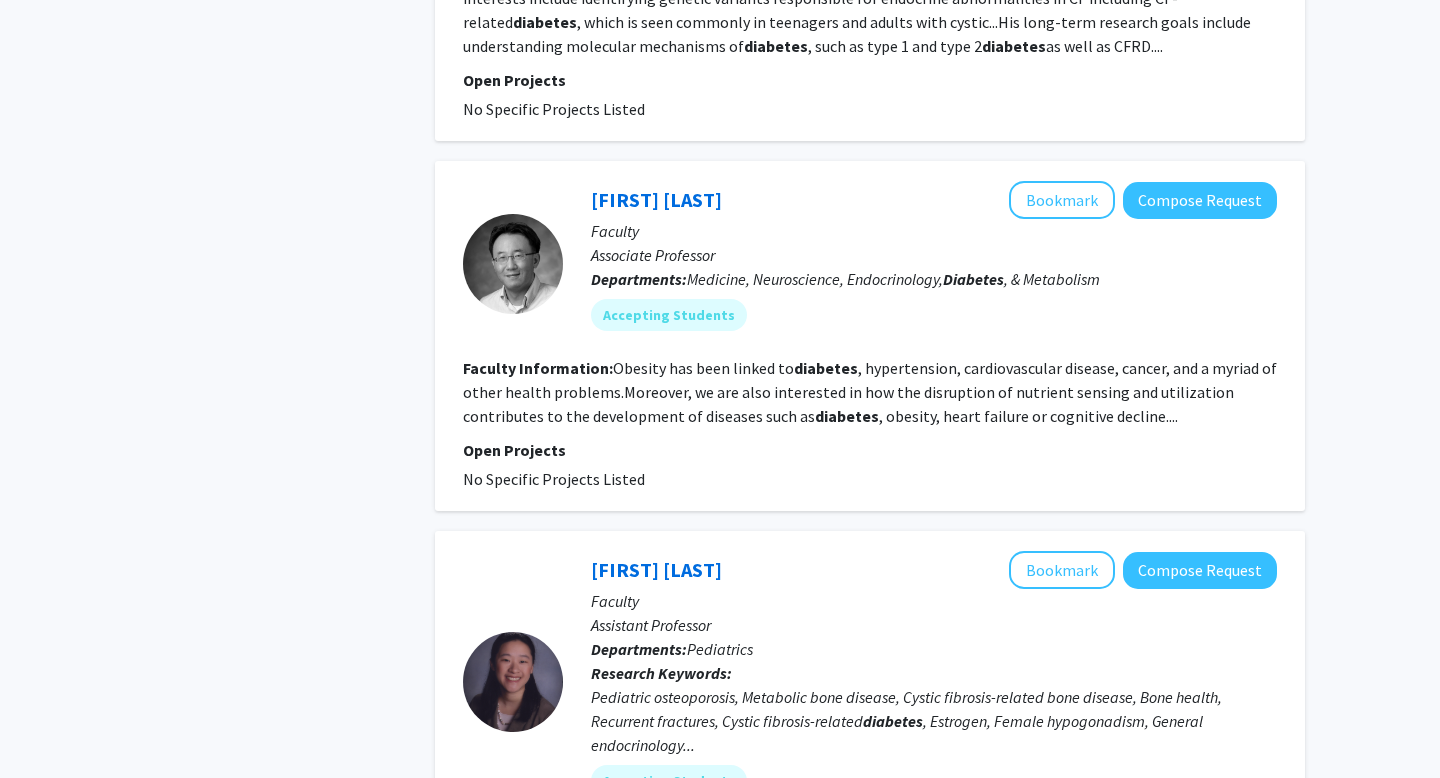 scroll, scrollTop: 1810, scrollLeft: 0, axis: vertical 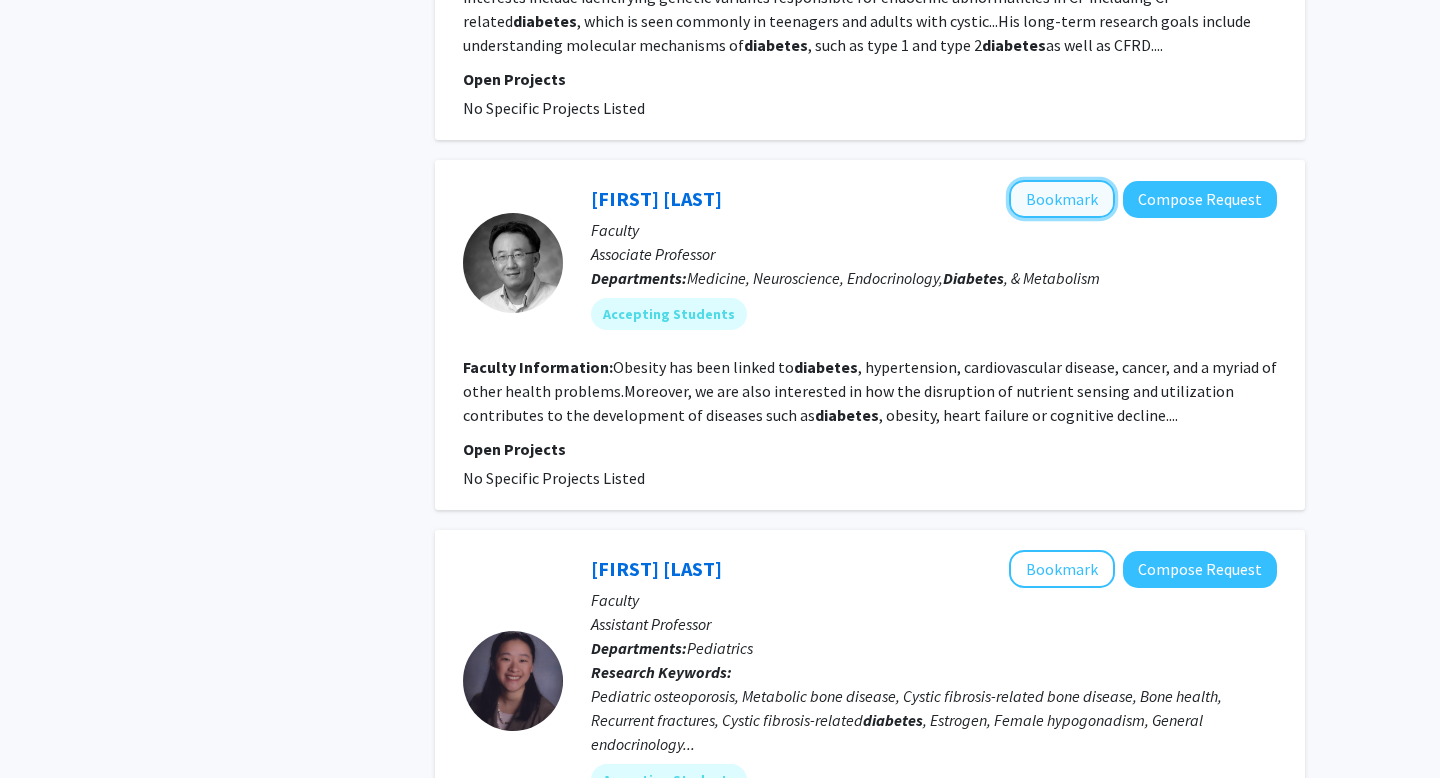 click on "Bookmark" 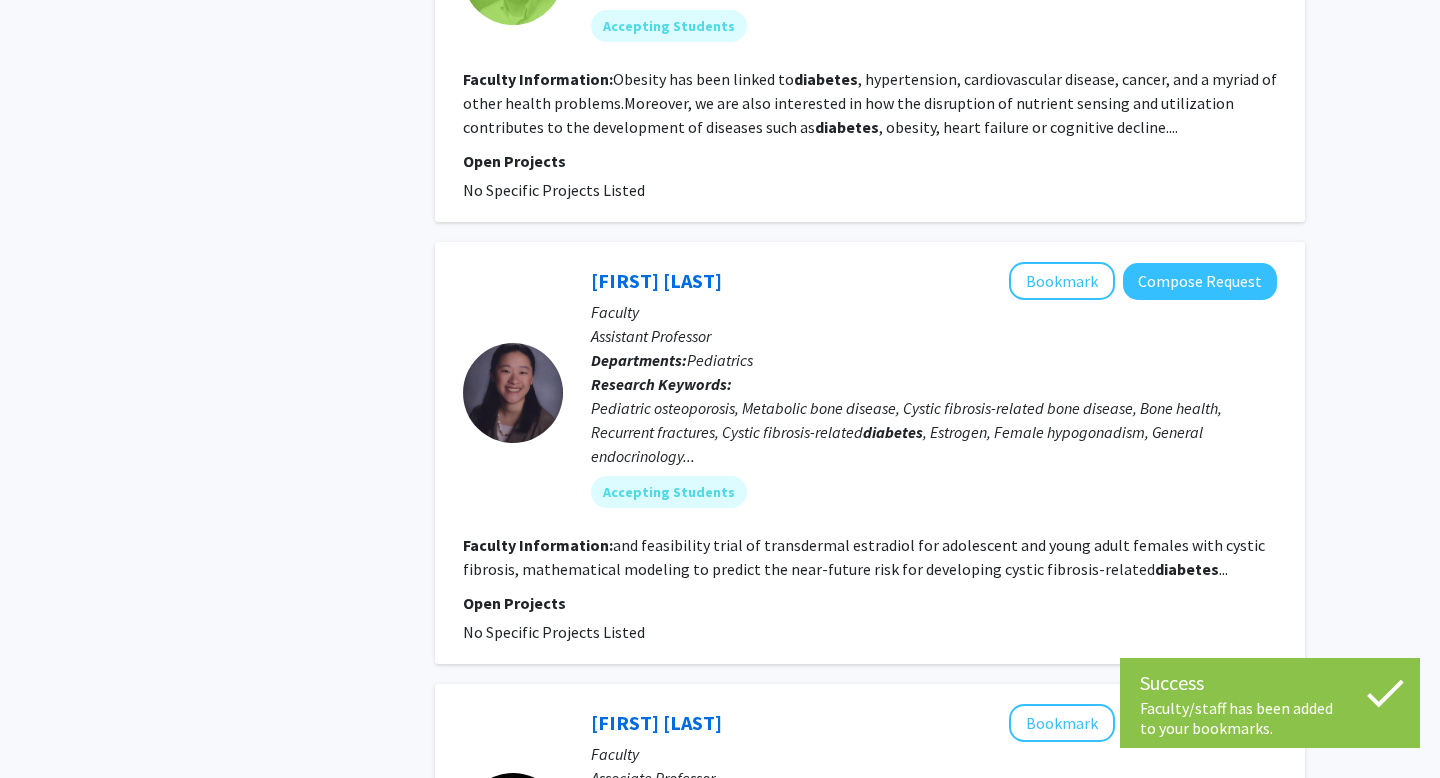 scroll, scrollTop: 2134, scrollLeft: 0, axis: vertical 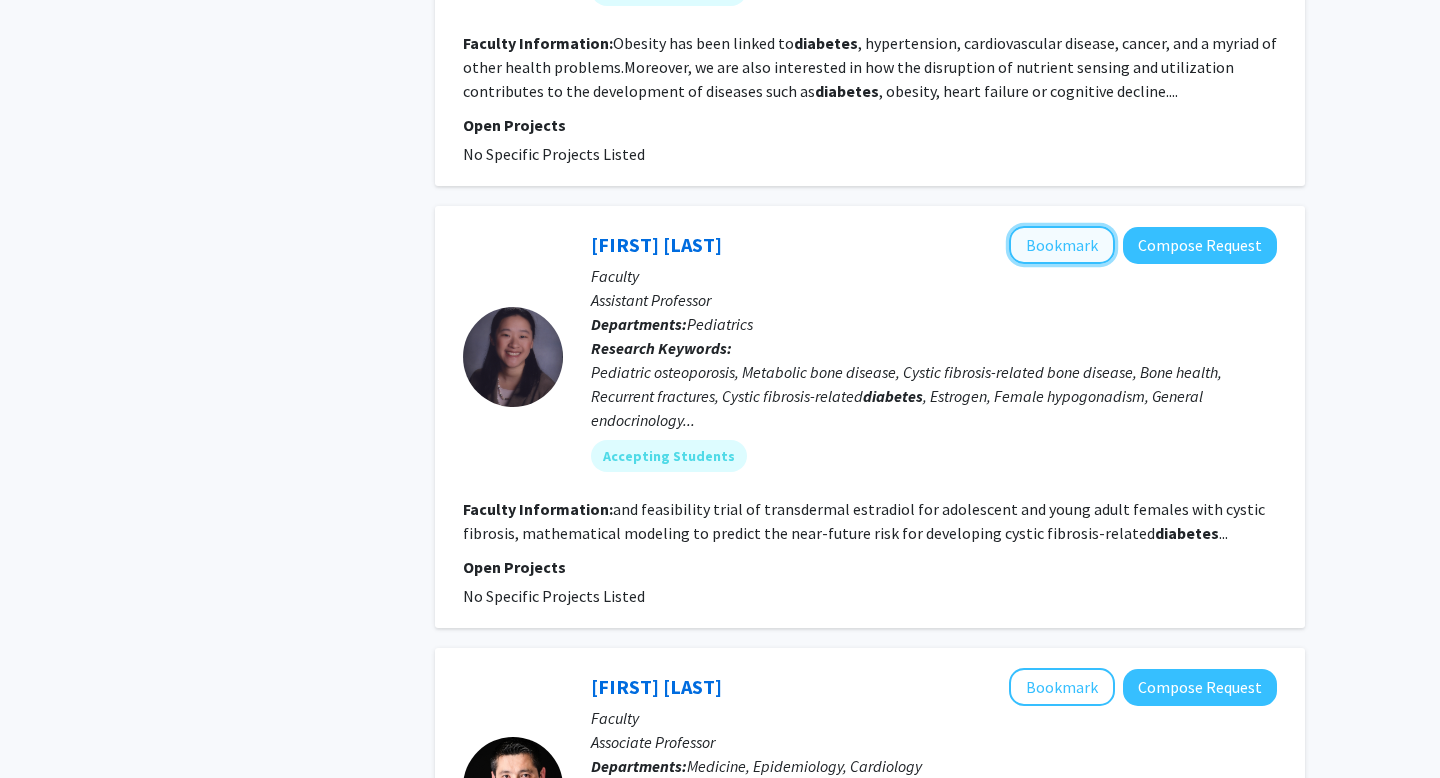click on "Bookmark" 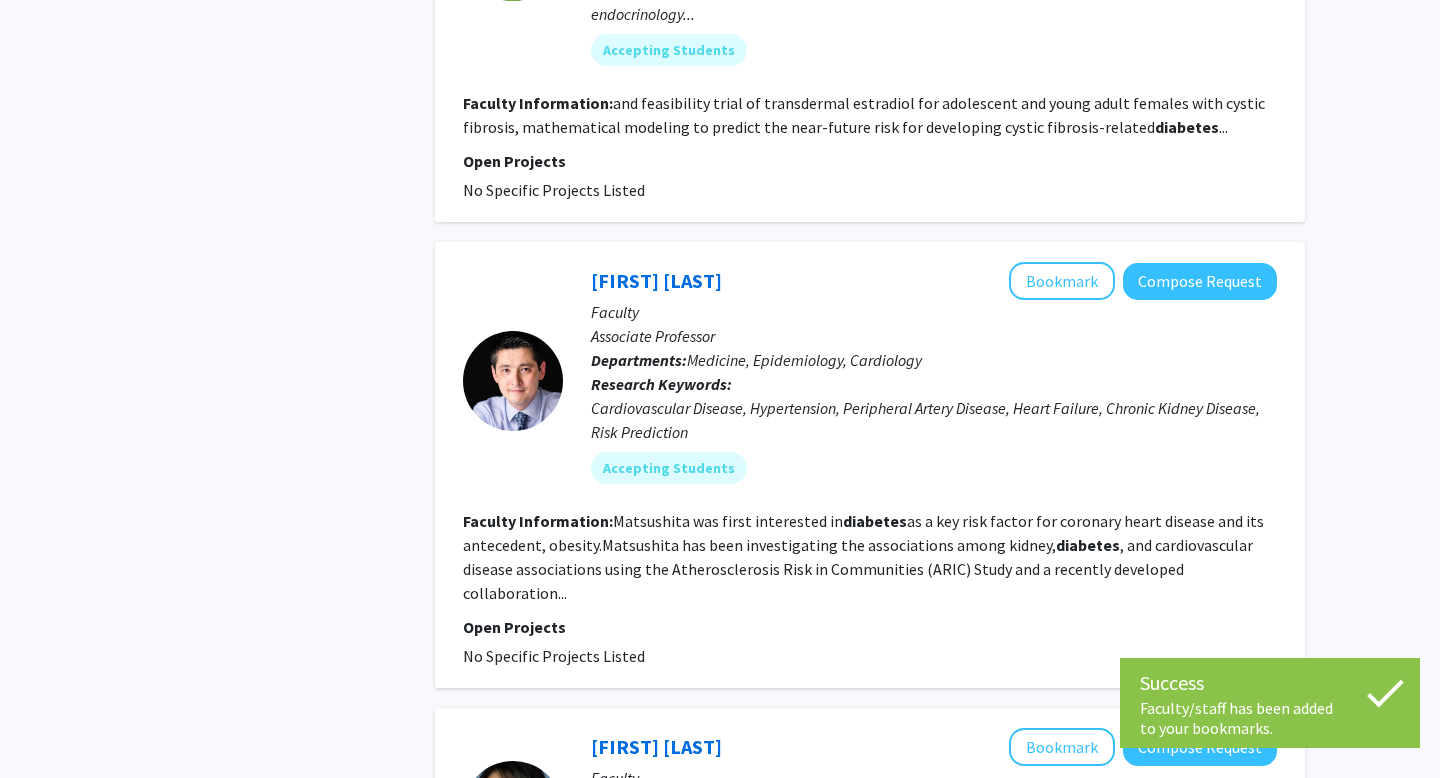 scroll, scrollTop: 2544, scrollLeft: 0, axis: vertical 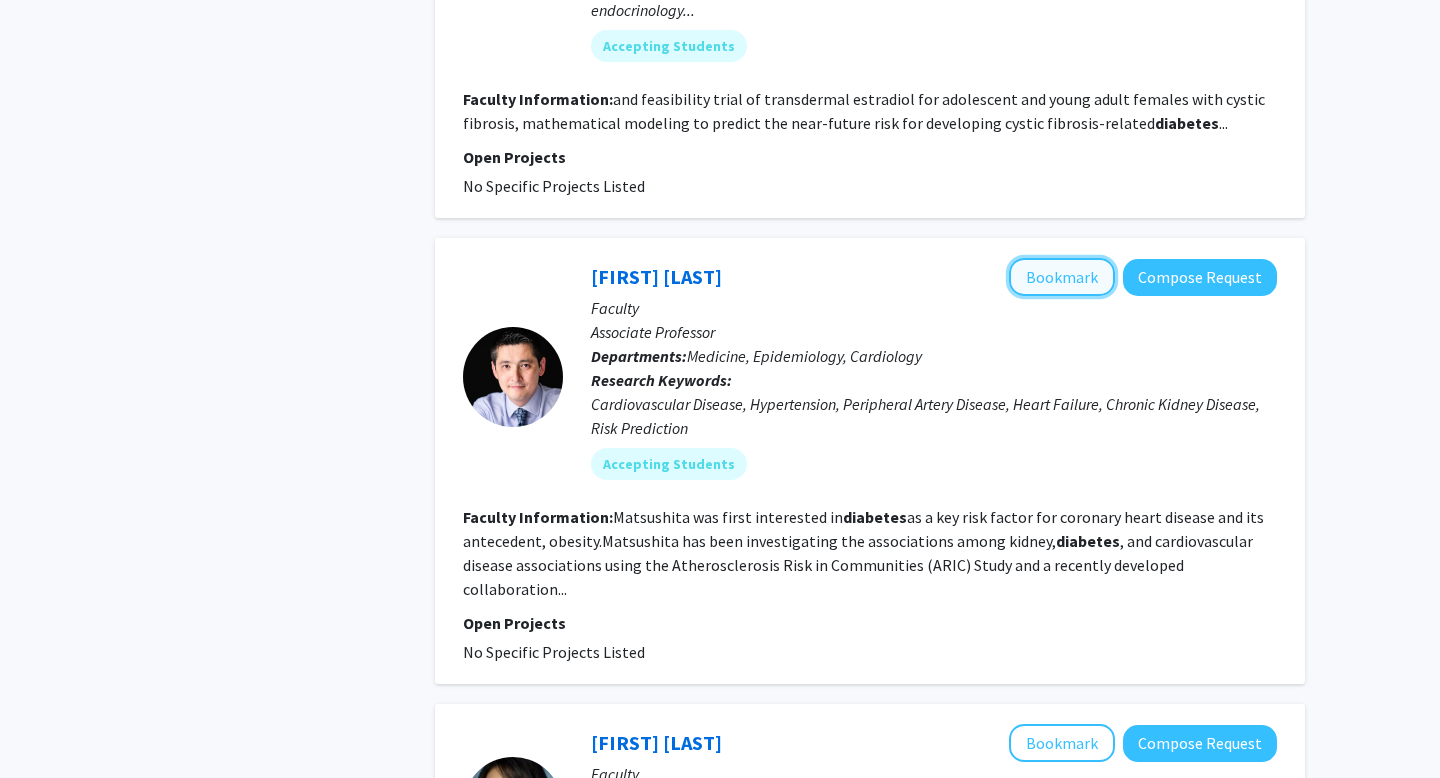 click on "Bookmark" 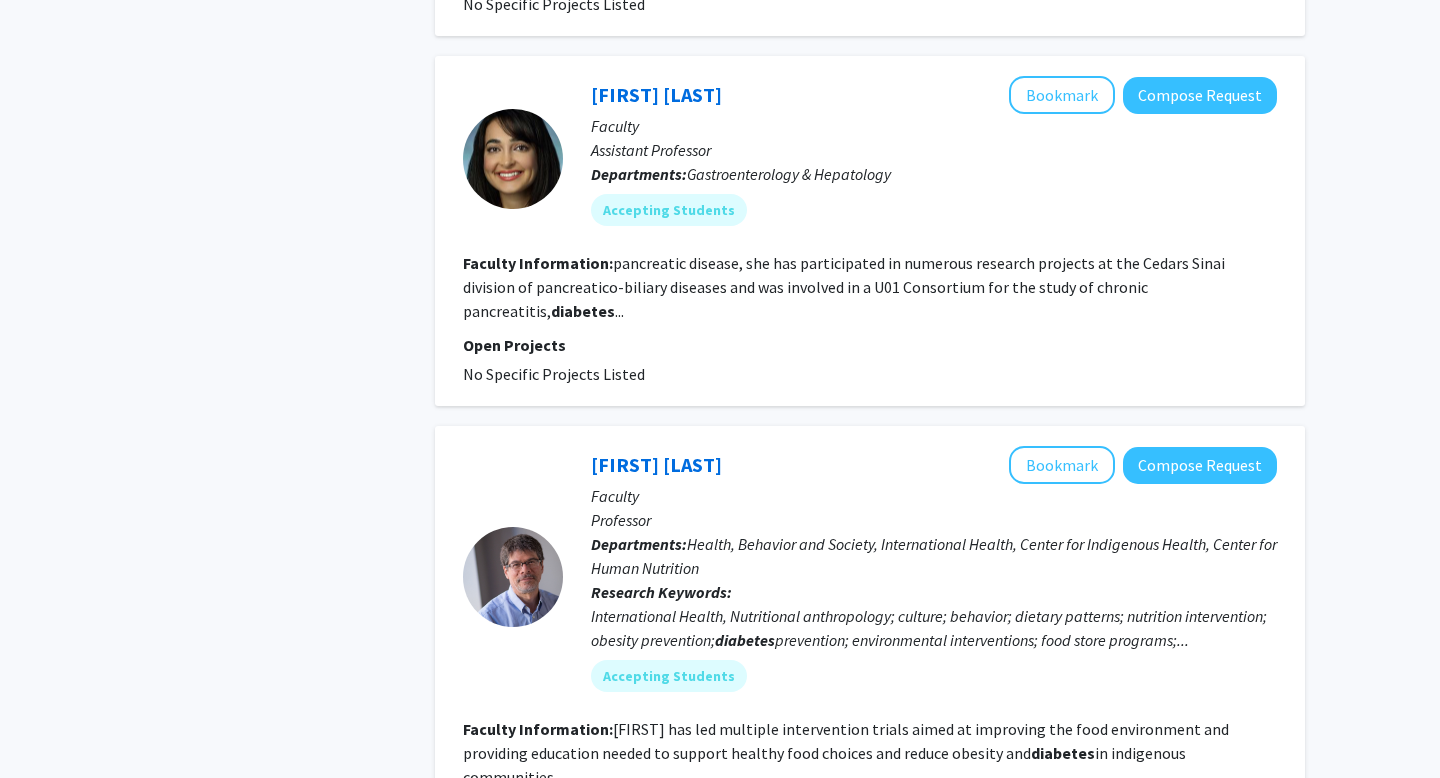 scroll, scrollTop: 3193, scrollLeft: 0, axis: vertical 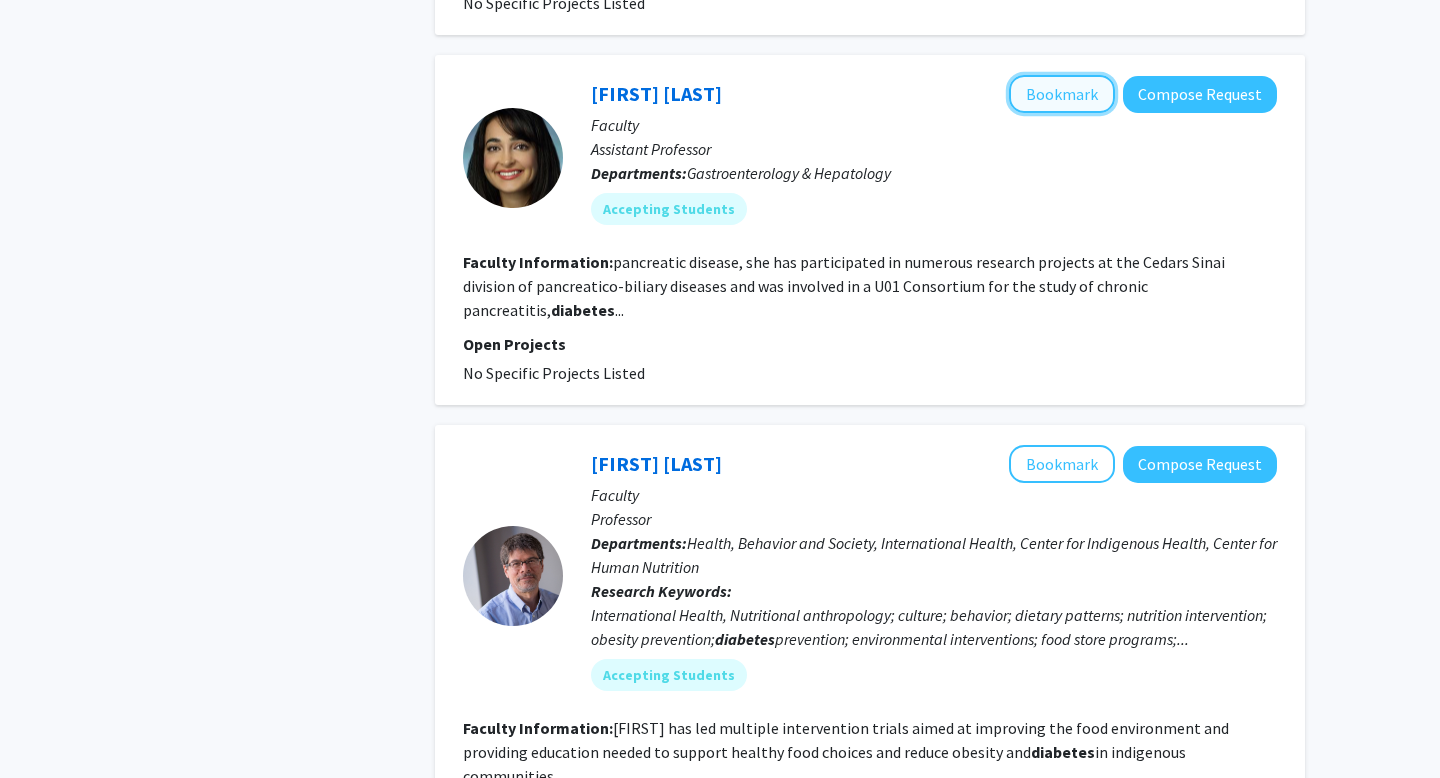click on "Bookmark" 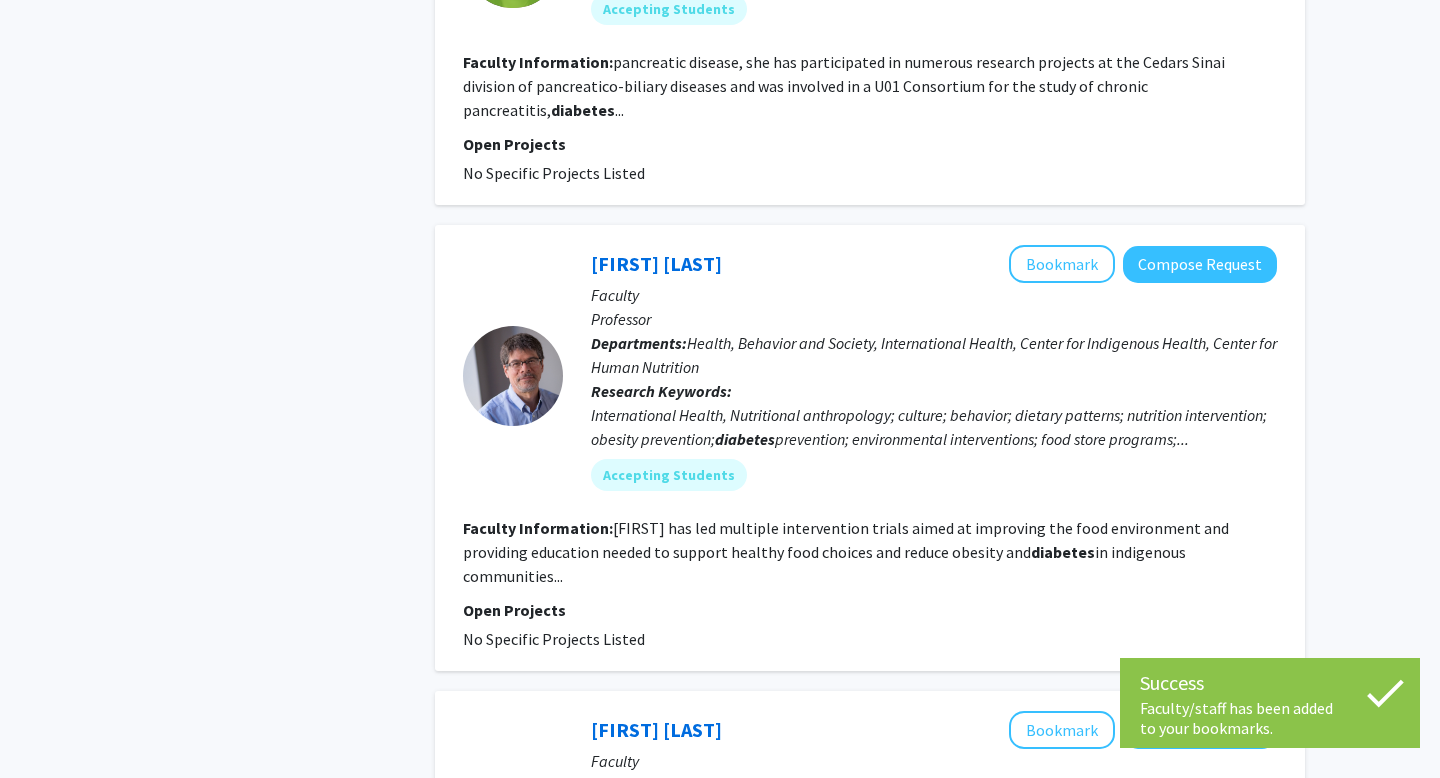 scroll, scrollTop: 3397, scrollLeft: 0, axis: vertical 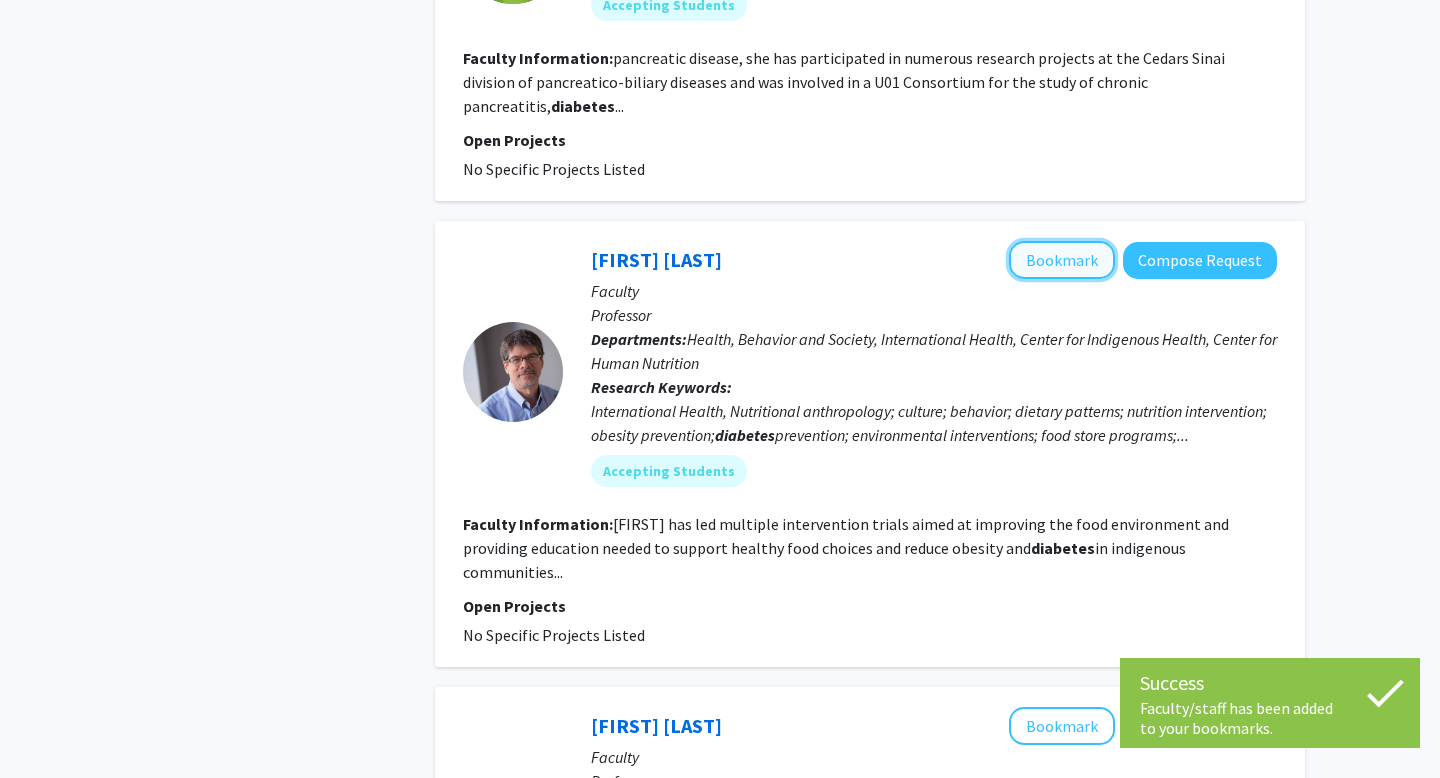 click on "Bookmark" 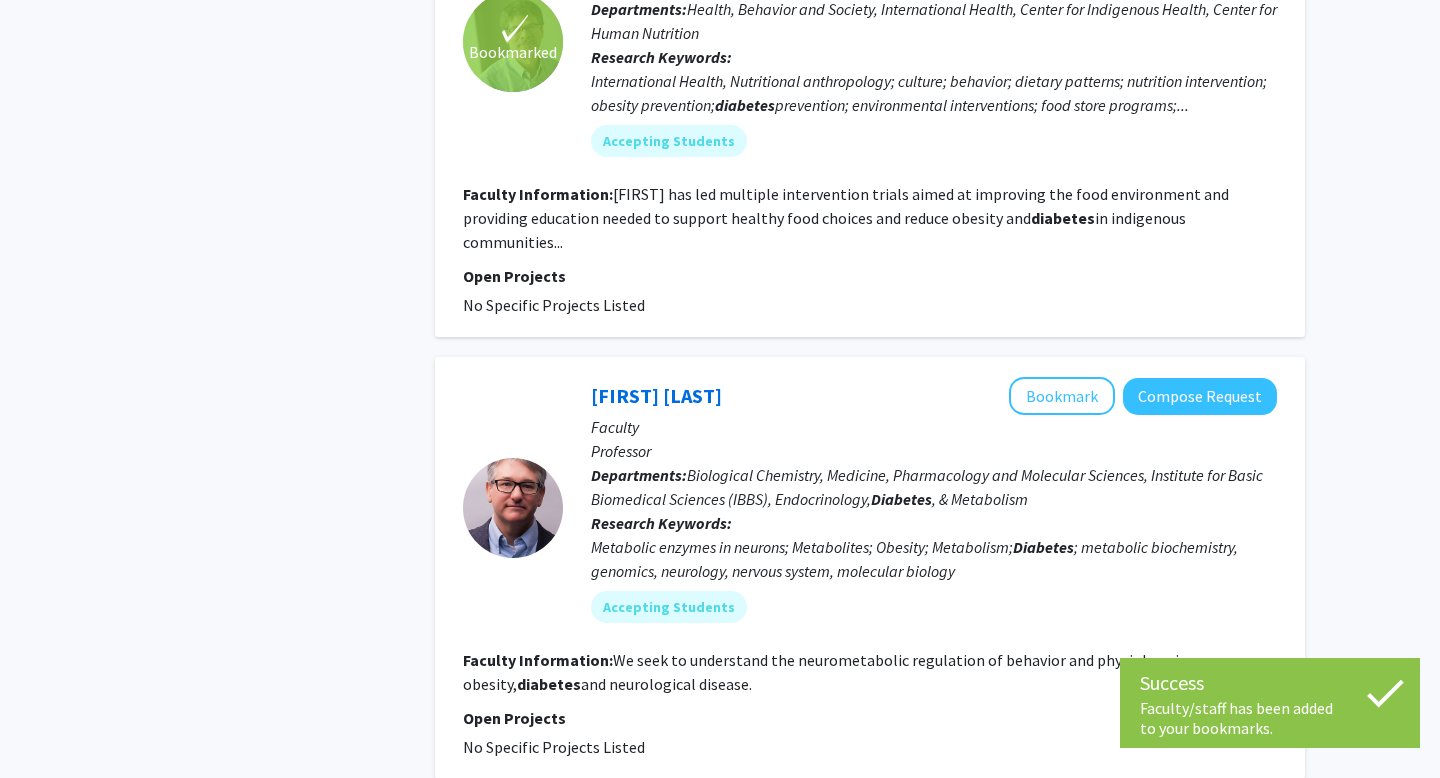 scroll, scrollTop: 3825, scrollLeft: 0, axis: vertical 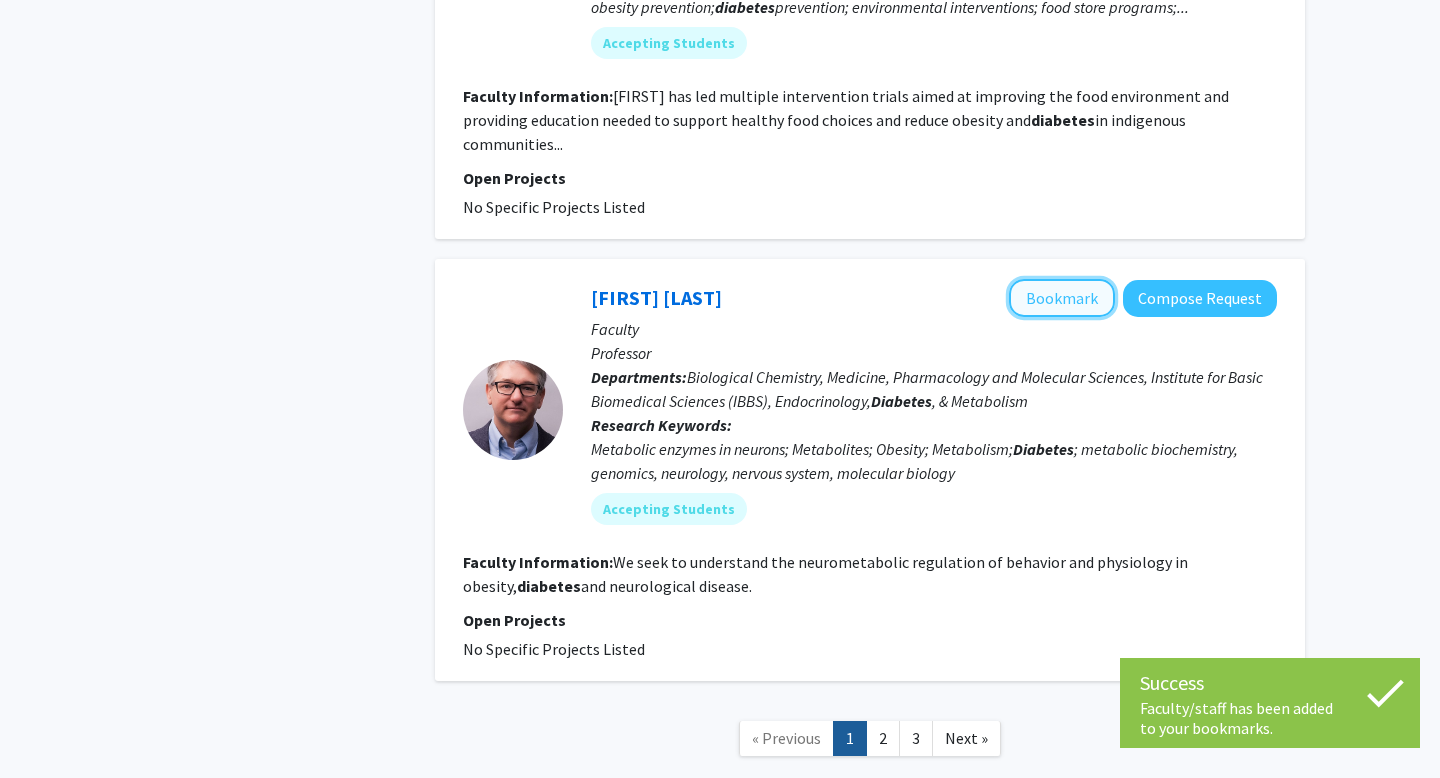 click on "Bookmark" 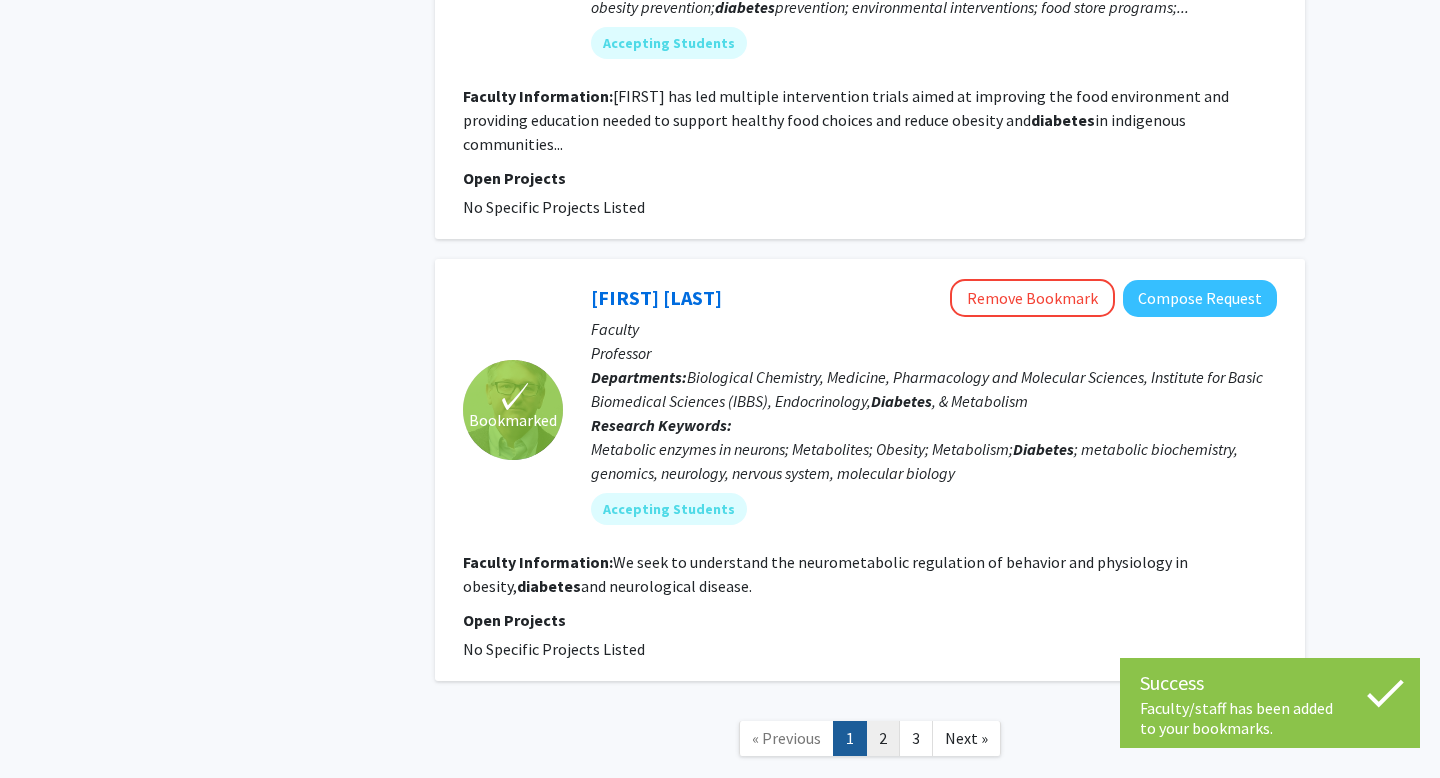 click on "2" 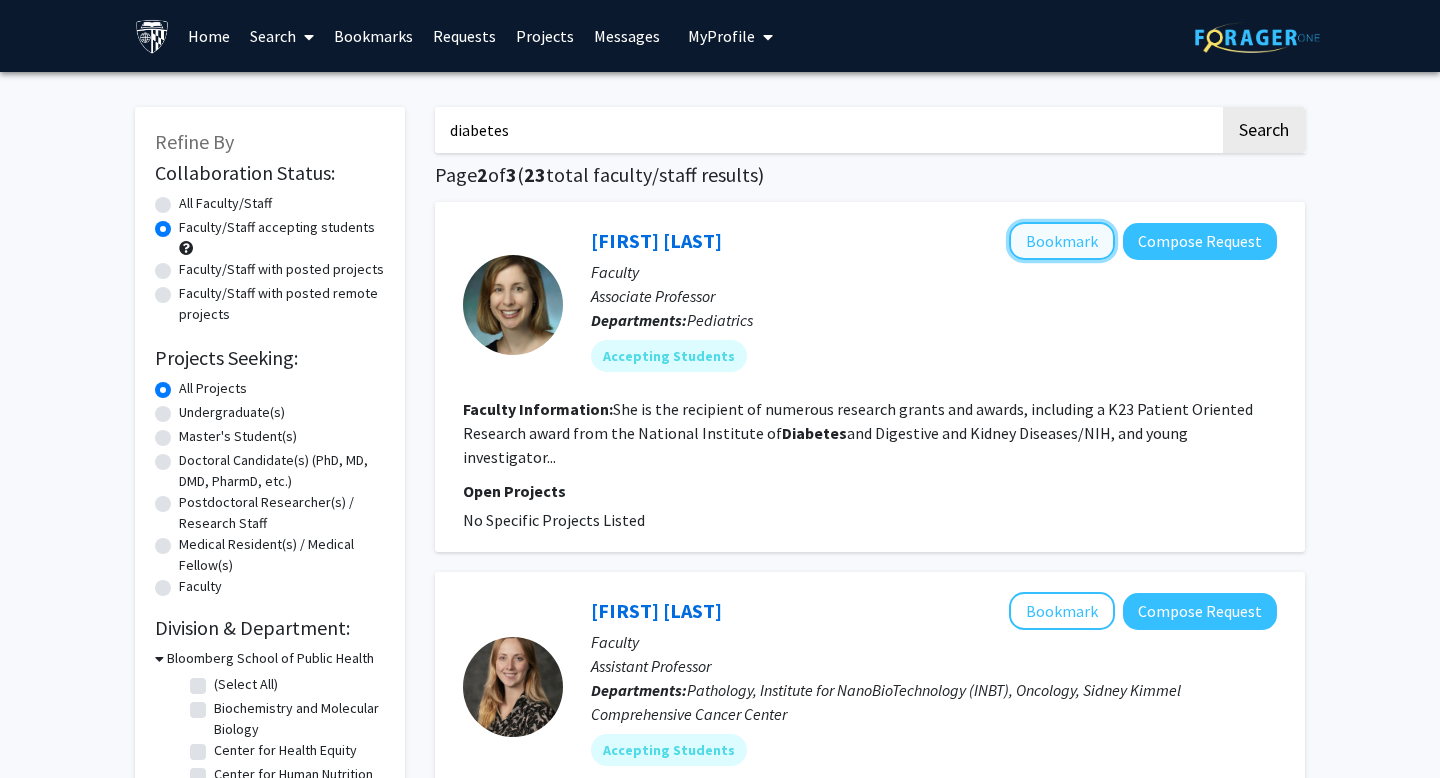 click on "Bookmark" 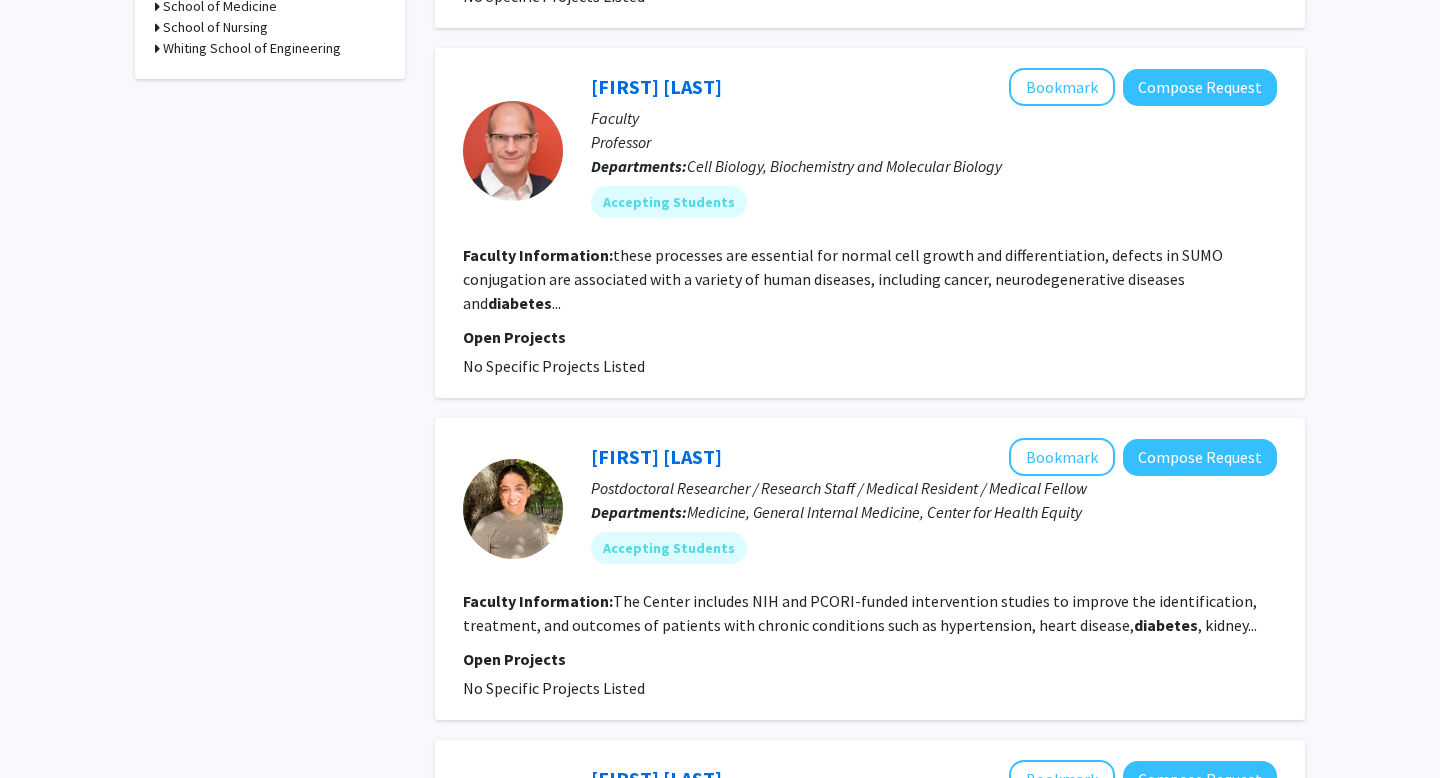 scroll, scrollTop: 897, scrollLeft: 0, axis: vertical 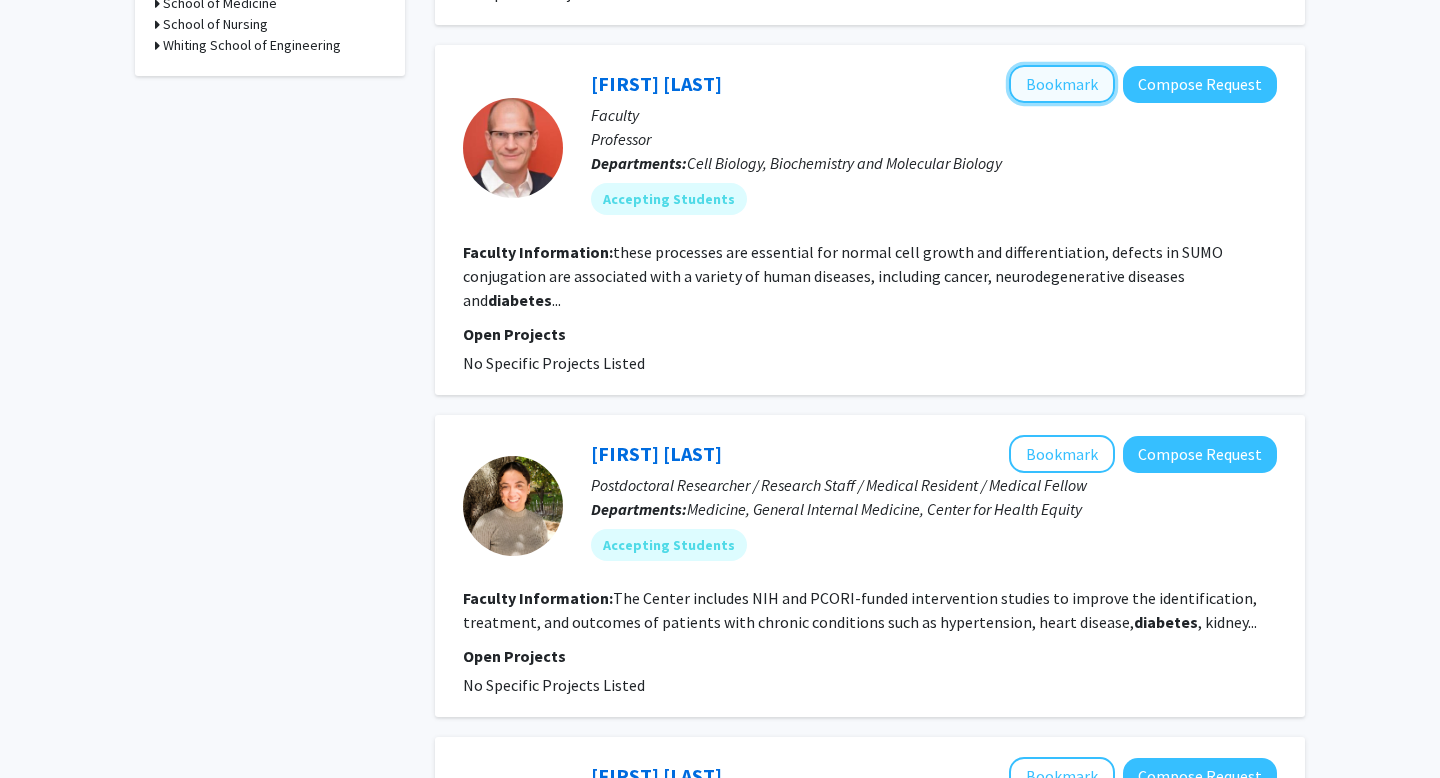 click on "Bookmark" 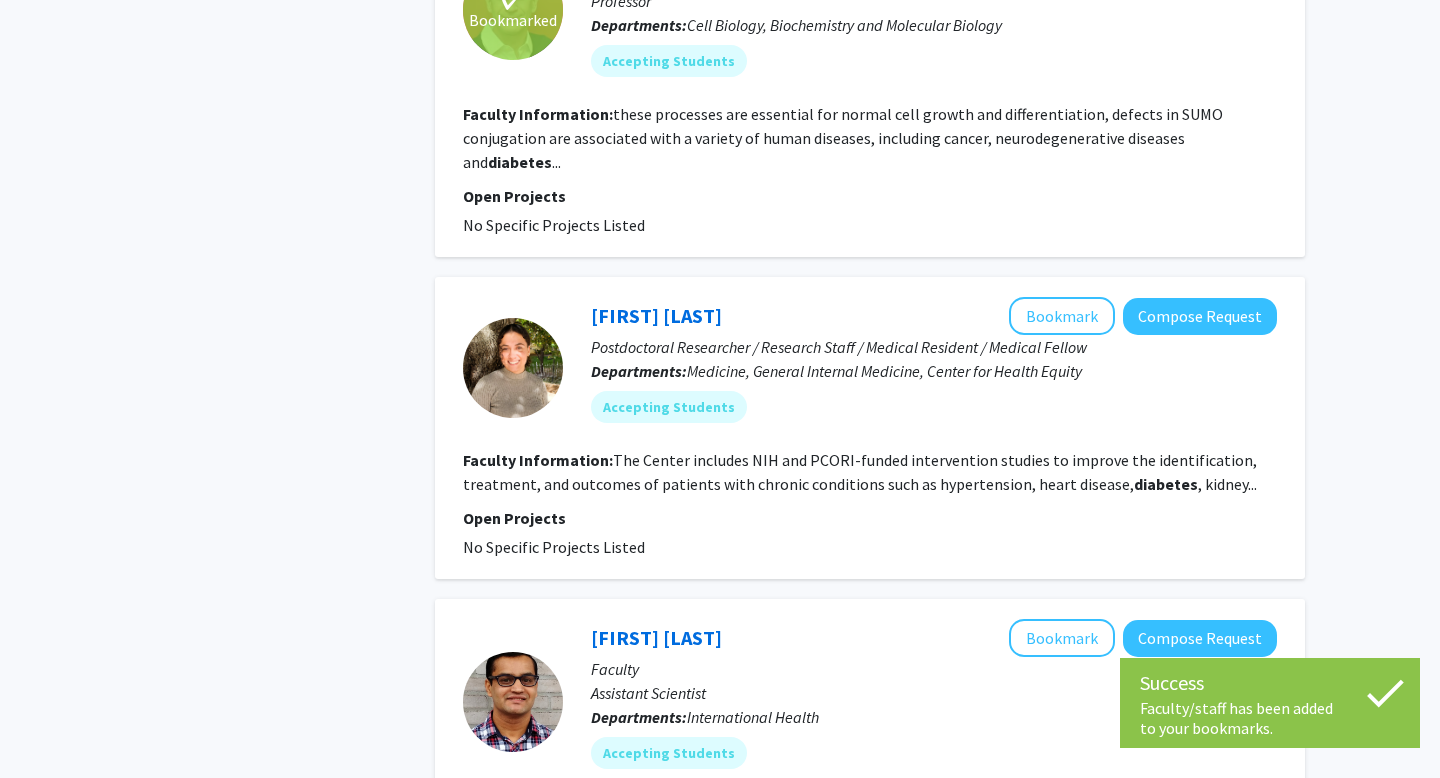 scroll, scrollTop: 1040, scrollLeft: 0, axis: vertical 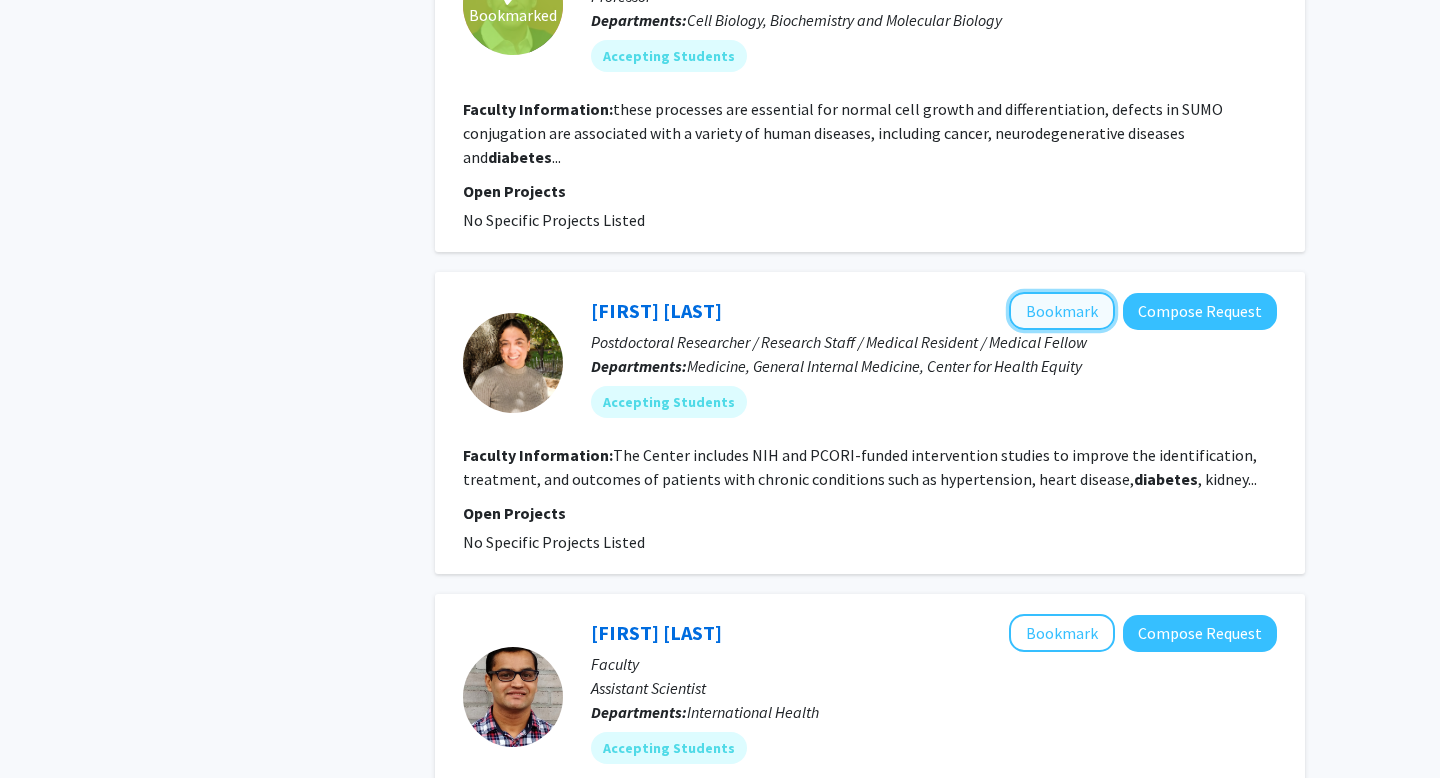 click on "Bookmark" 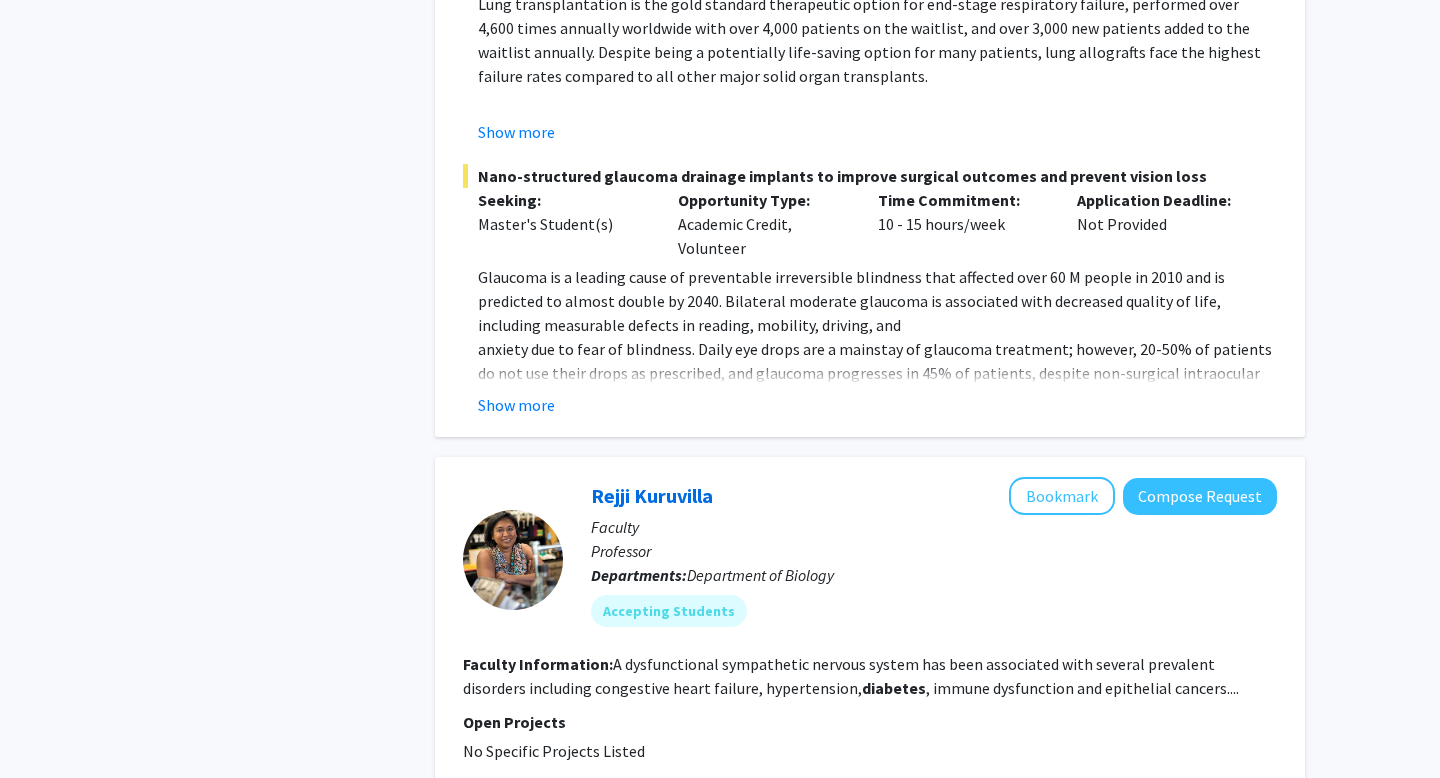 scroll, scrollTop: 2791, scrollLeft: 0, axis: vertical 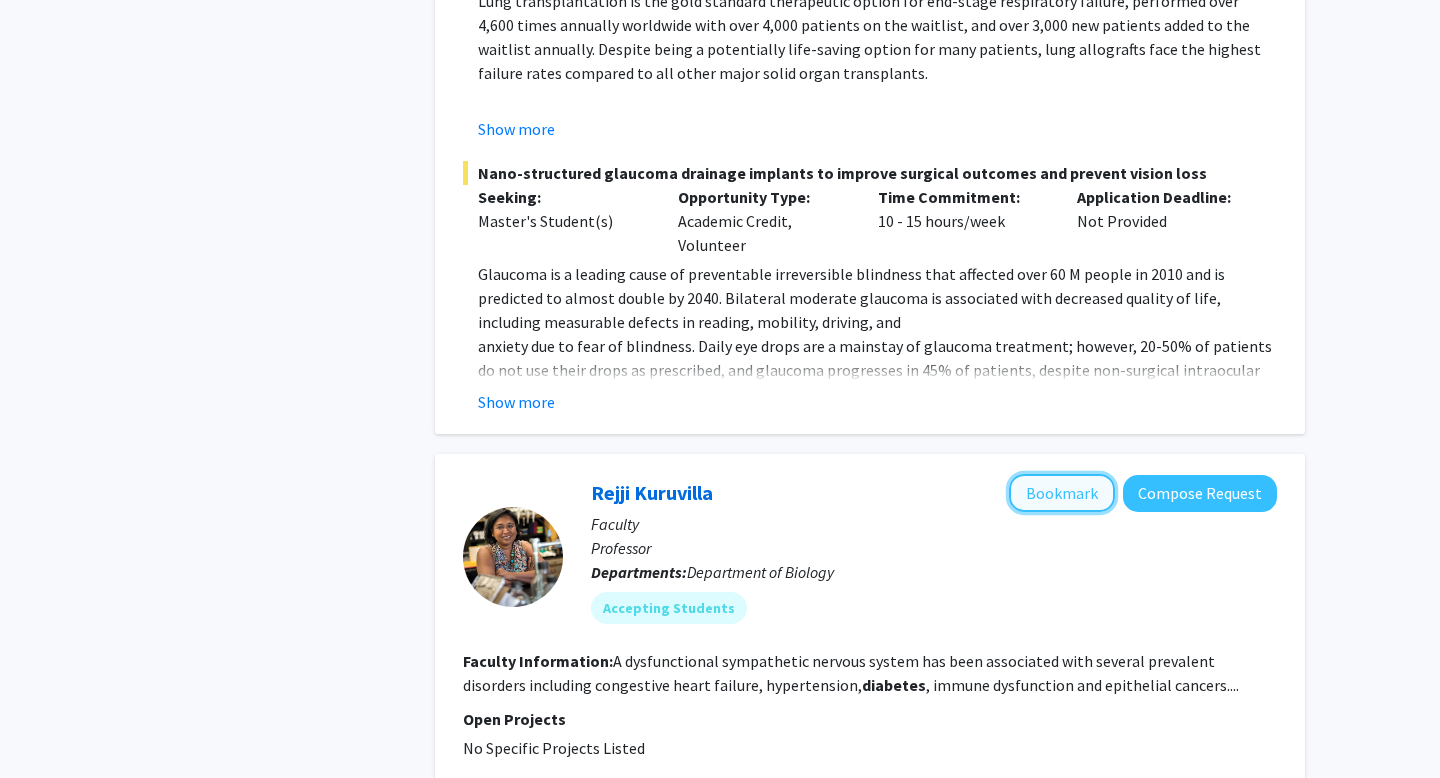 click on "Bookmark" 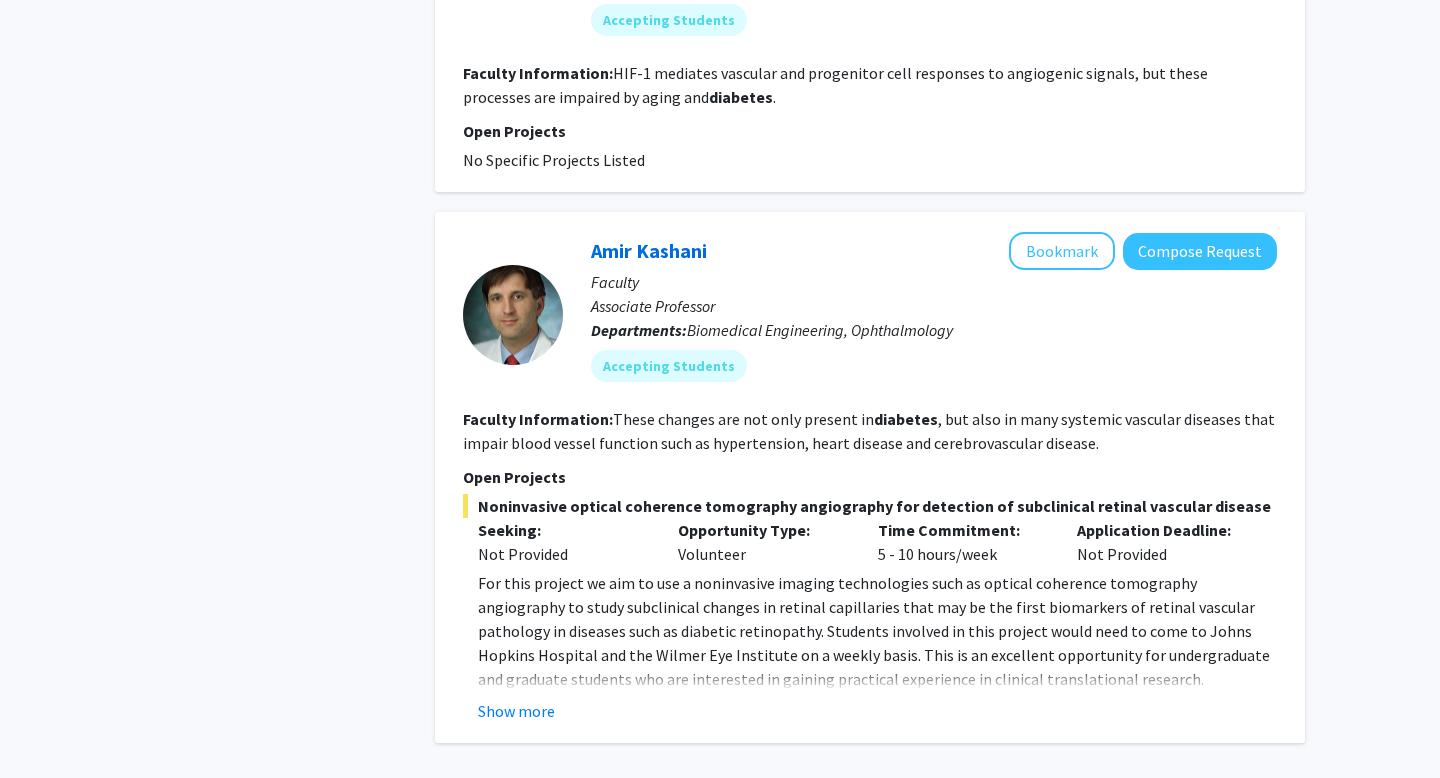 scroll, scrollTop: 4145, scrollLeft: 0, axis: vertical 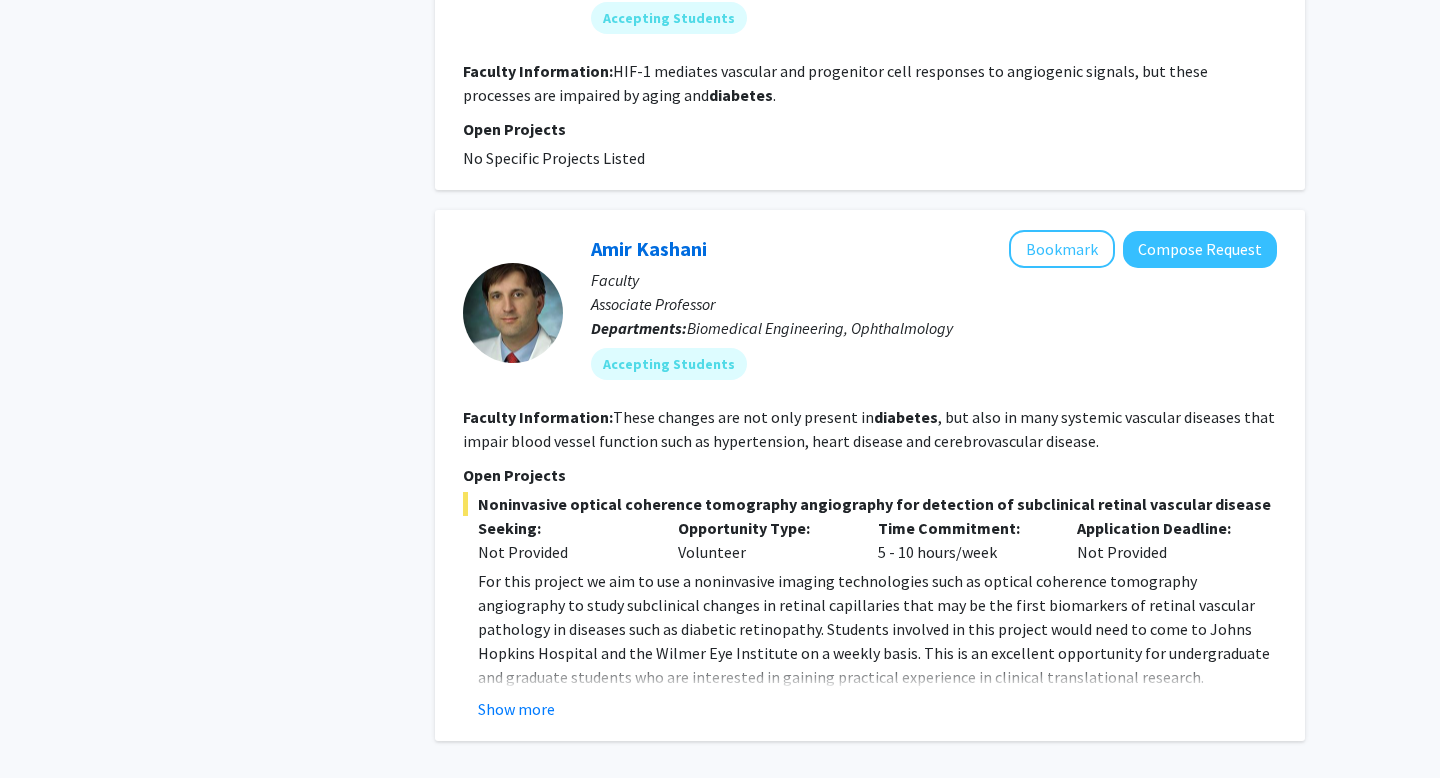 click on "3" 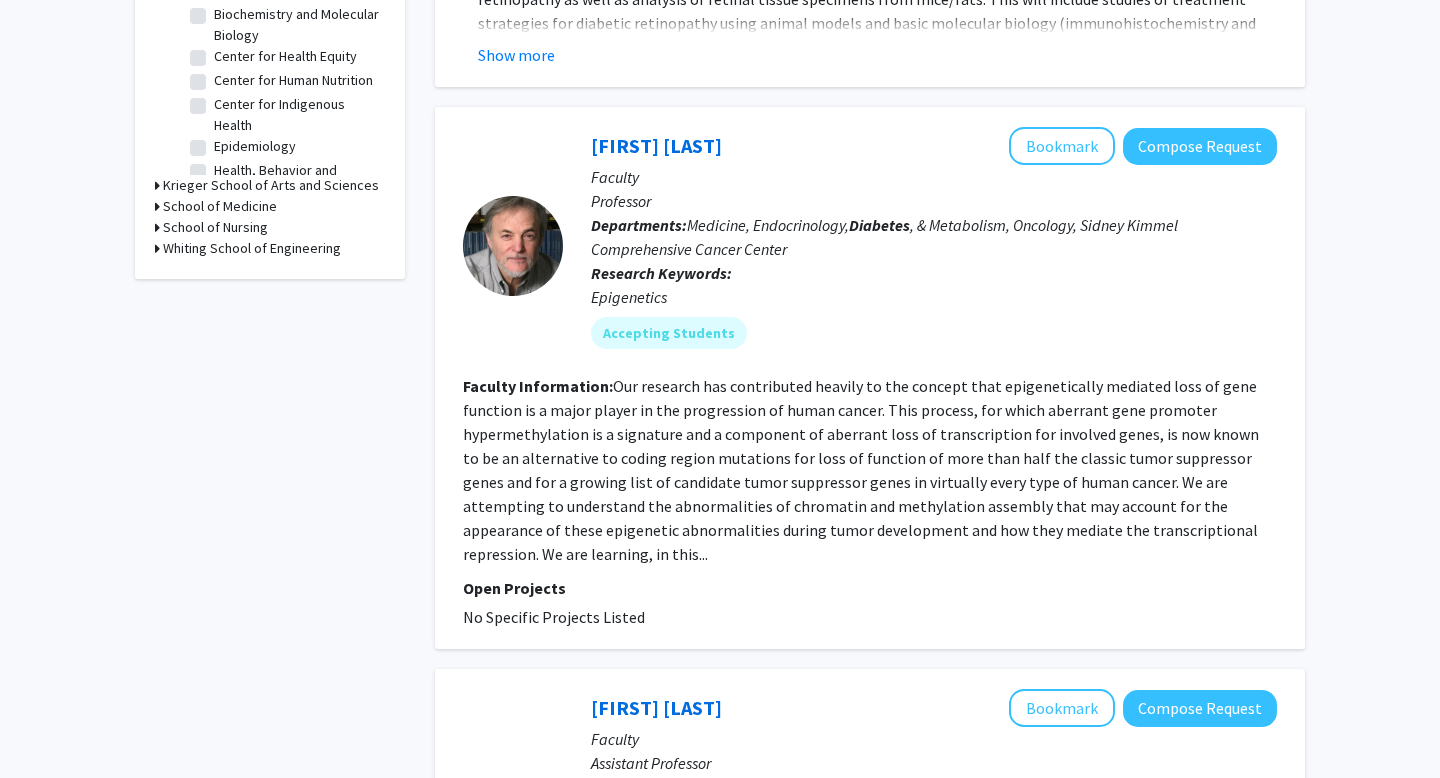scroll, scrollTop: 758, scrollLeft: 0, axis: vertical 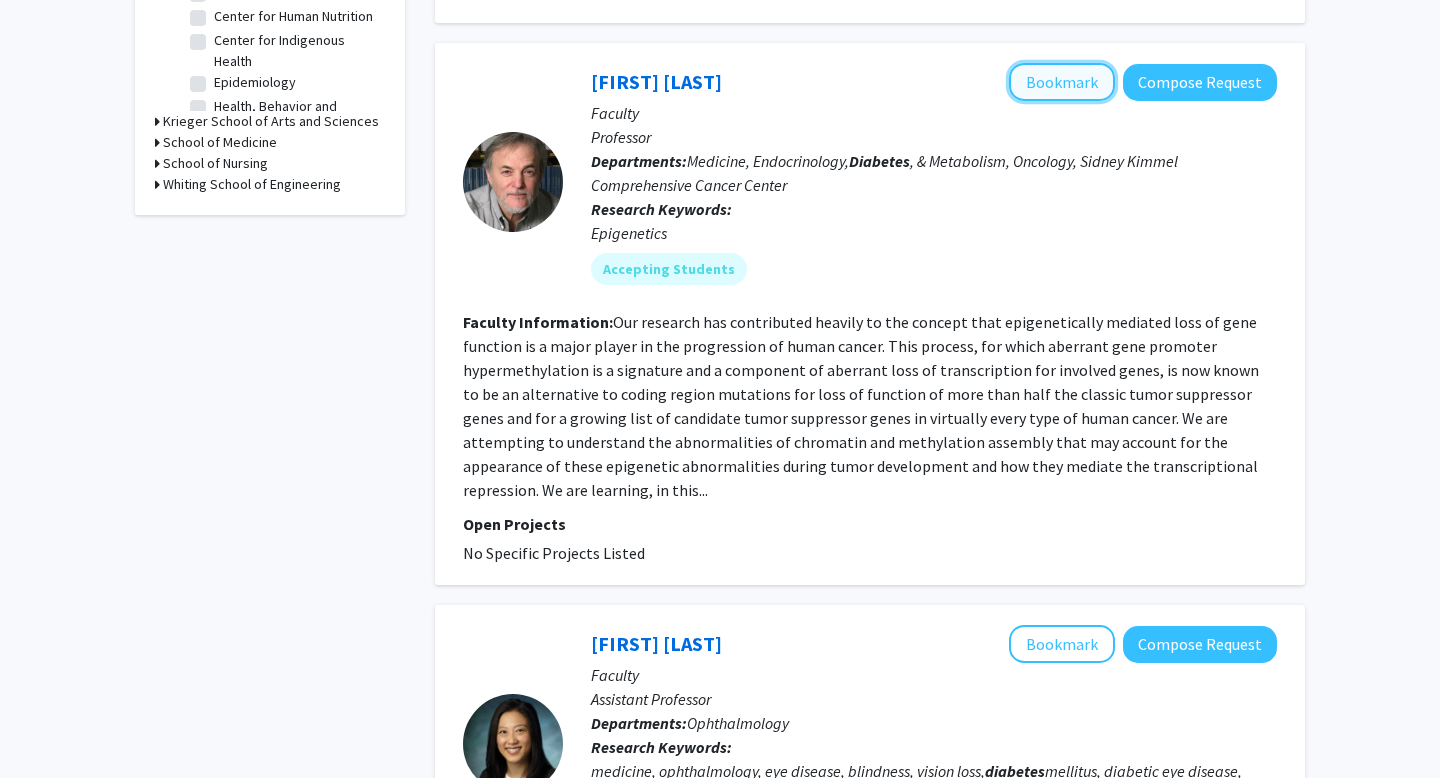click on "Bookmark" 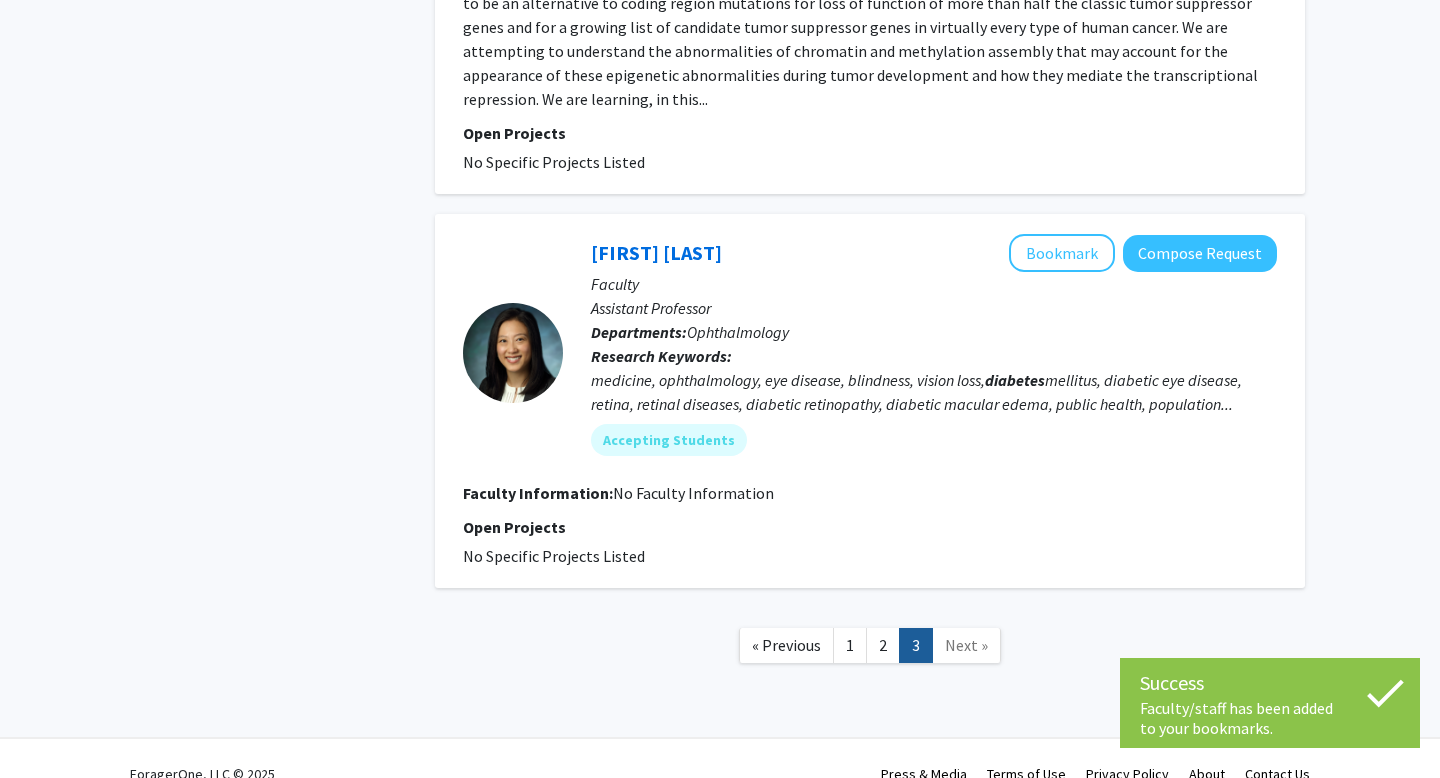 scroll, scrollTop: 1167, scrollLeft: 0, axis: vertical 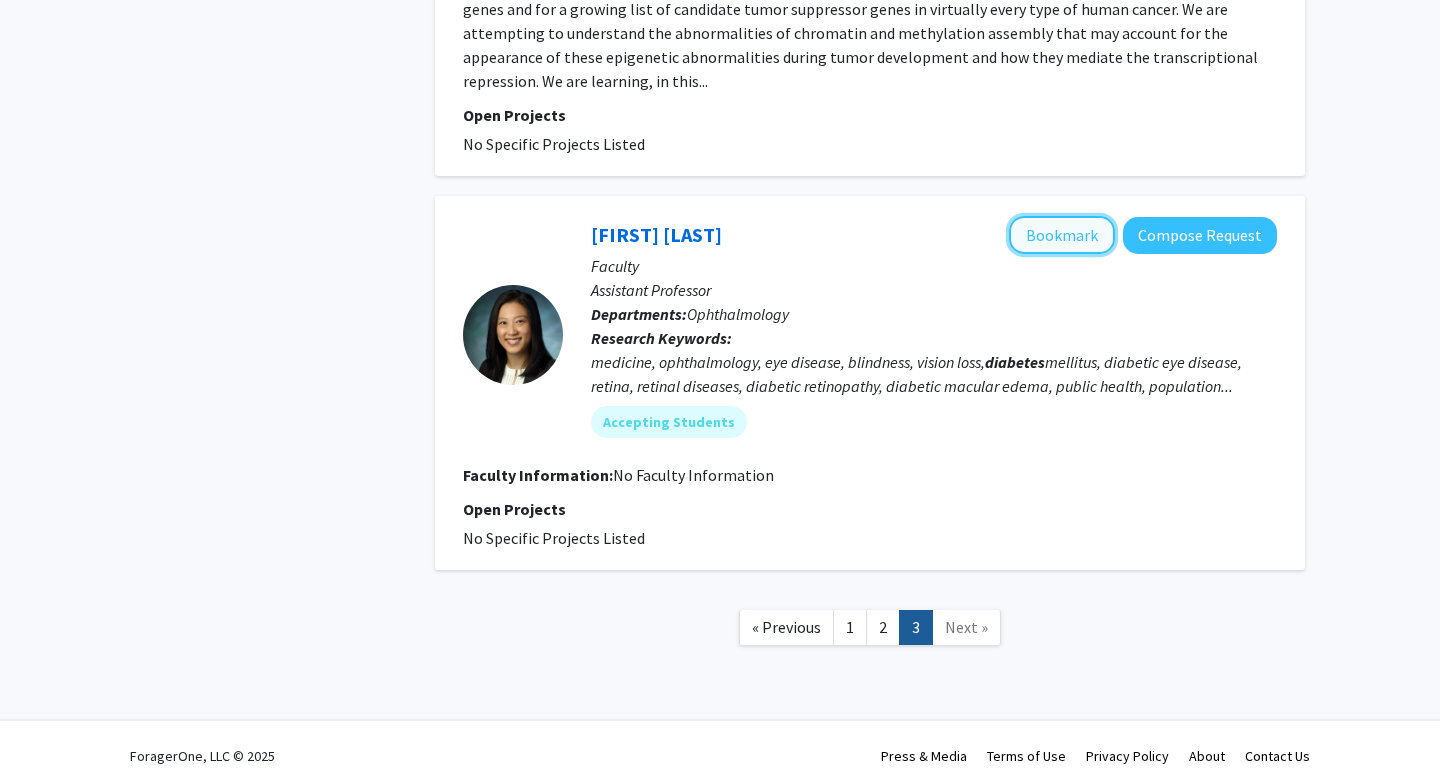 click on "Bookmark" 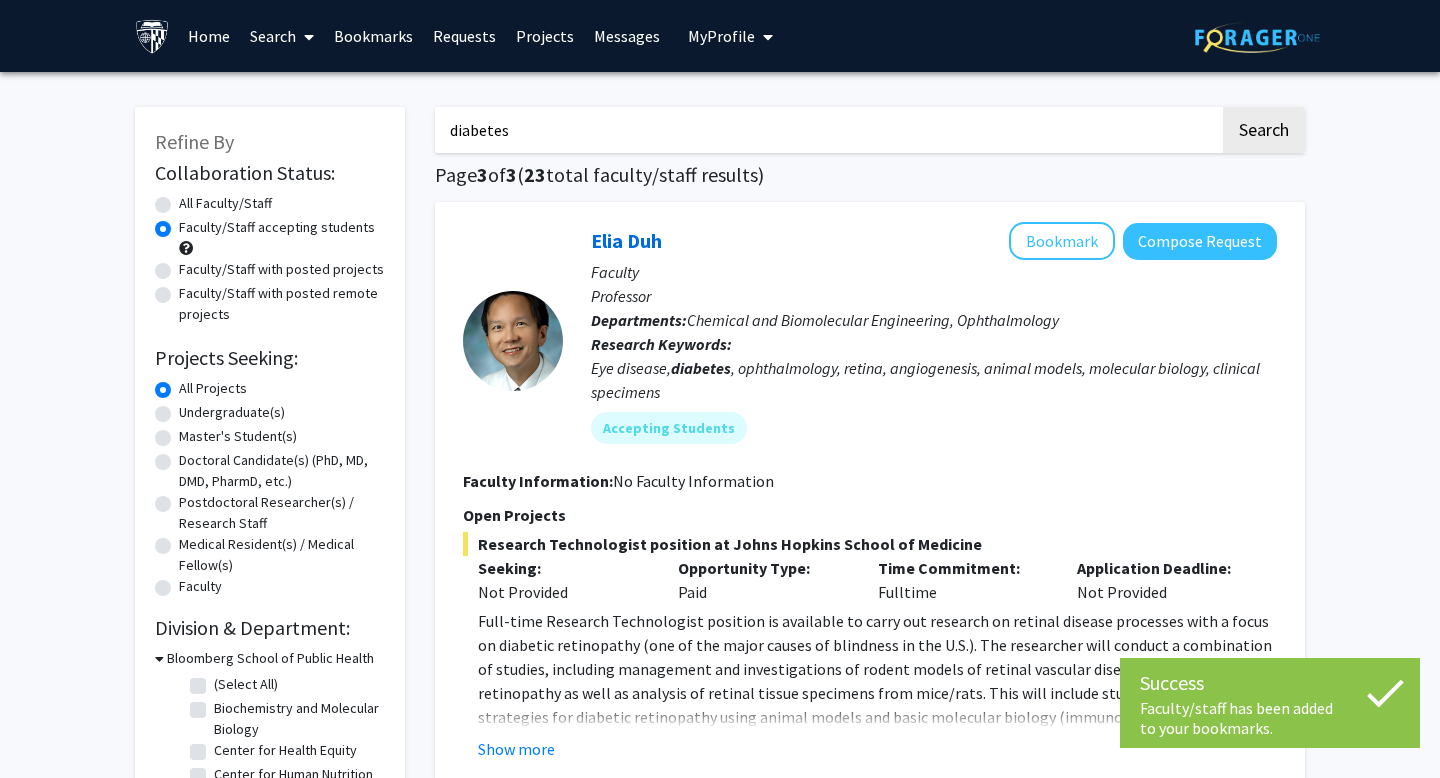 click on "diabetes" at bounding box center [827, 130] 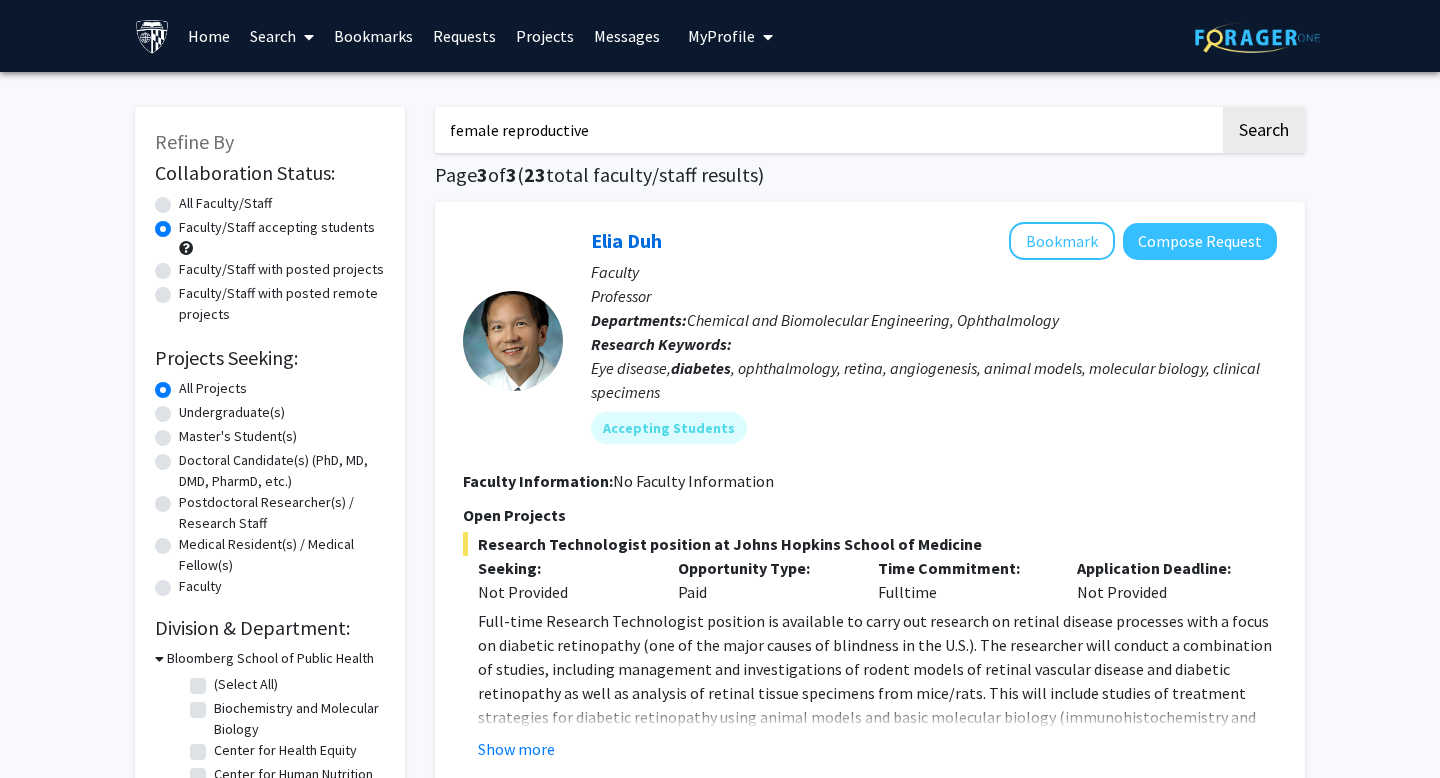 type on "female reproductive" 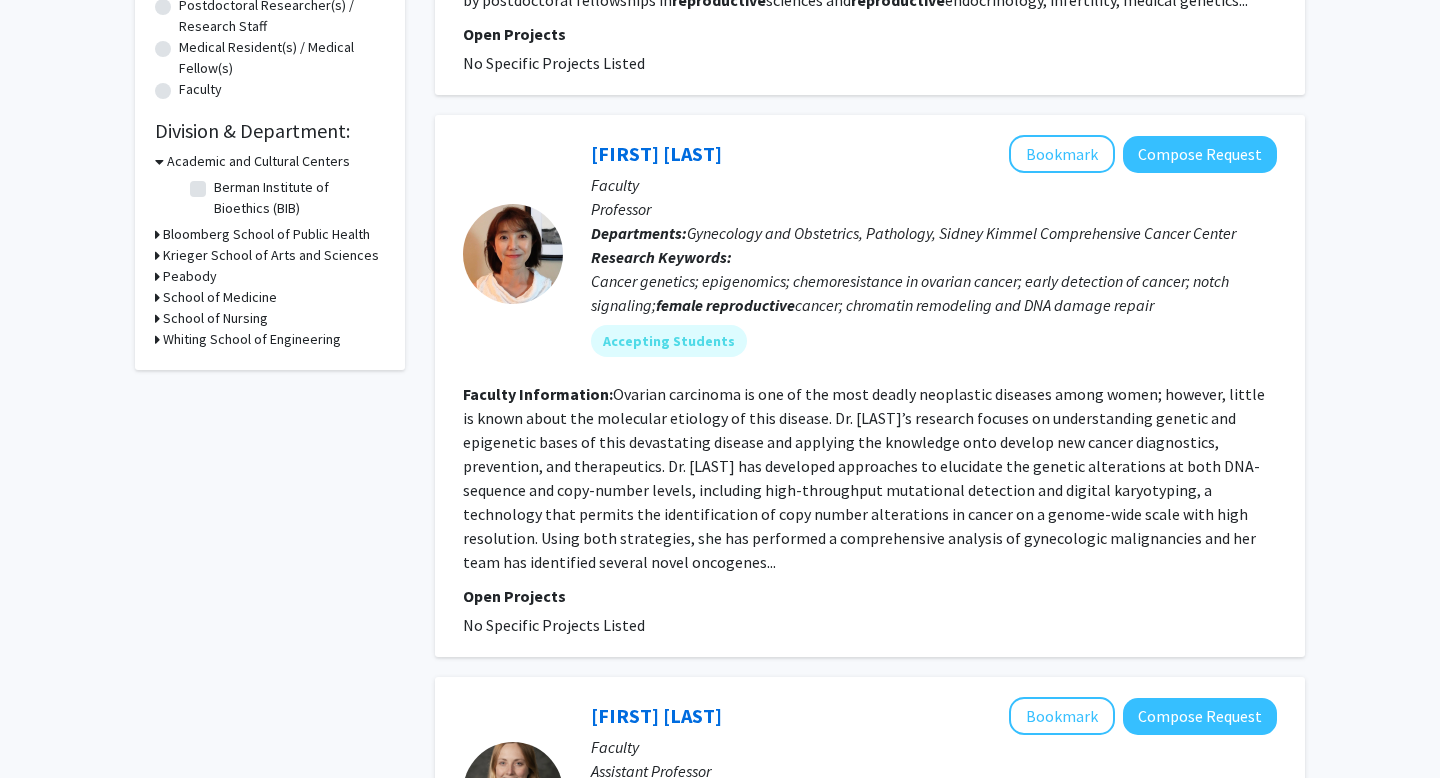 scroll, scrollTop: 499, scrollLeft: 0, axis: vertical 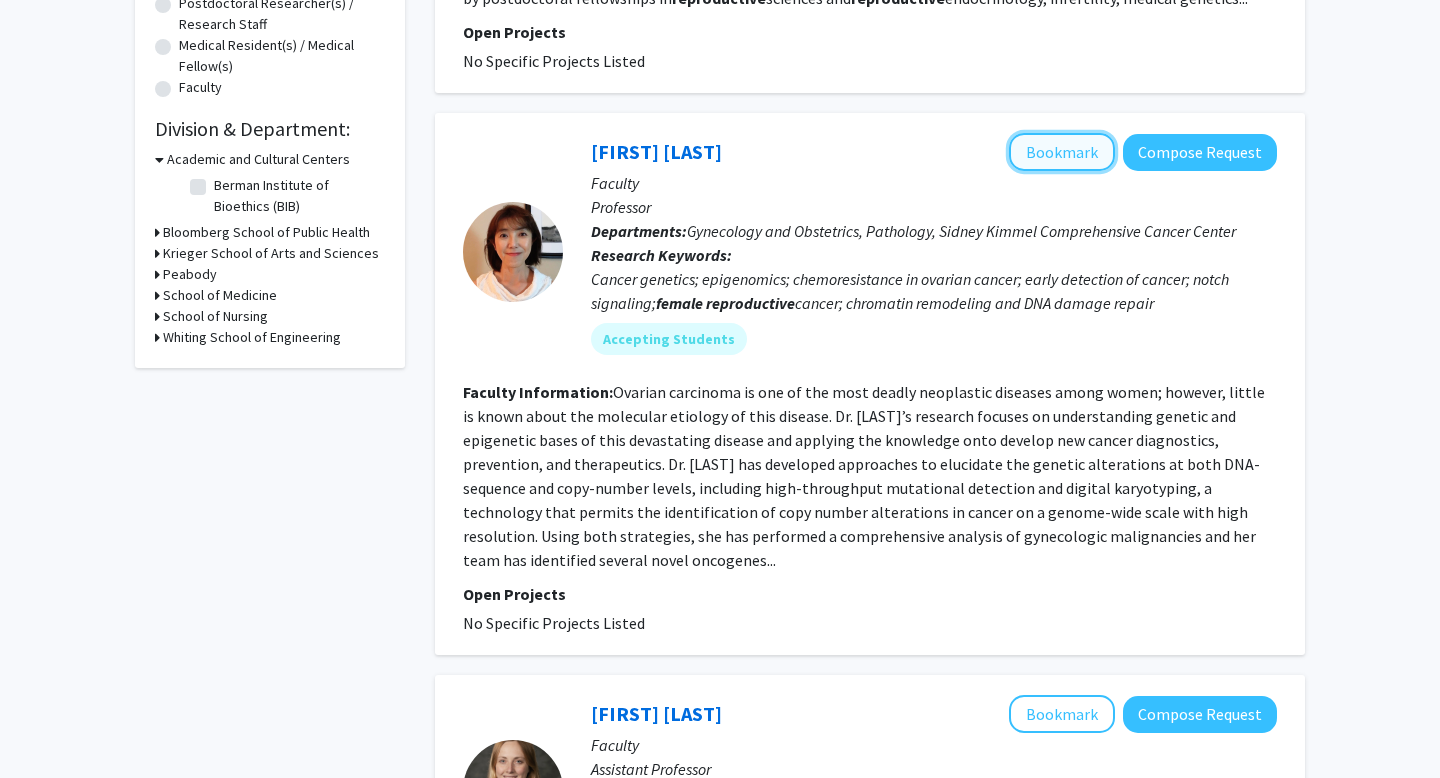 click on "Bookmark" 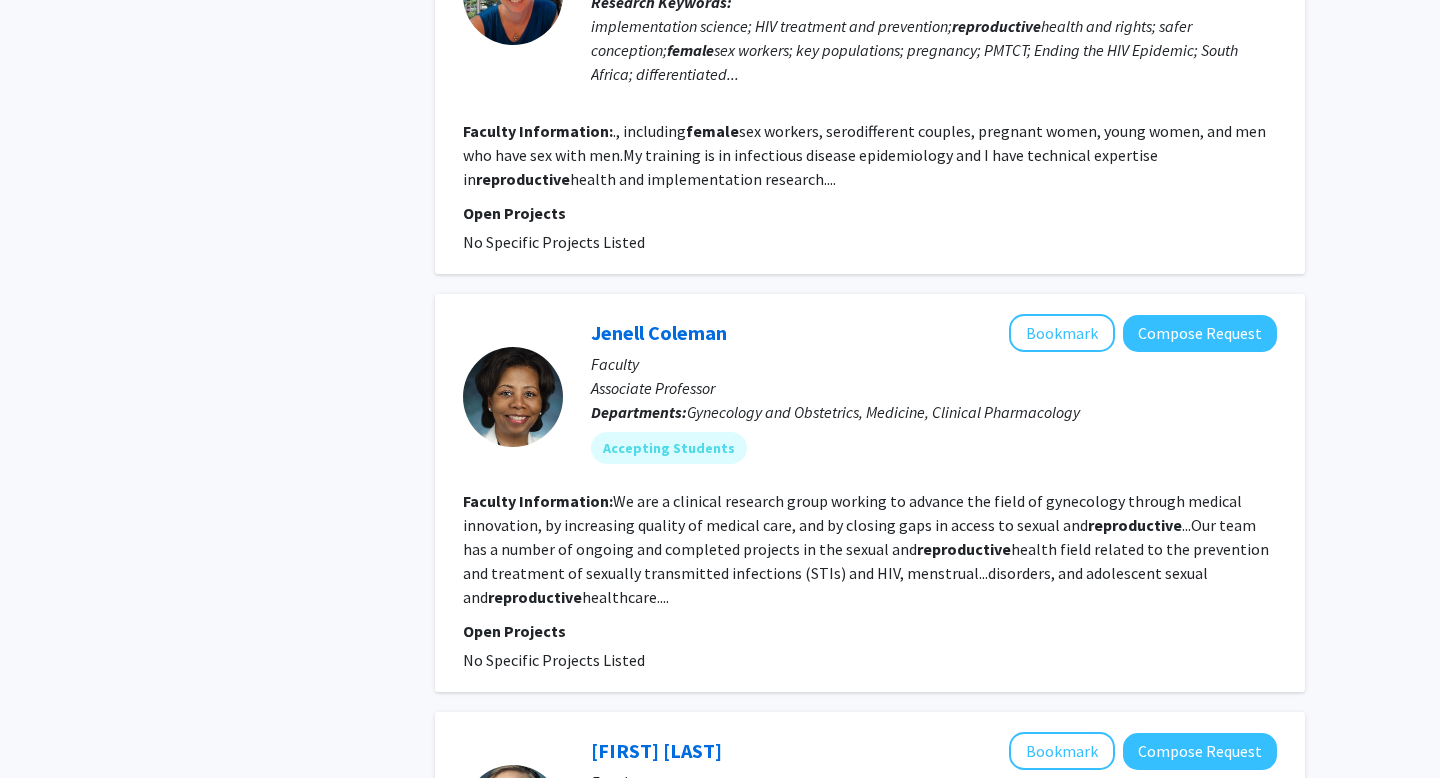 scroll, scrollTop: 2951, scrollLeft: 0, axis: vertical 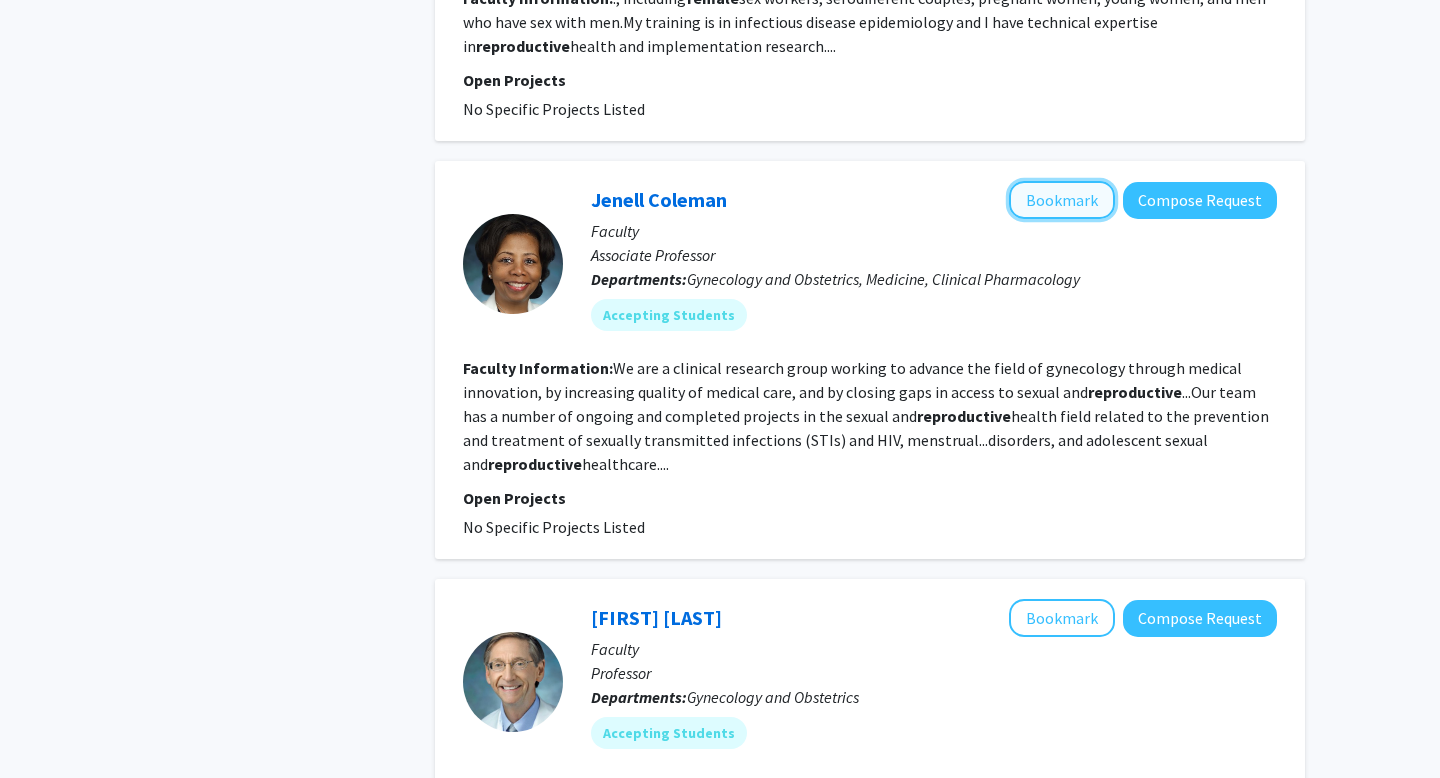 click on "Bookmark" 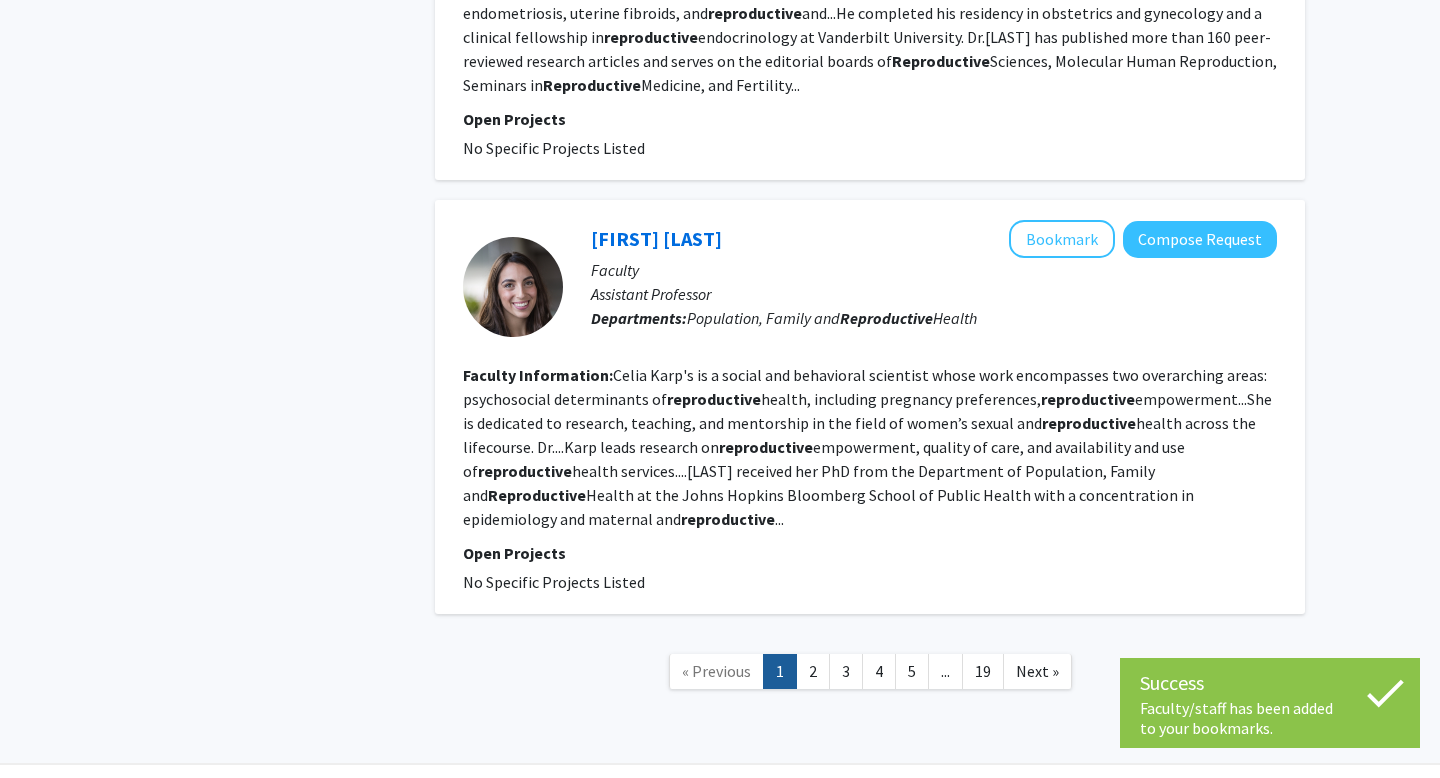 scroll, scrollTop: 3797, scrollLeft: 0, axis: vertical 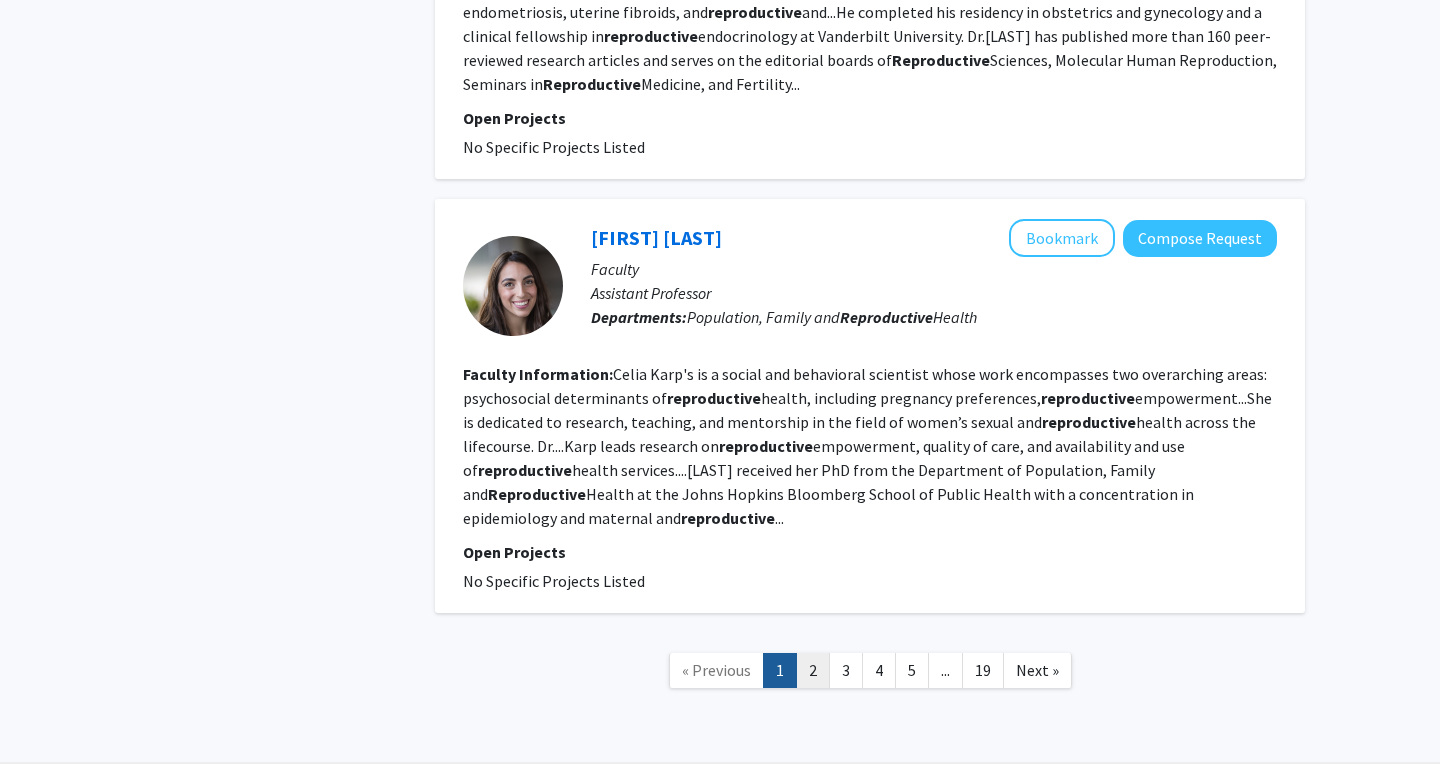 click on "2" 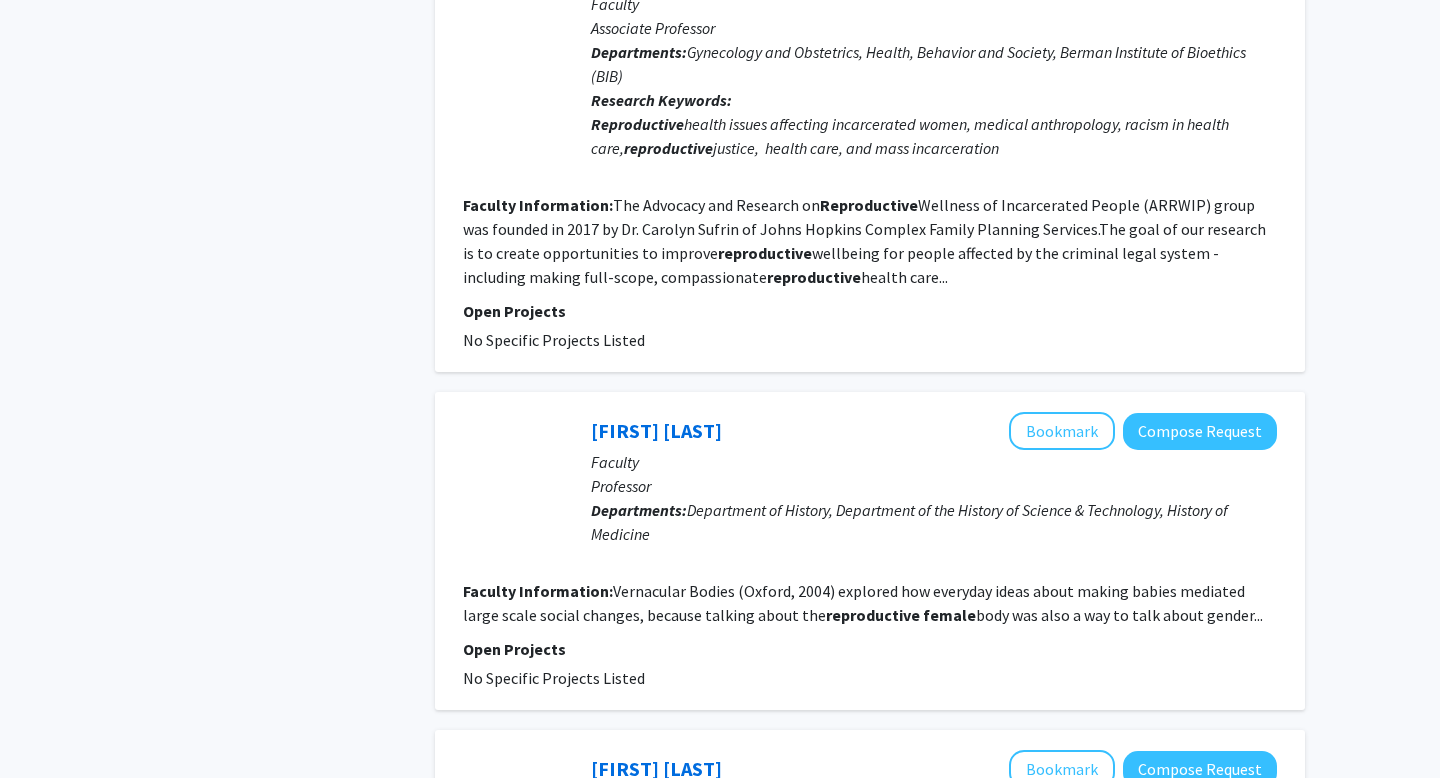 scroll, scrollTop: 991, scrollLeft: 0, axis: vertical 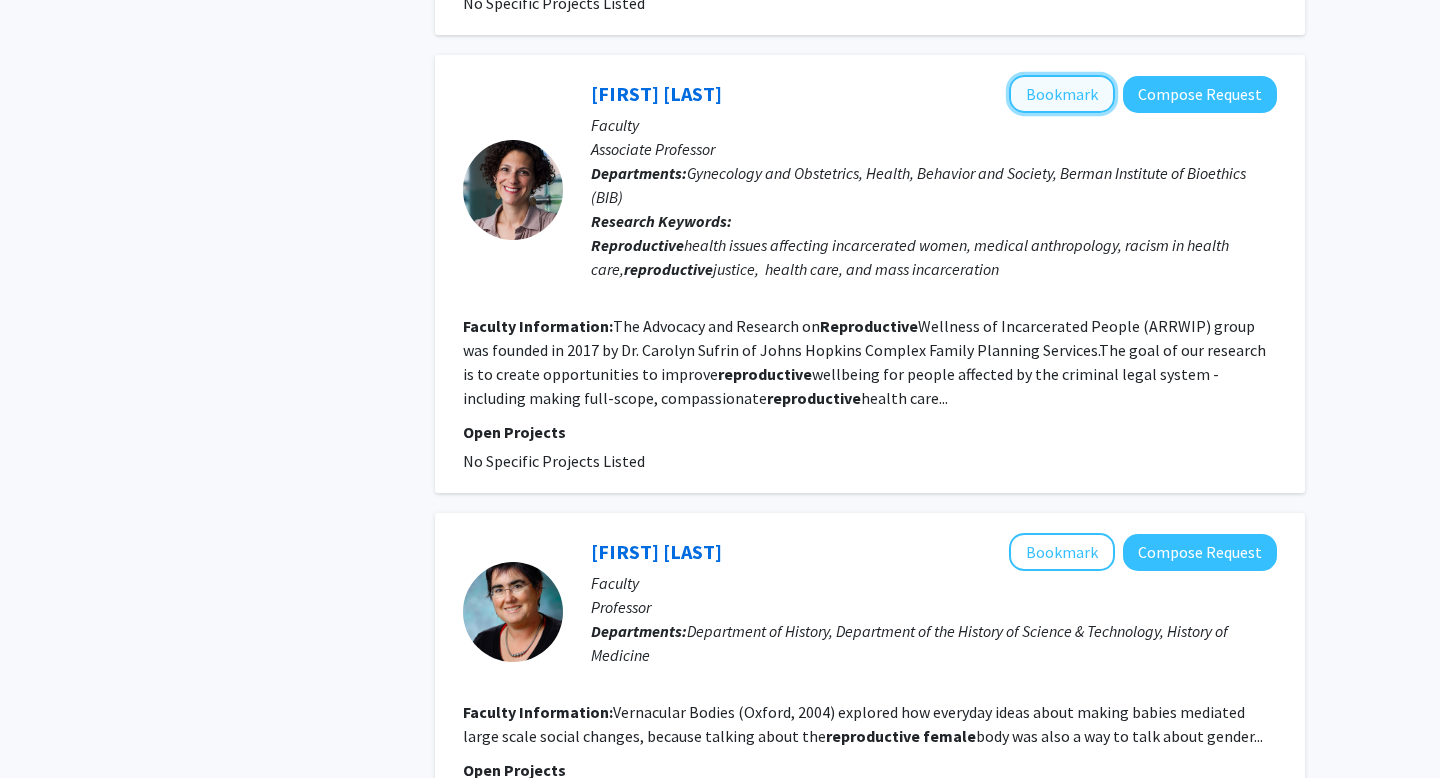 click on "Bookmark" 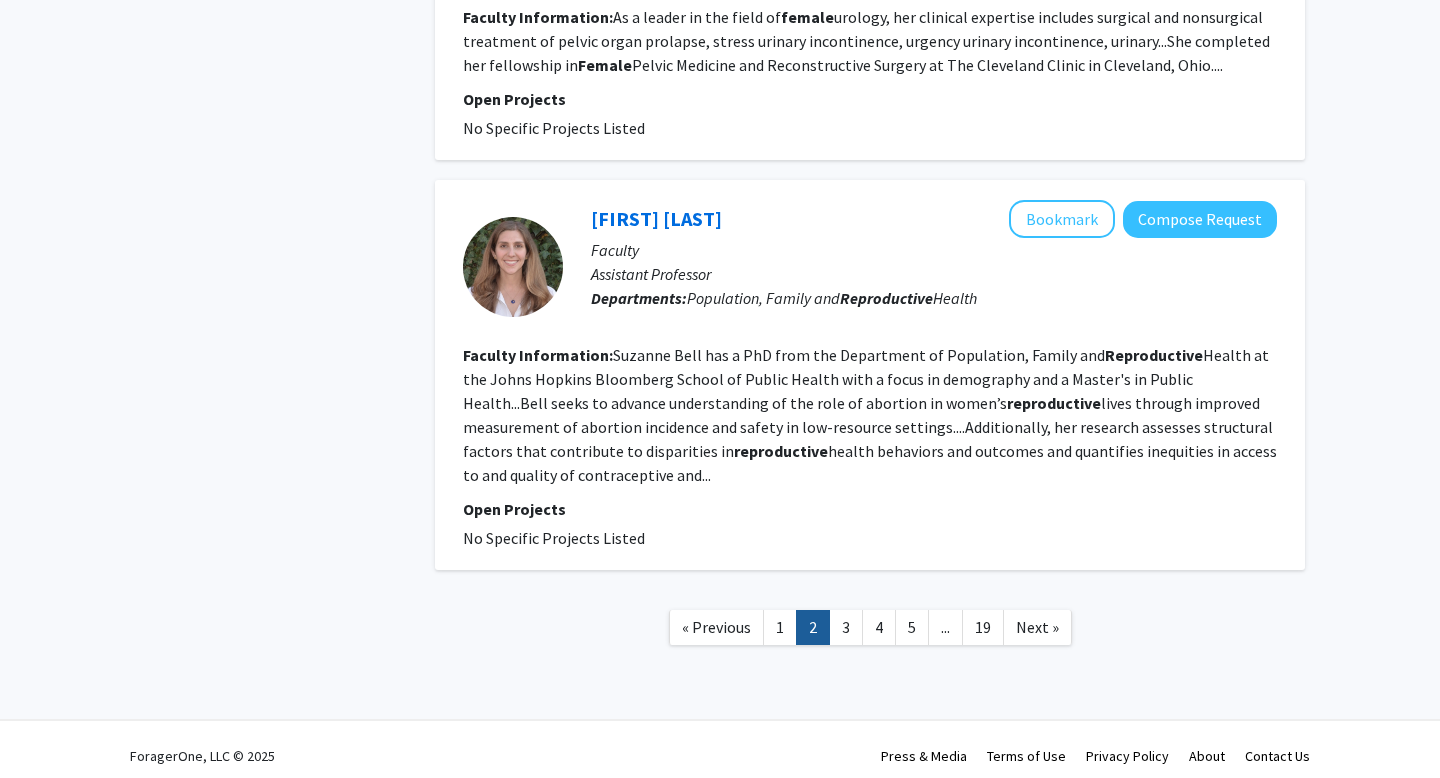 scroll, scrollTop: 3581, scrollLeft: 0, axis: vertical 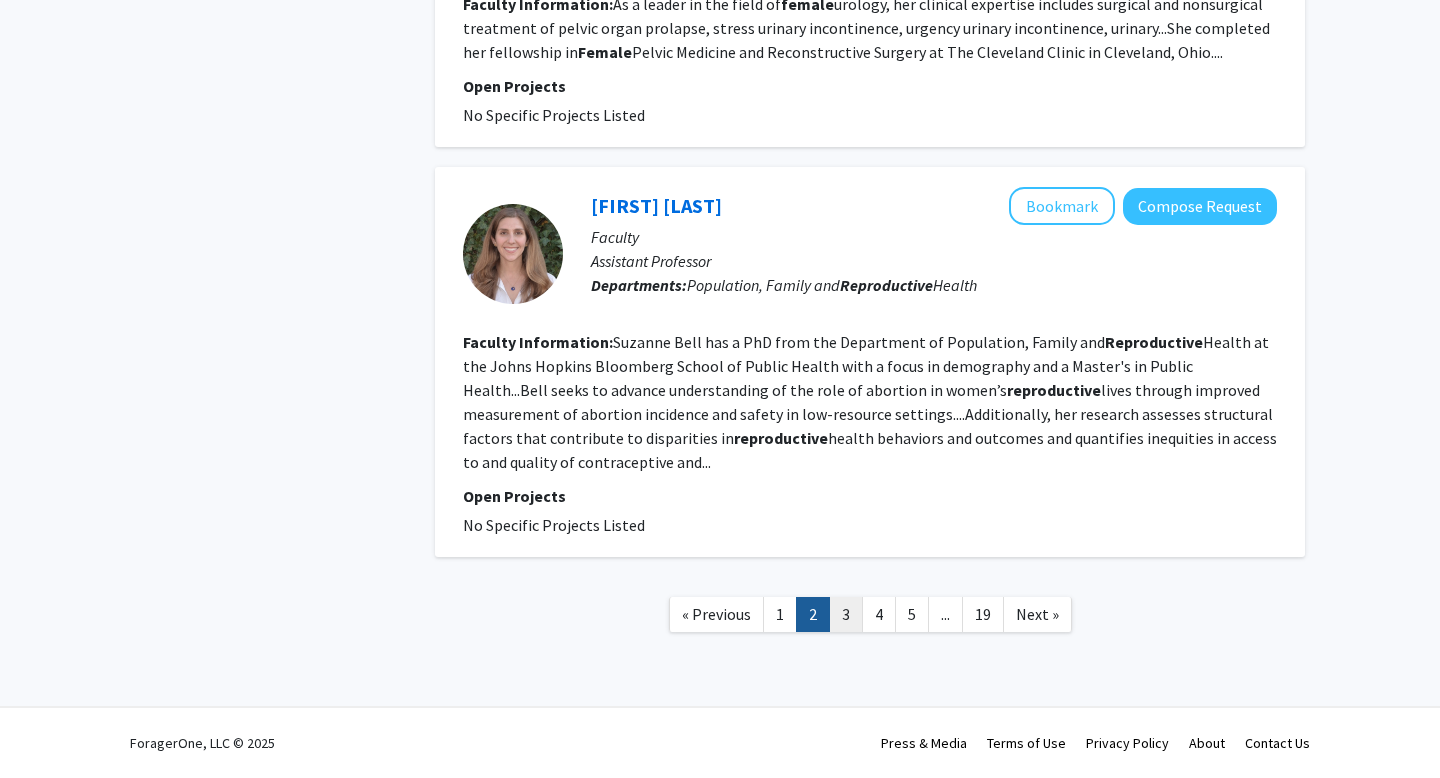 click on "3" 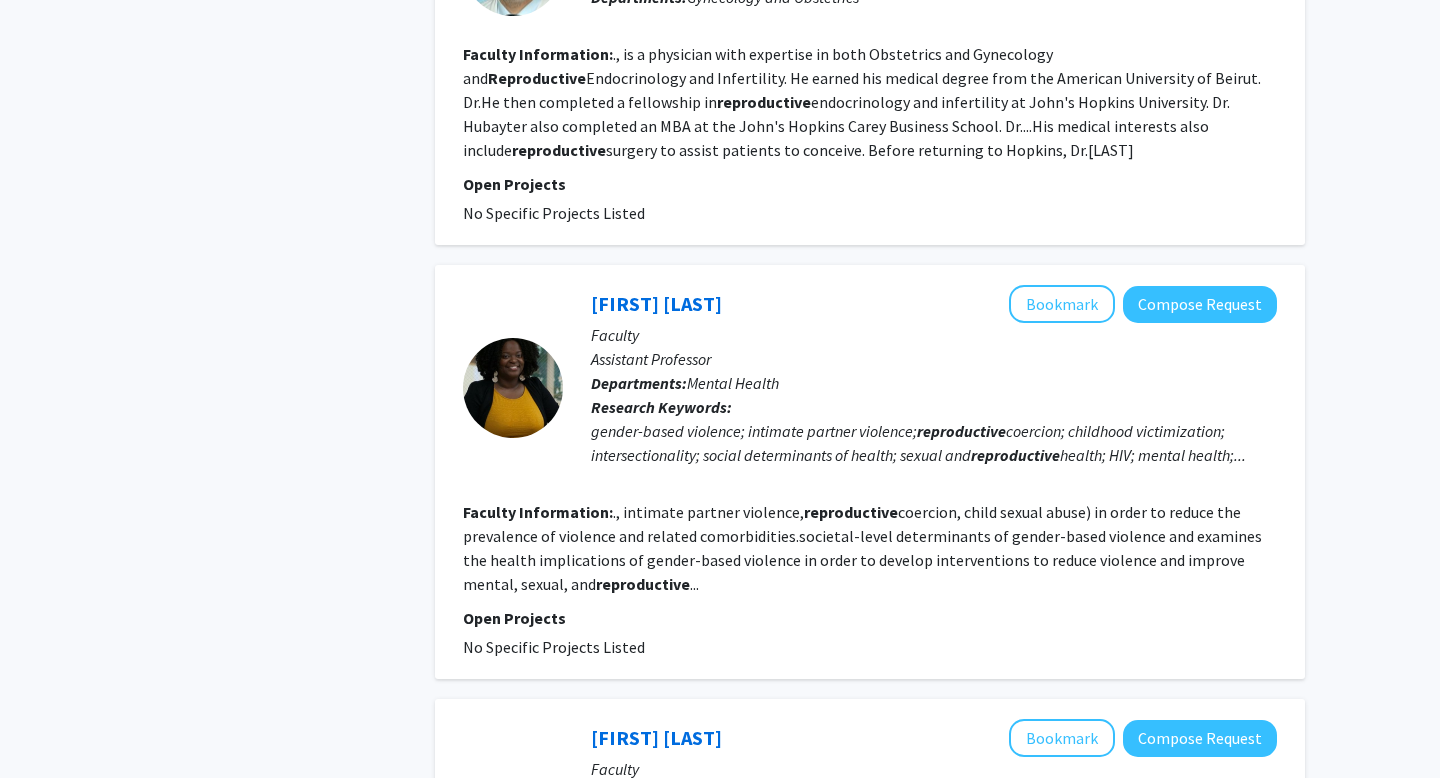 scroll, scrollTop: 1320, scrollLeft: 0, axis: vertical 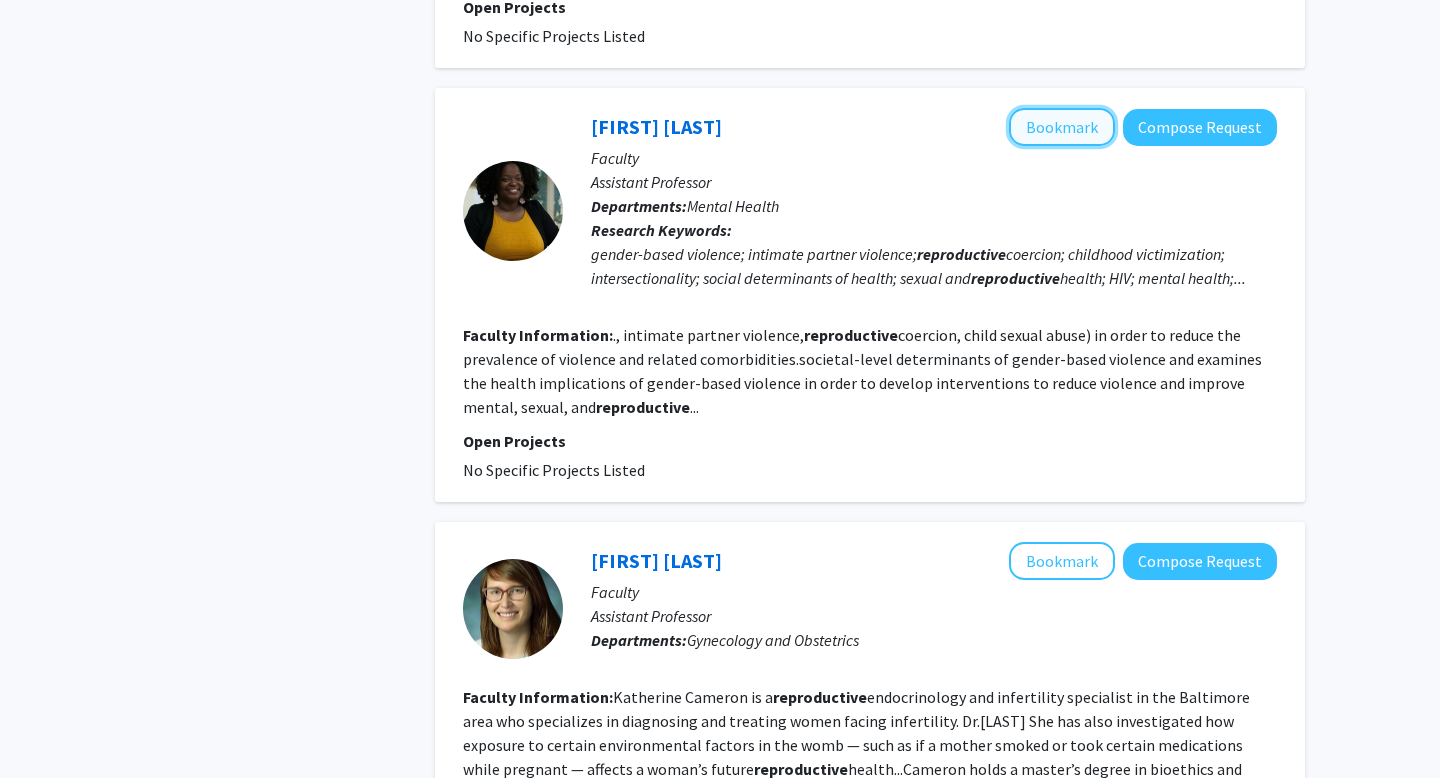 click on "Bookmark" 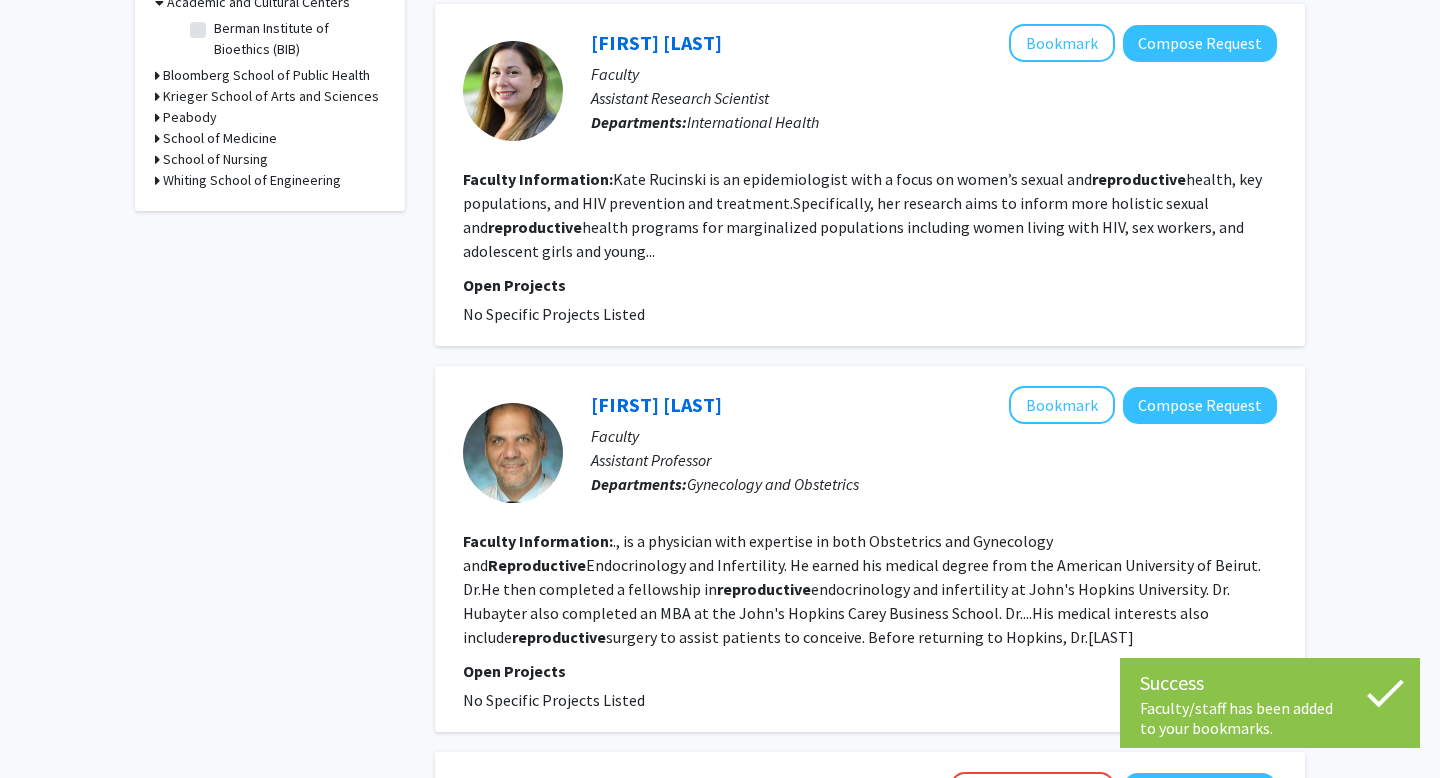 scroll, scrollTop: 0, scrollLeft: 0, axis: both 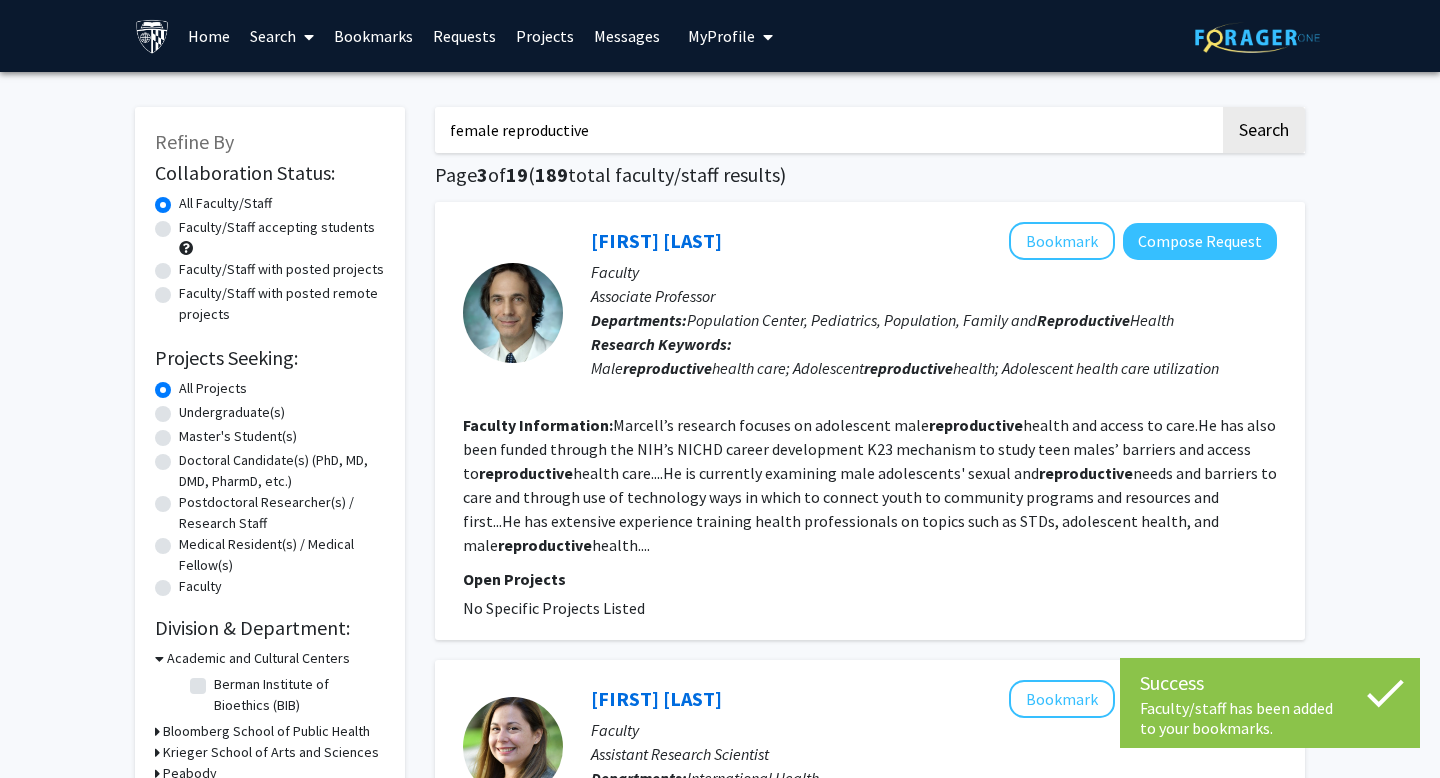 click on "Faculty/Staff accepting students" 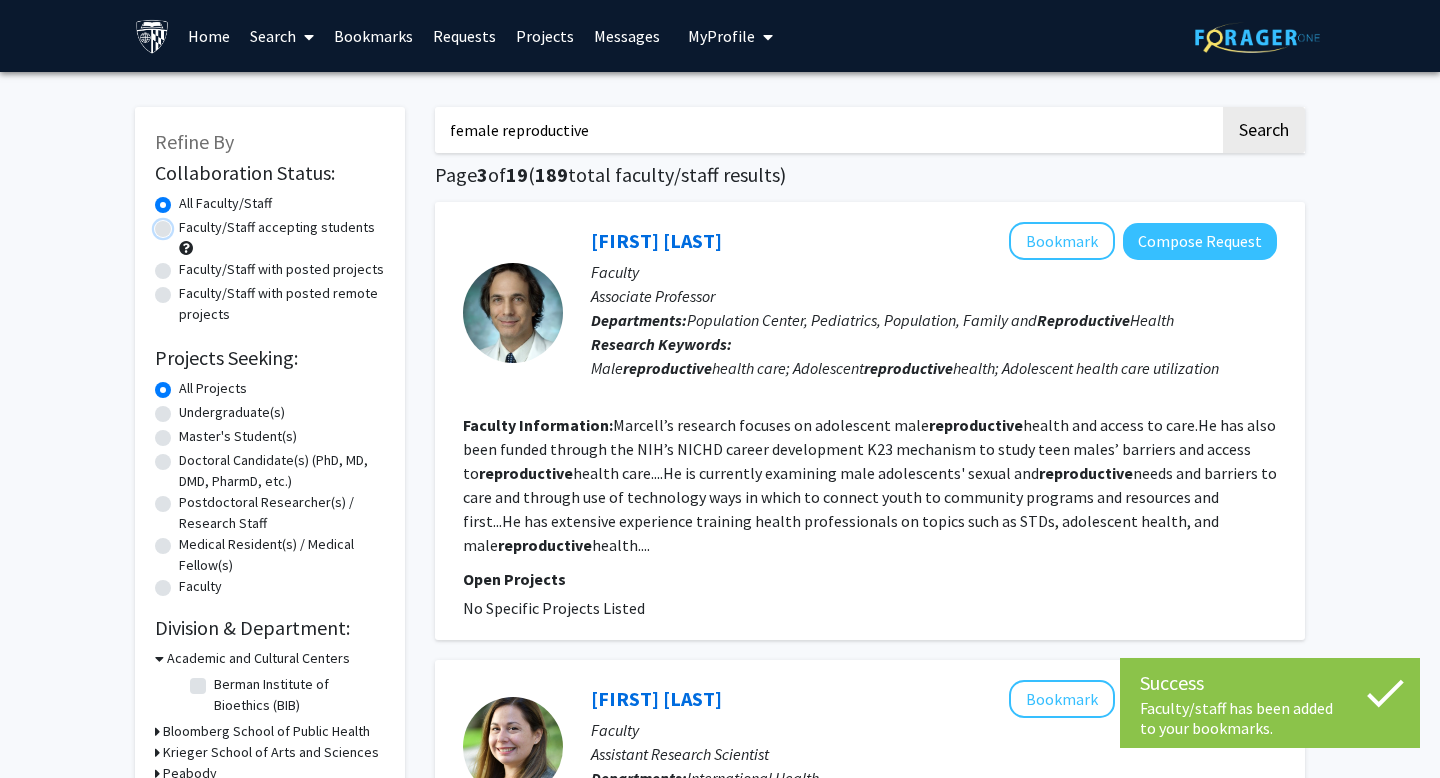 click on "Faculty/Staff accepting students" at bounding box center [185, 223] 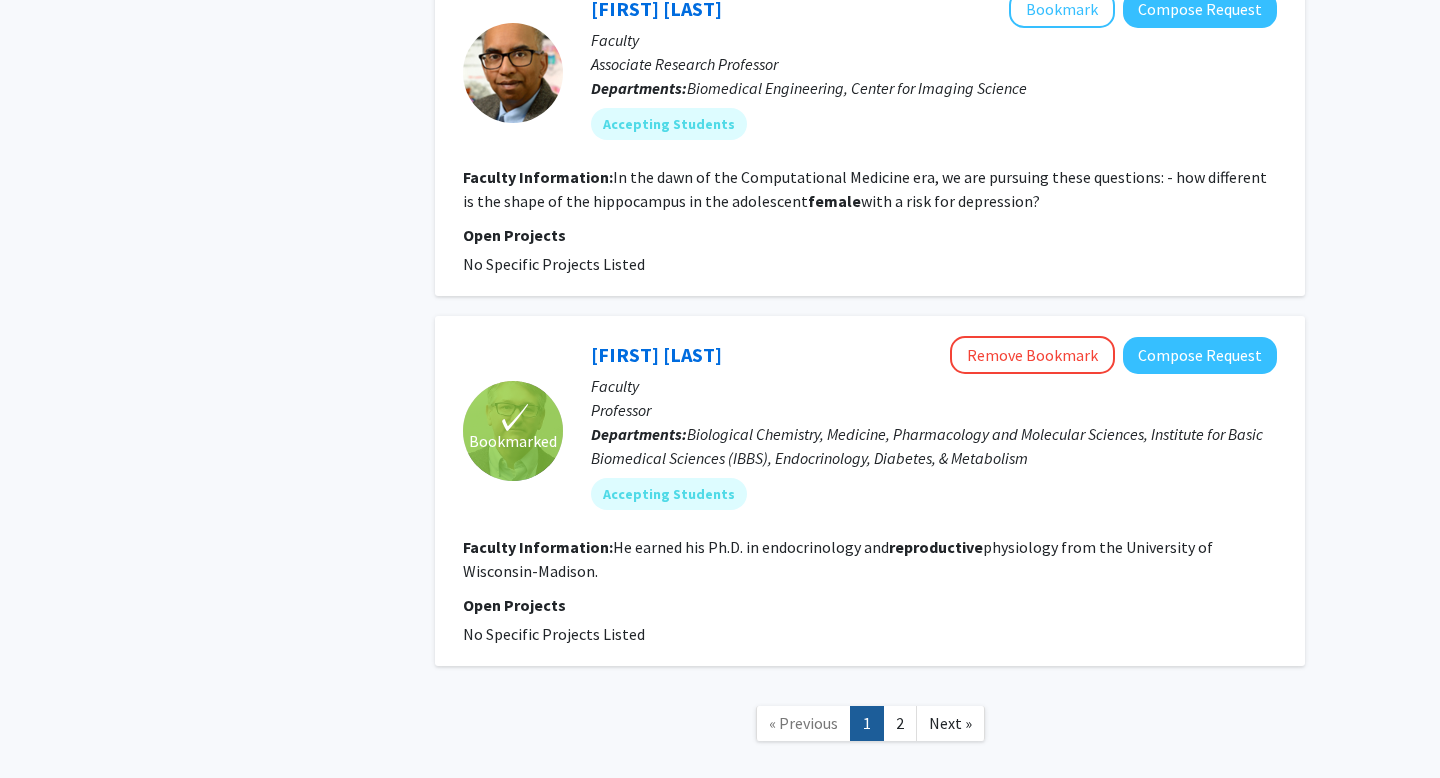scroll, scrollTop: 3685, scrollLeft: 0, axis: vertical 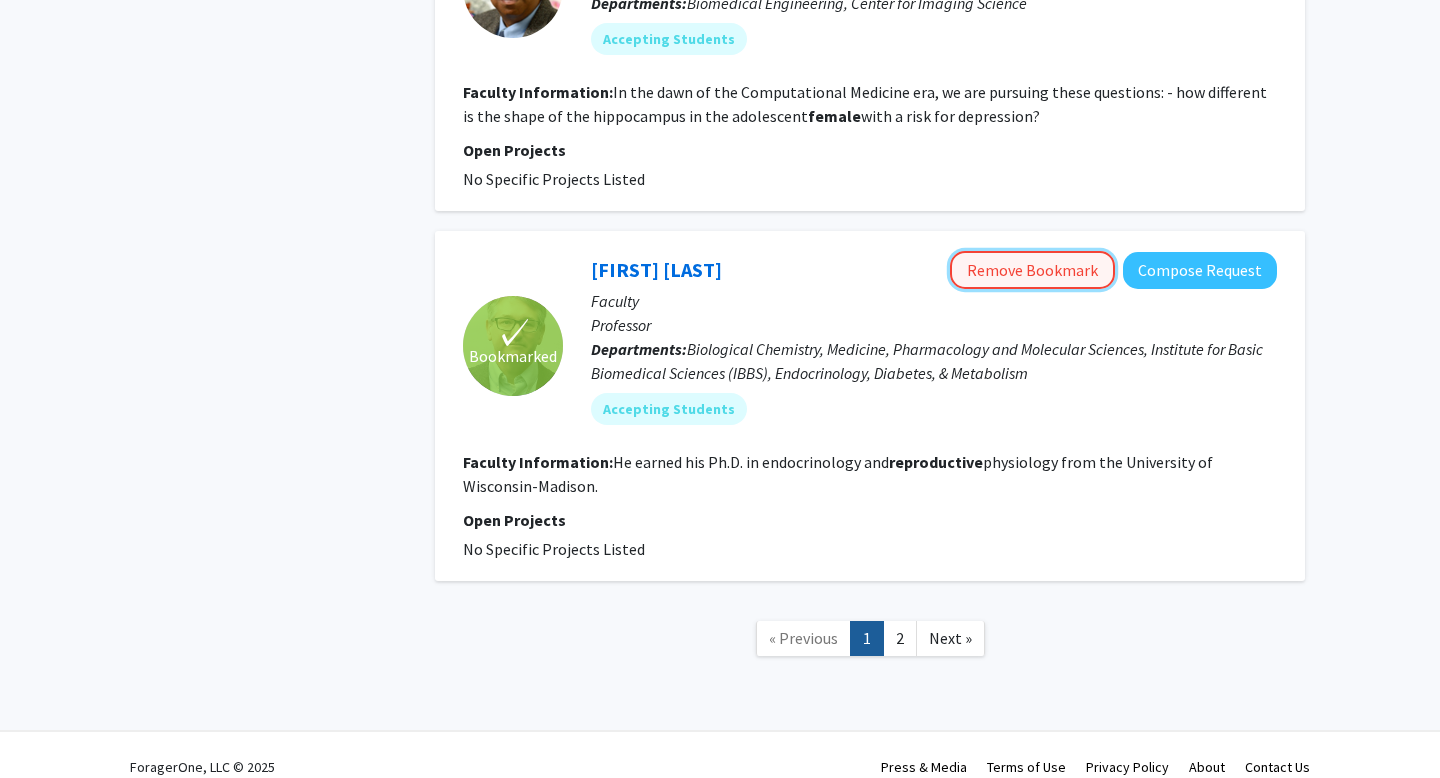 click on "Remove Bookmark" 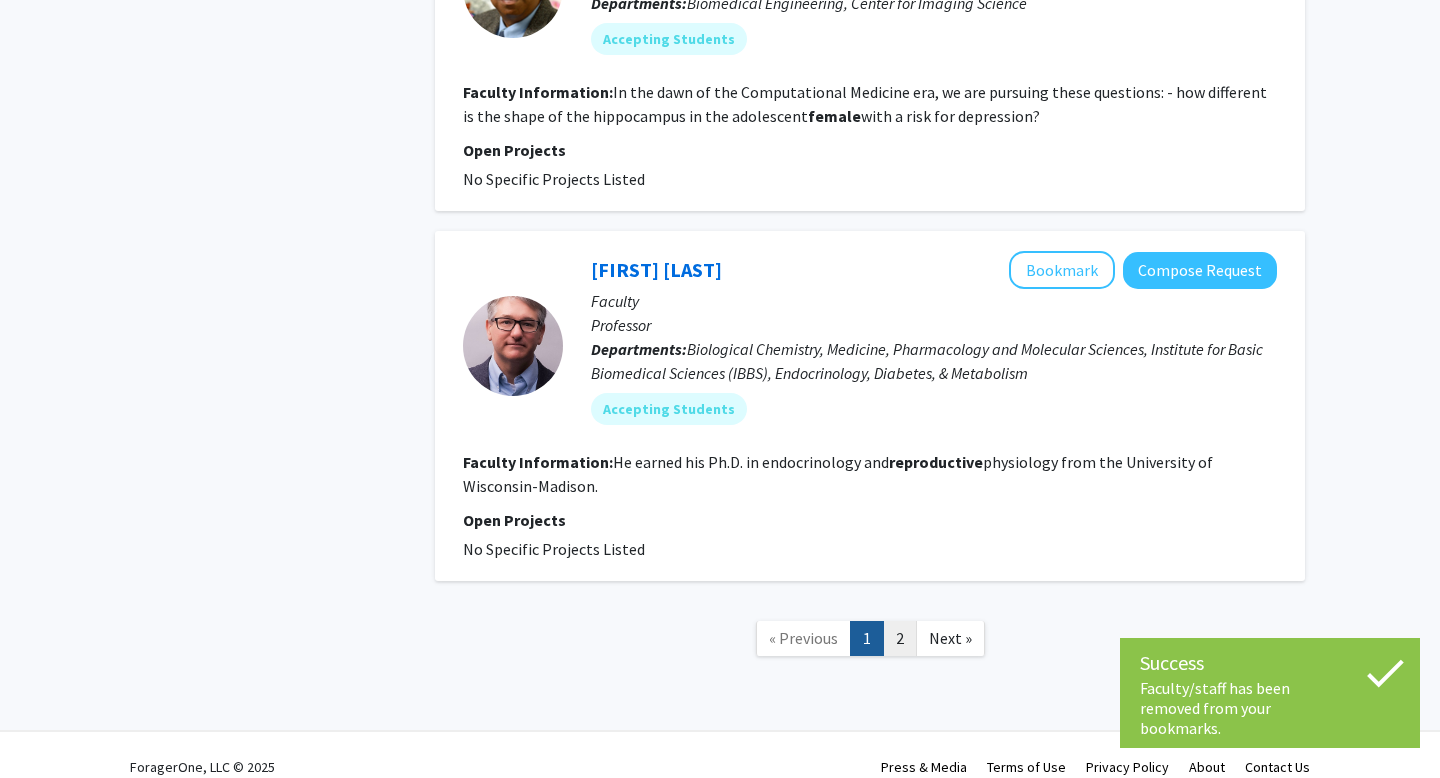 click on "2" 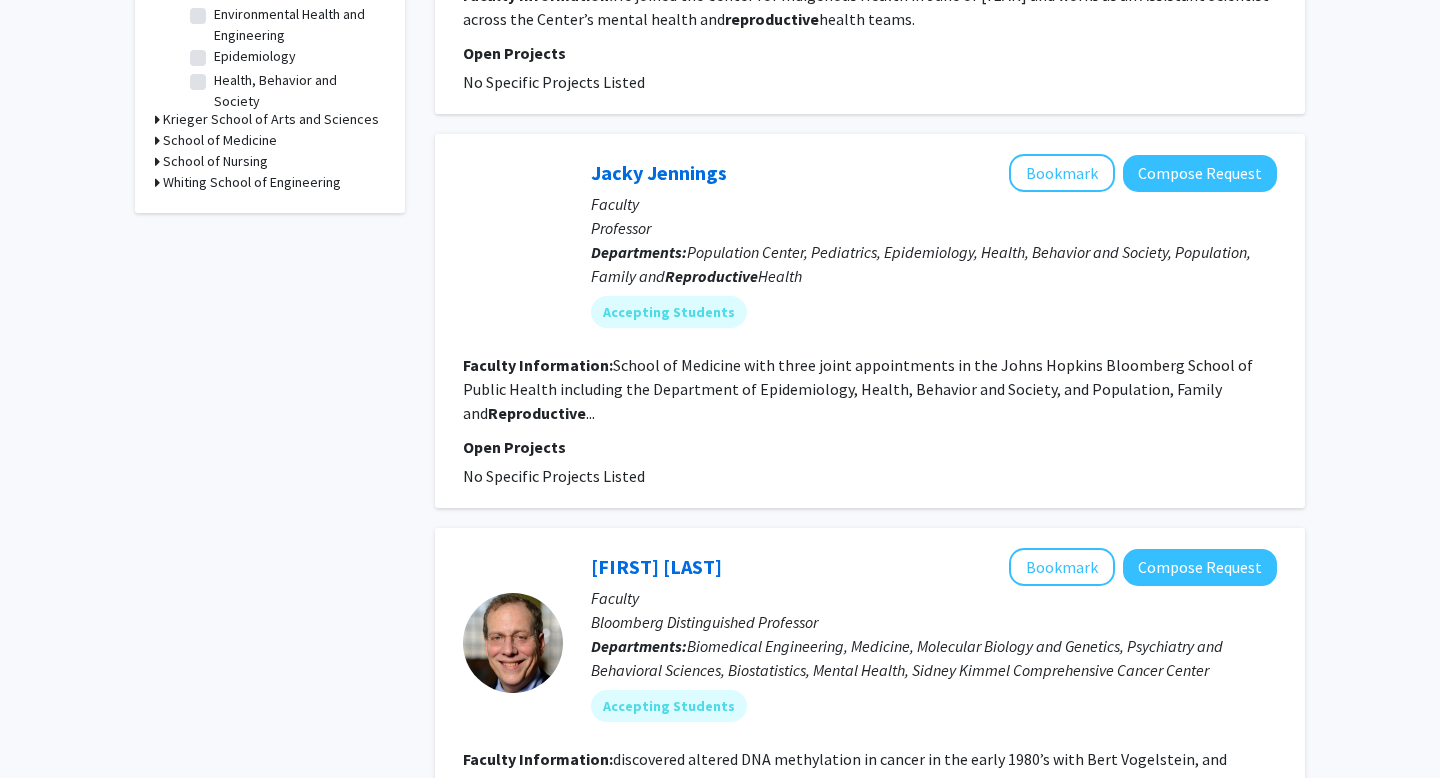 scroll, scrollTop: 0, scrollLeft: 0, axis: both 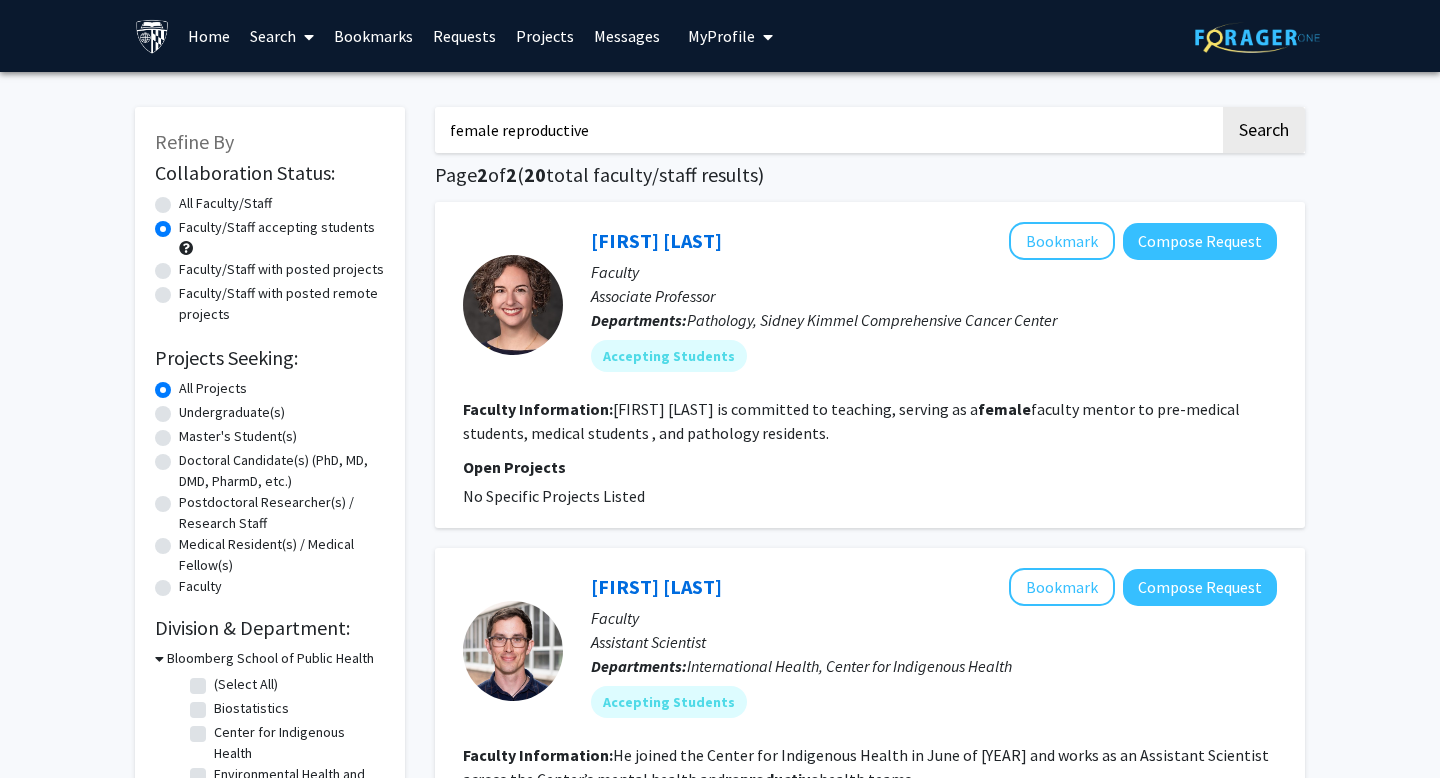 click on "female reproductive" at bounding box center (827, 130) 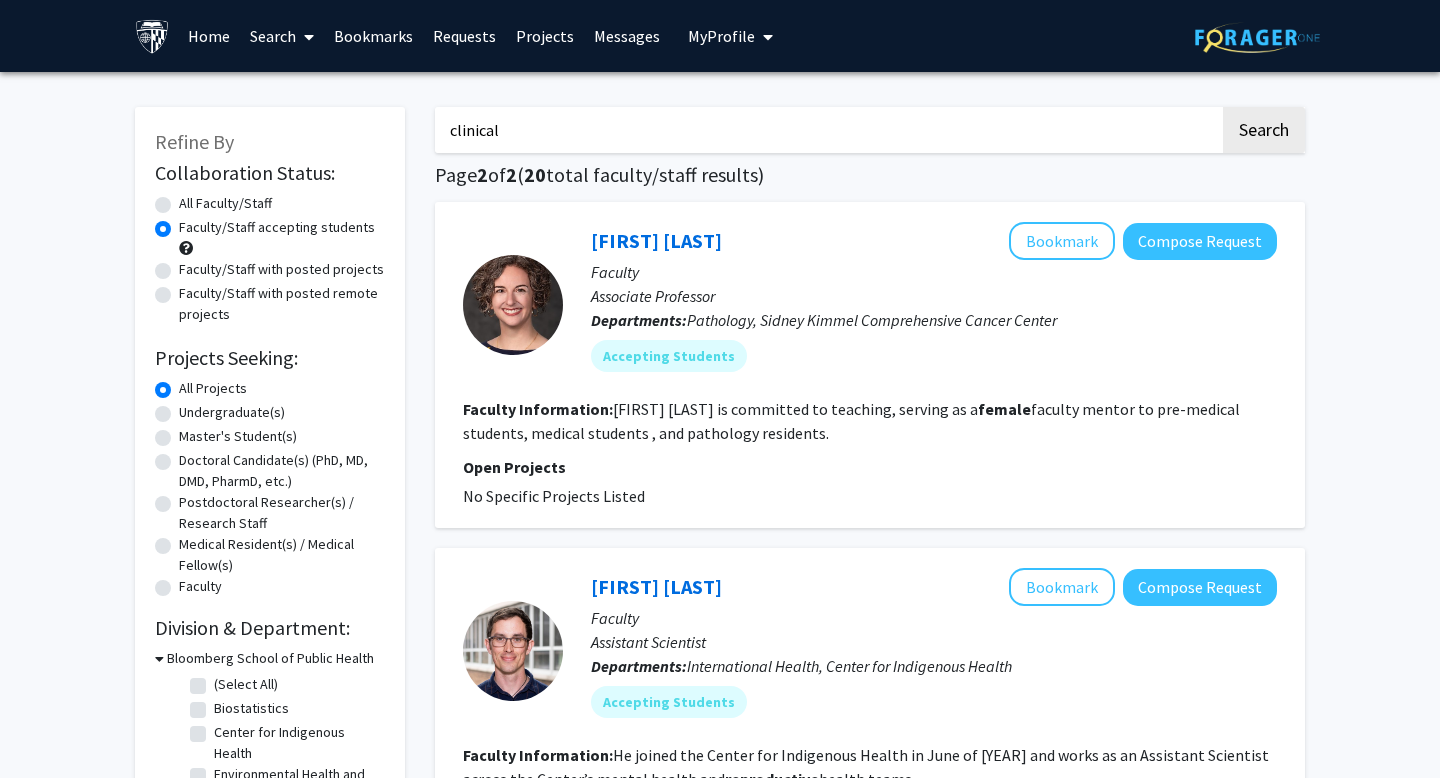 type on "clinical" 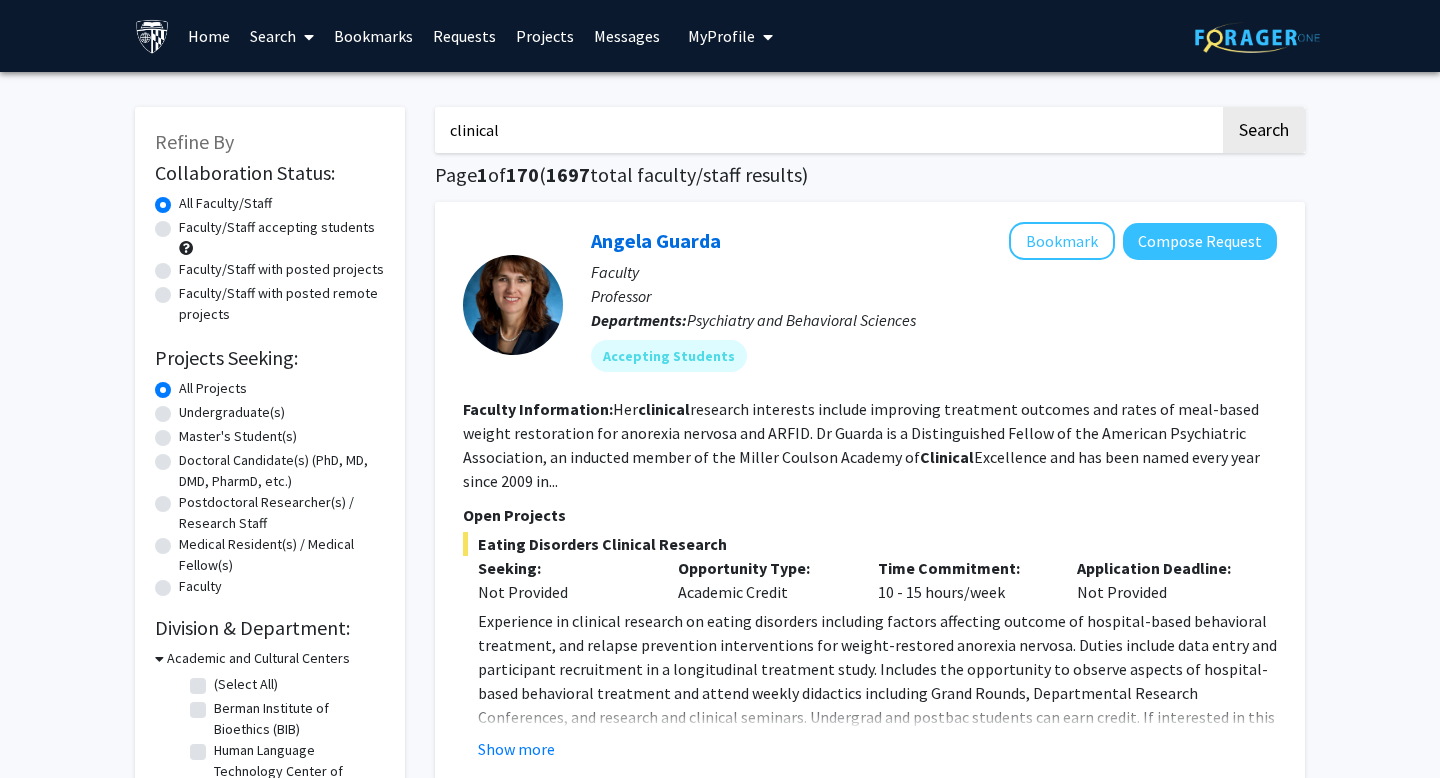 click on "Faculty/Staff accepting students" 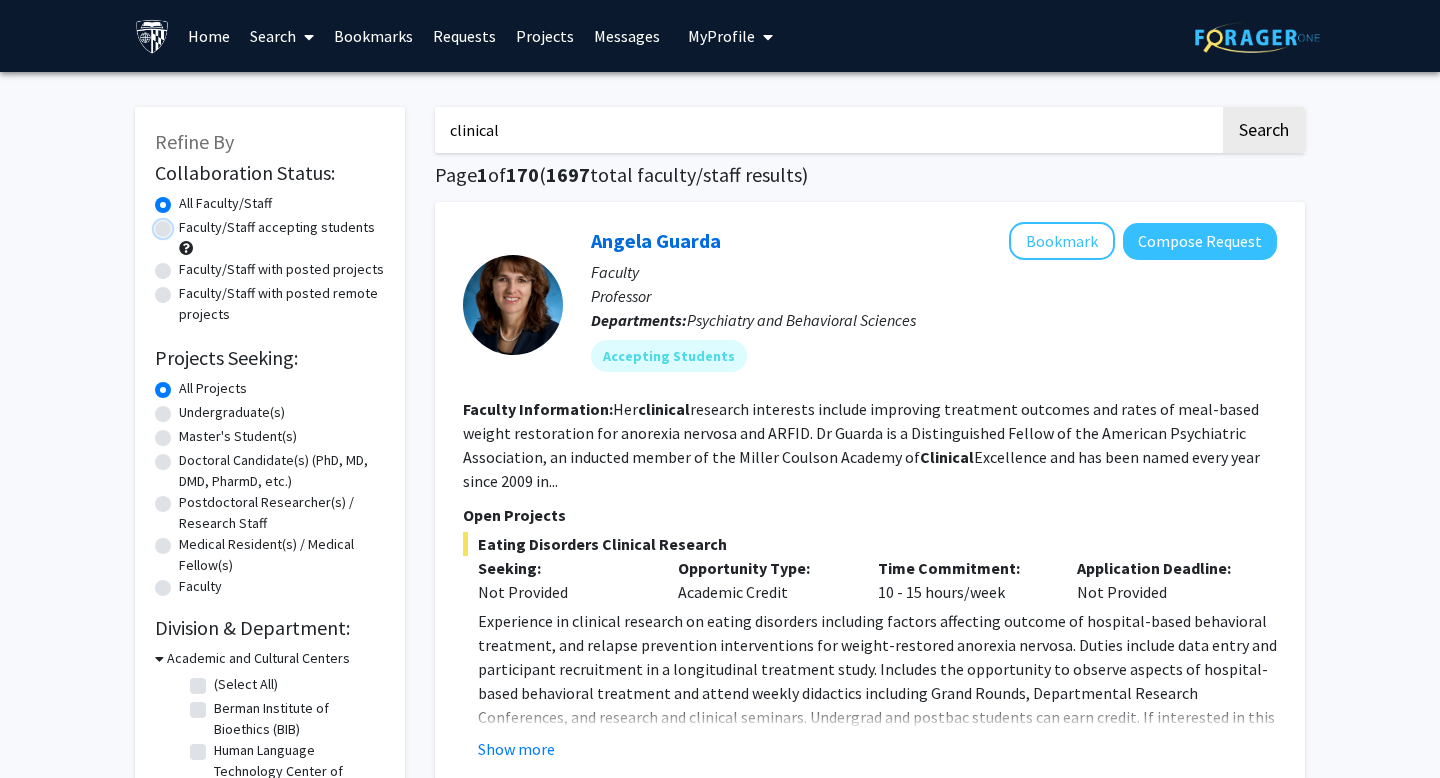 click on "Faculty/Staff accepting students" at bounding box center [185, 223] 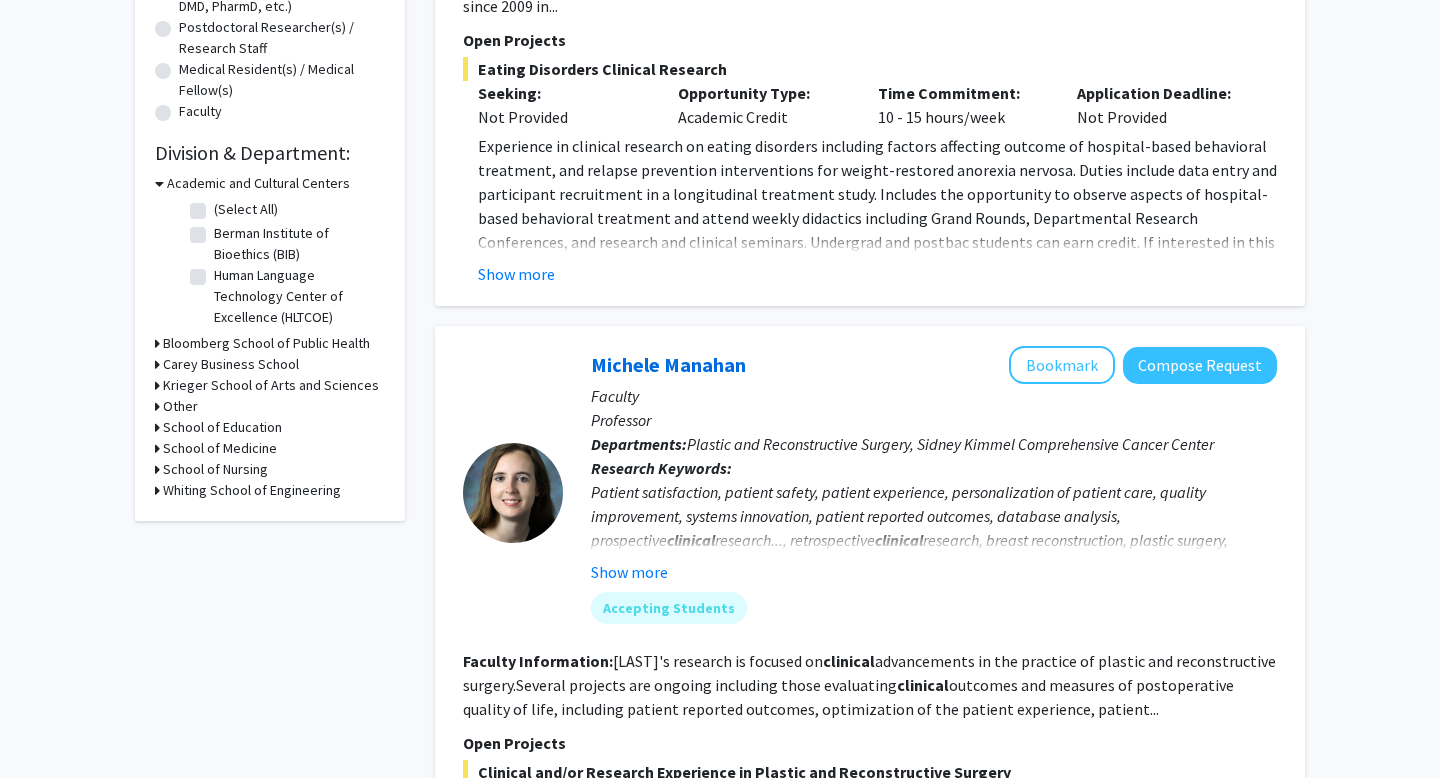 scroll, scrollTop: 0, scrollLeft: 0, axis: both 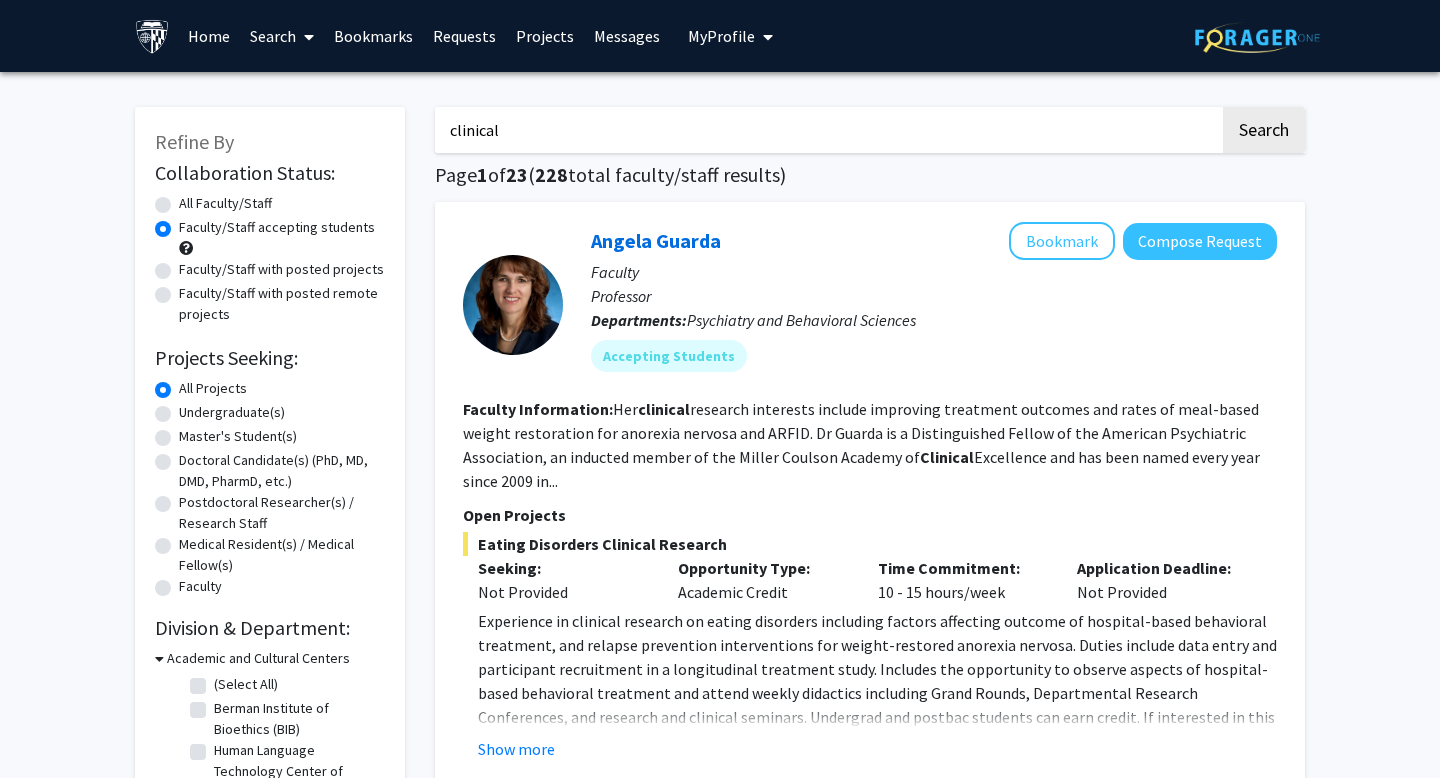 click on "clinical" at bounding box center [827, 130] 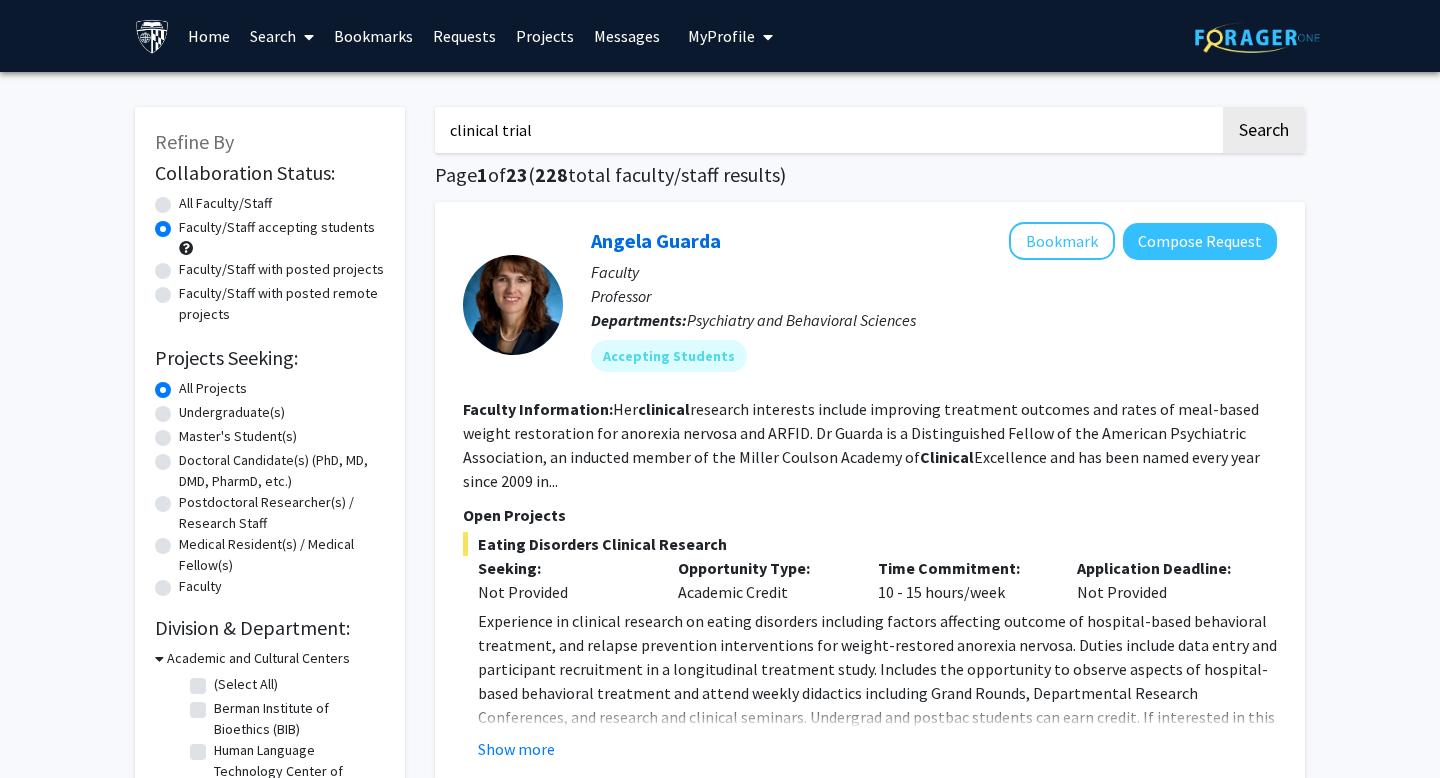 type on "clinical trial" 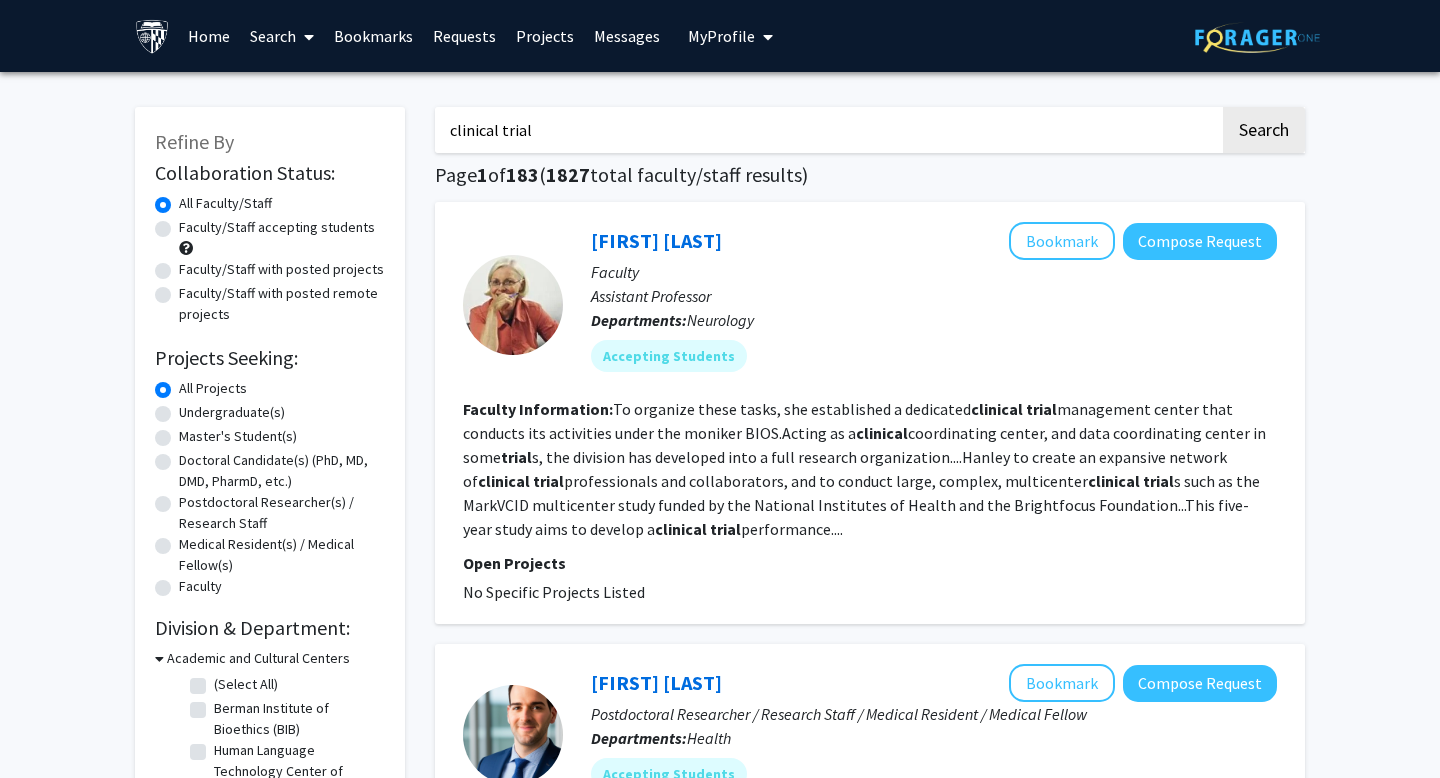click on "Faculty/Staff accepting students" 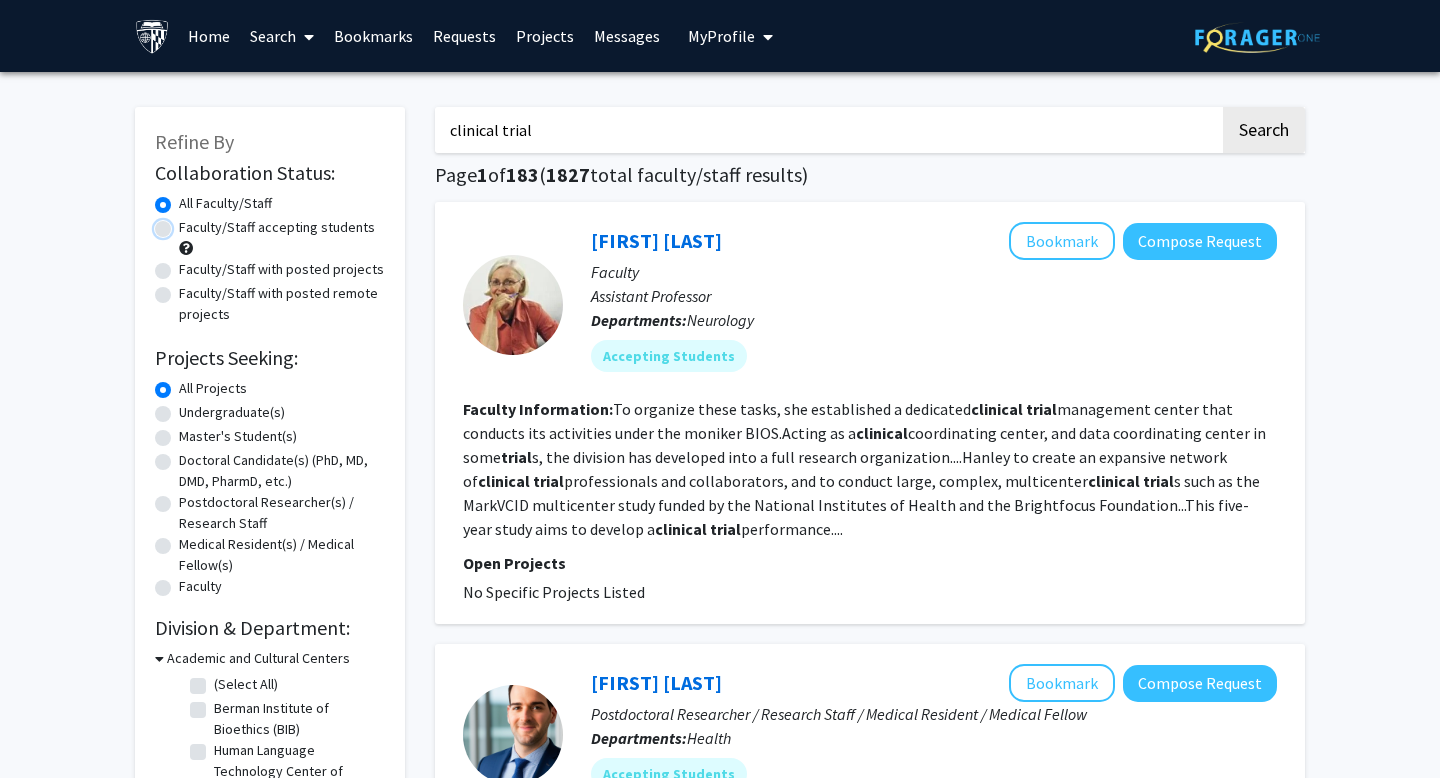 click on "Faculty/Staff accepting students" at bounding box center [185, 223] 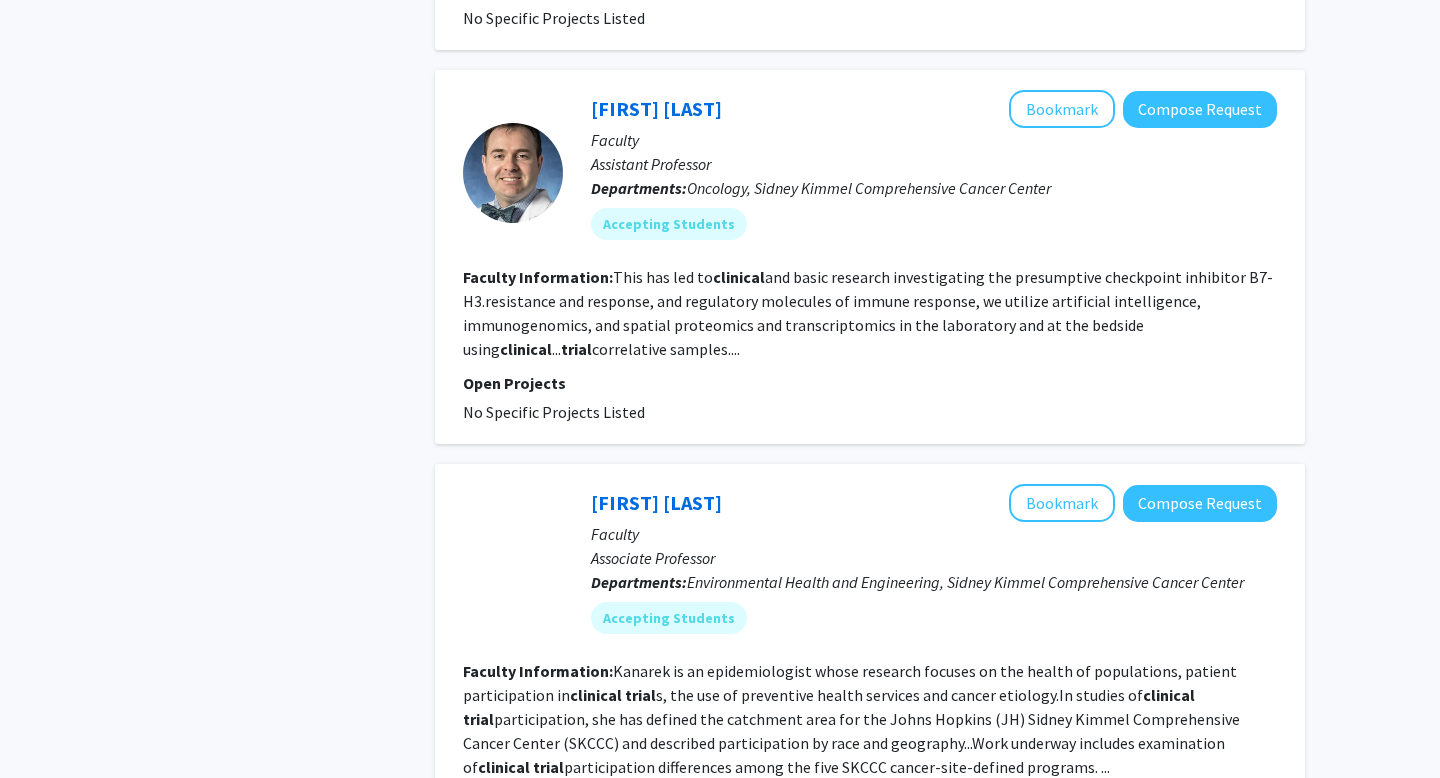 scroll, scrollTop: 1858, scrollLeft: 0, axis: vertical 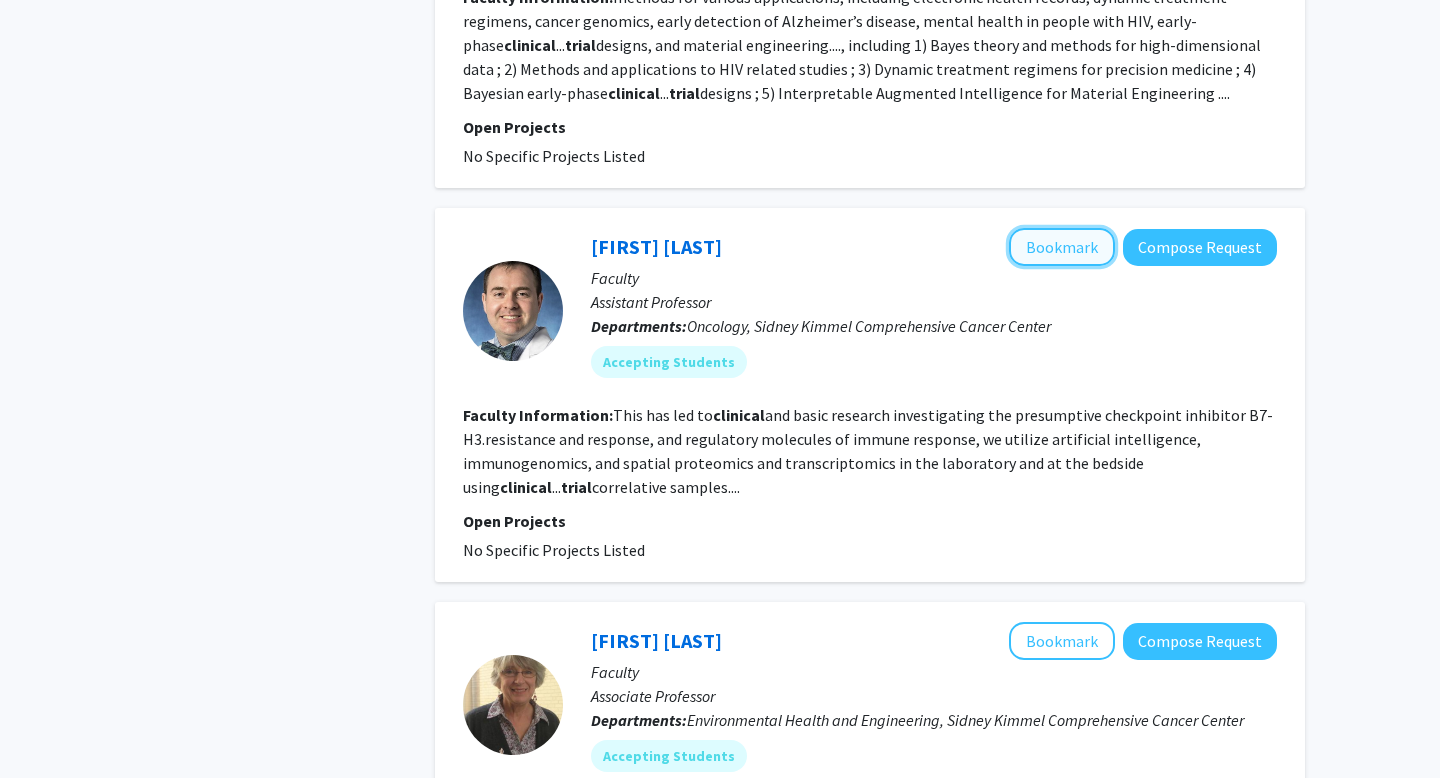 click on "Bookmark" 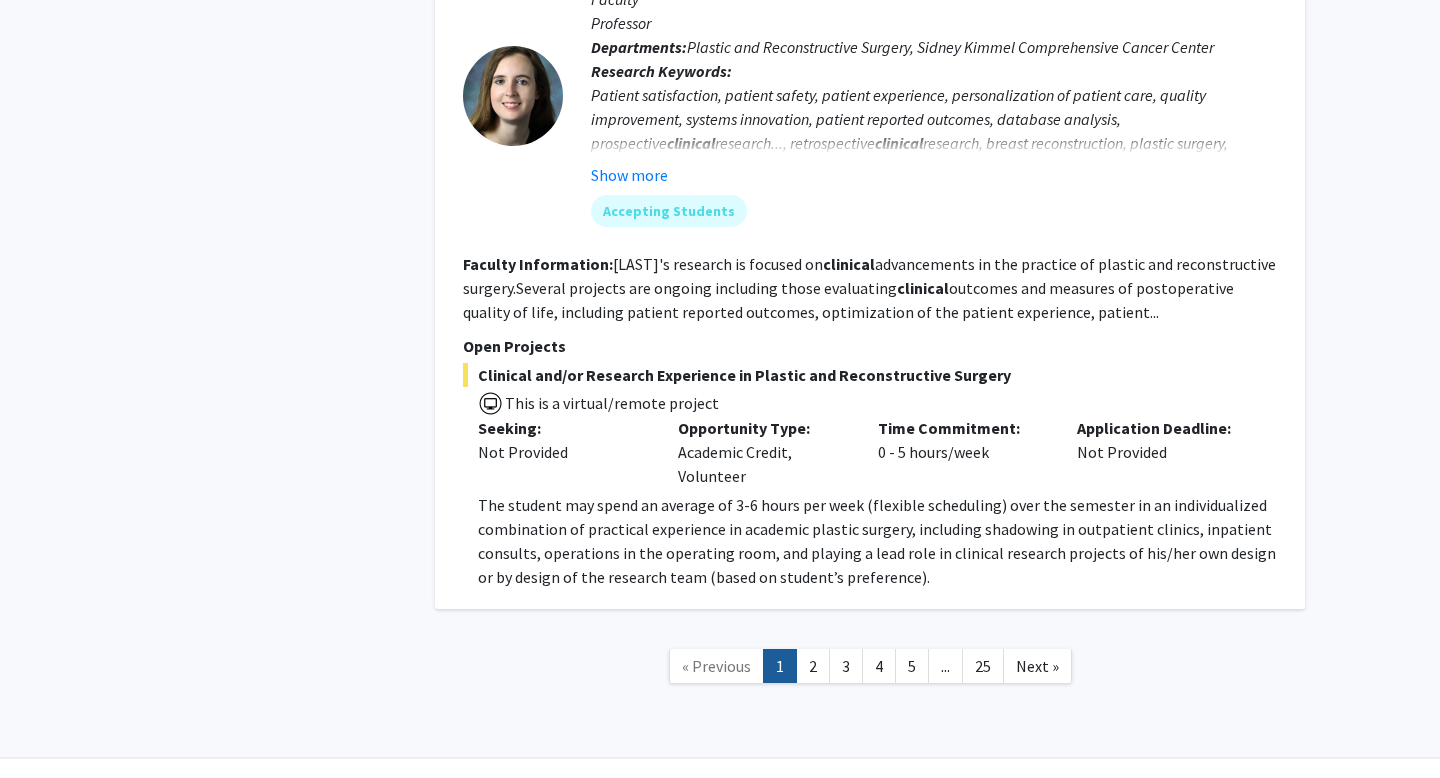 scroll, scrollTop: 4412, scrollLeft: 0, axis: vertical 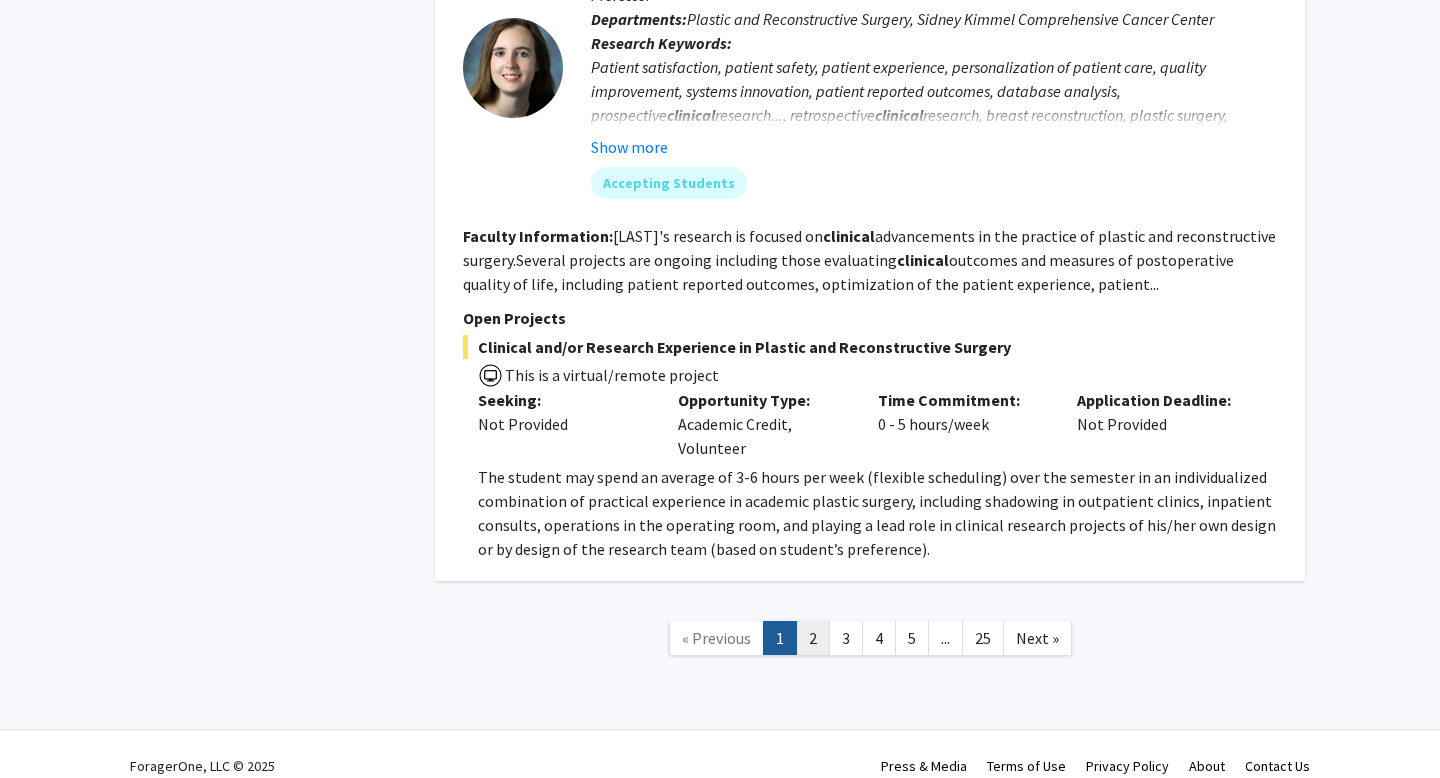 click on "2" 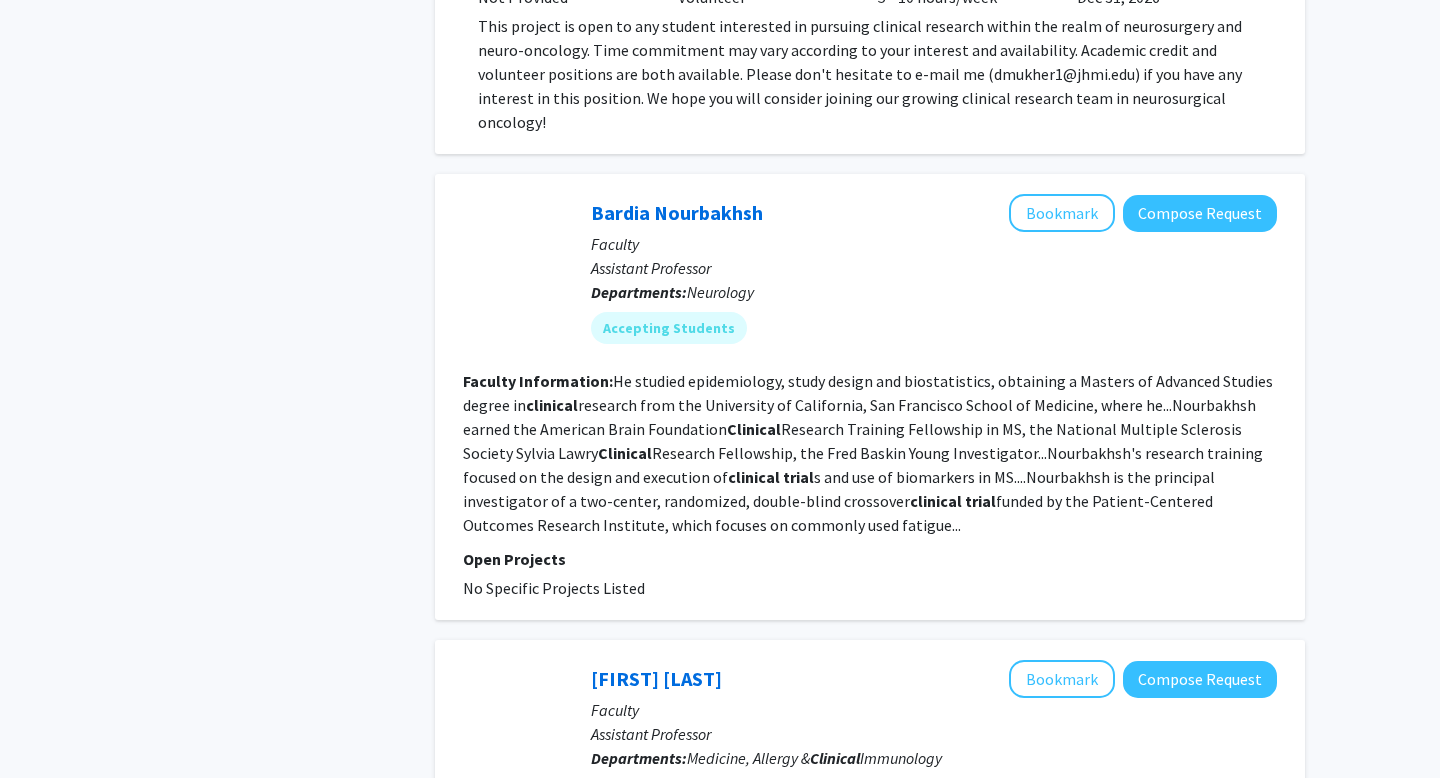 scroll, scrollTop: 0, scrollLeft: 0, axis: both 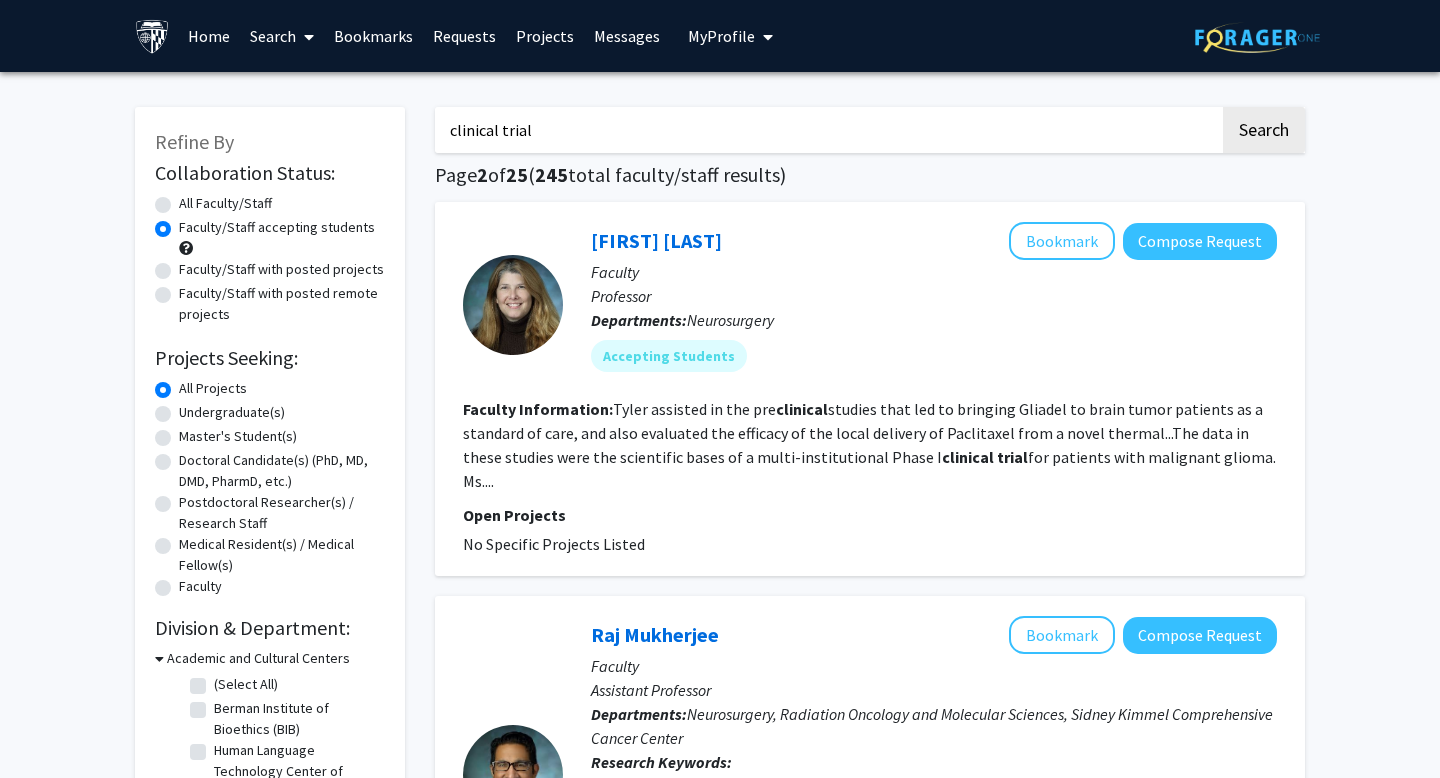 click on "clinical trial" at bounding box center (827, 130) 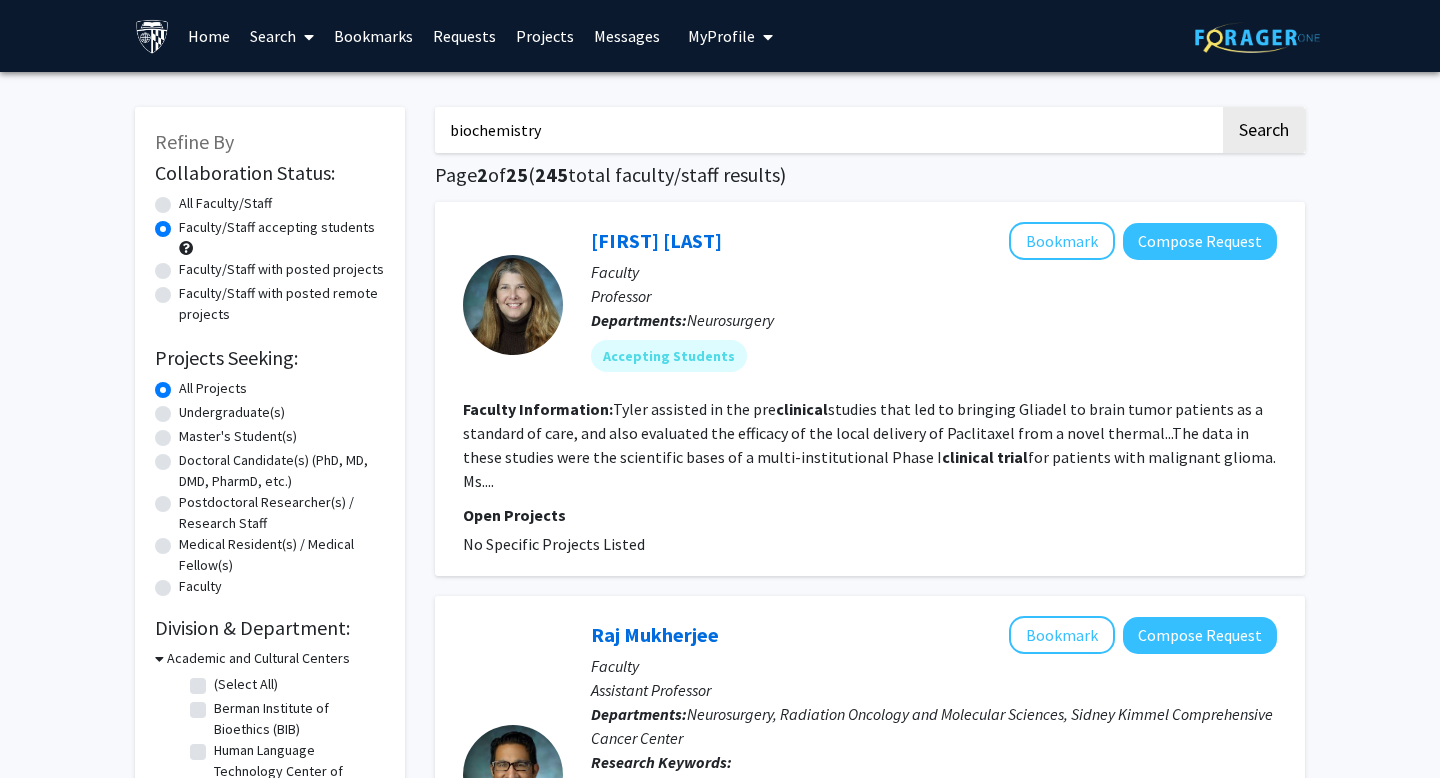 type on "biochemistry" 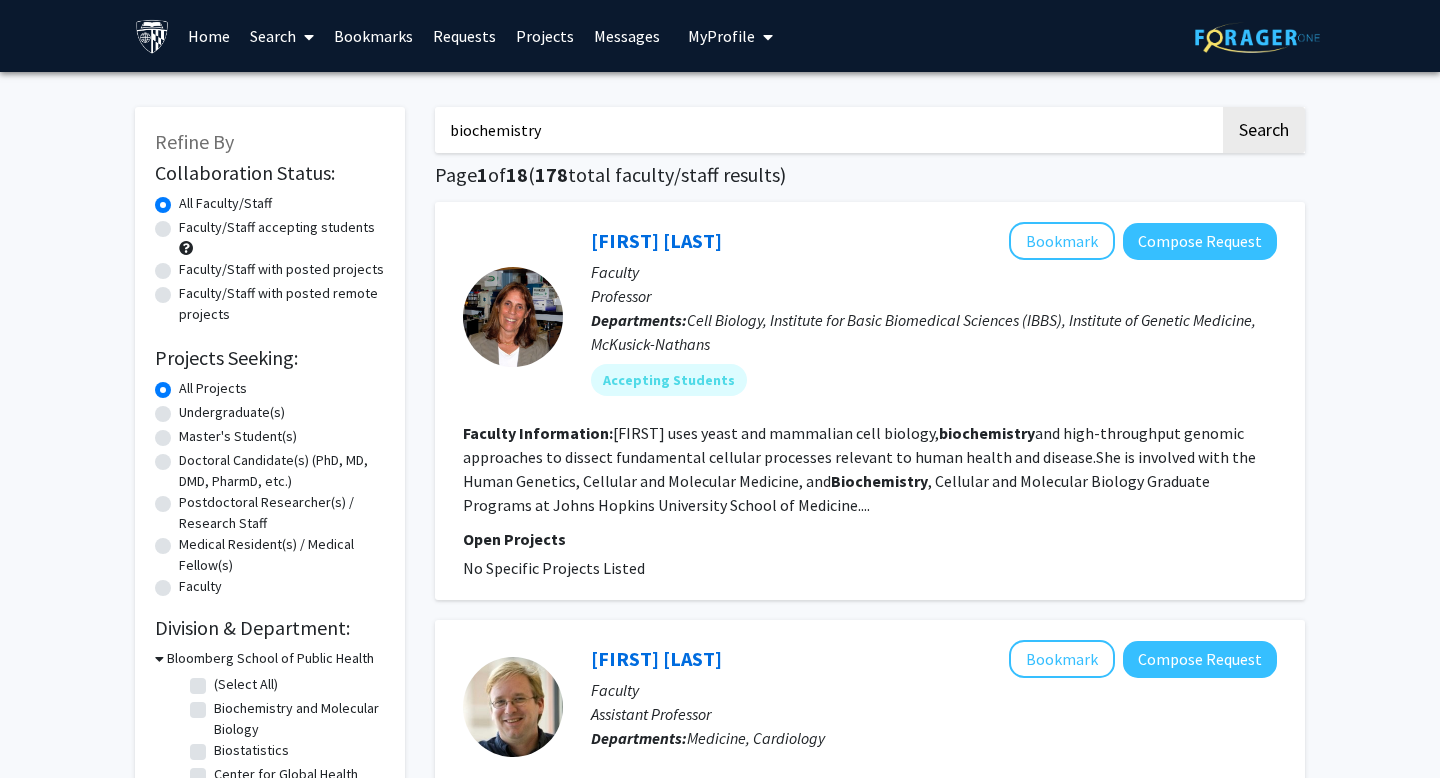 click on "Faculty/Staff accepting students" 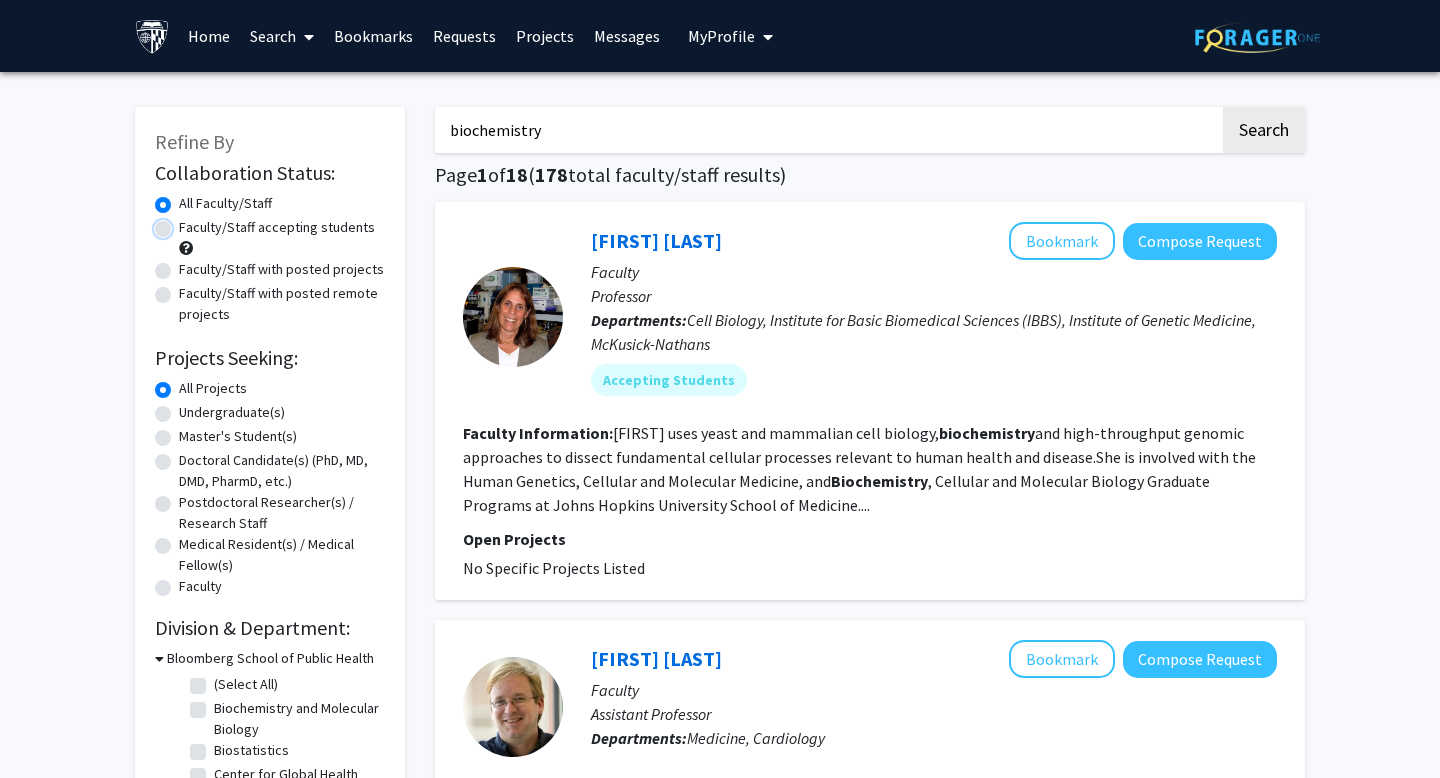 click on "Faculty/Staff accepting students" at bounding box center [185, 223] 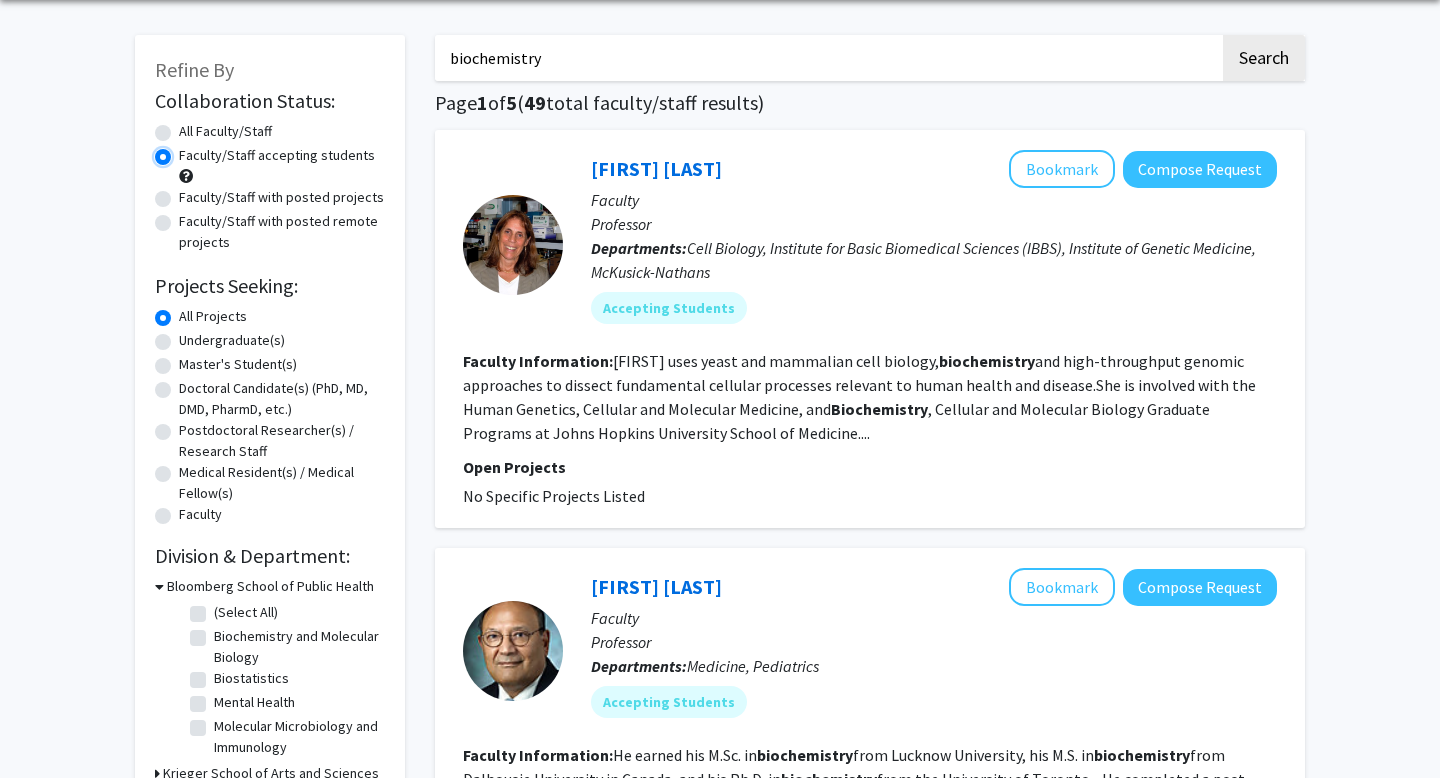 scroll, scrollTop: 83, scrollLeft: 0, axis: vertical 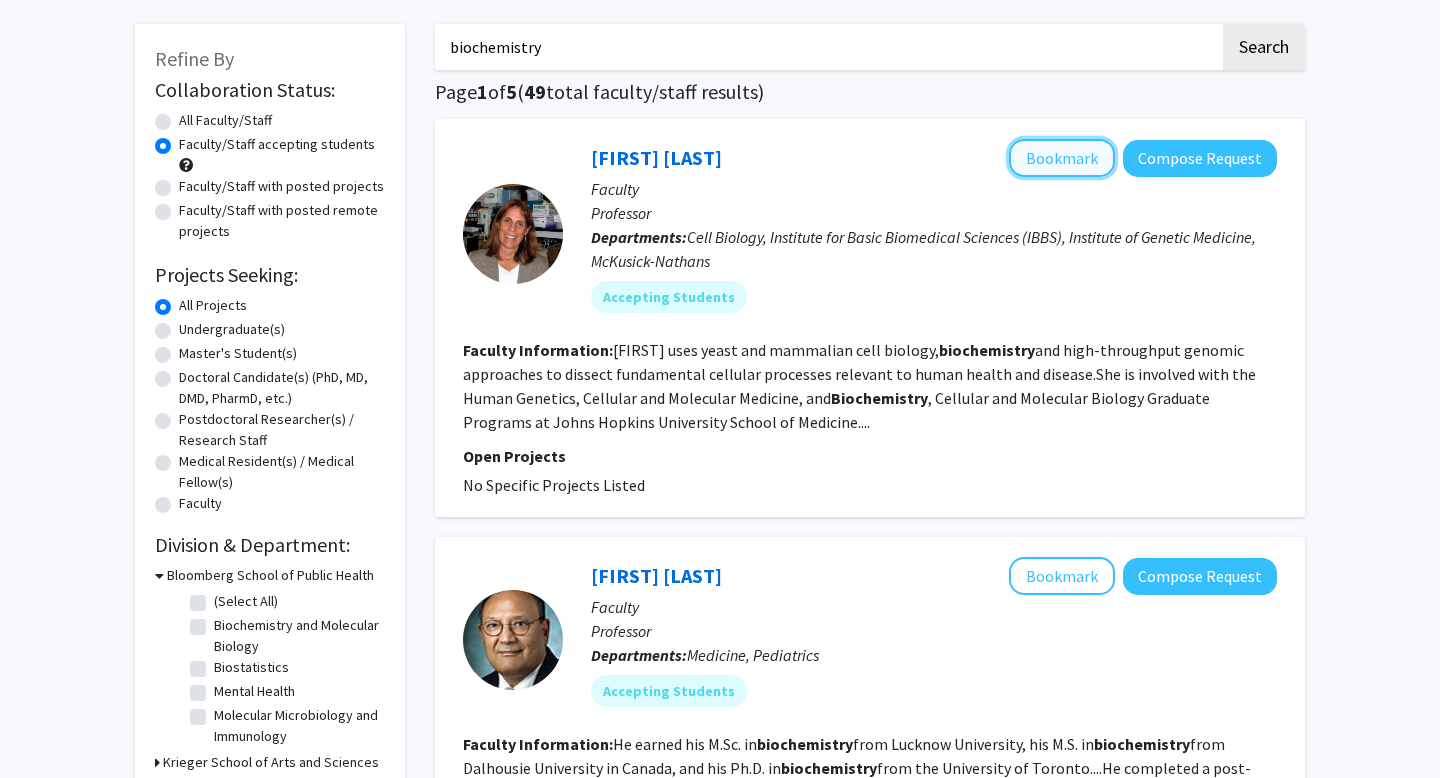 click on "Bookmark" 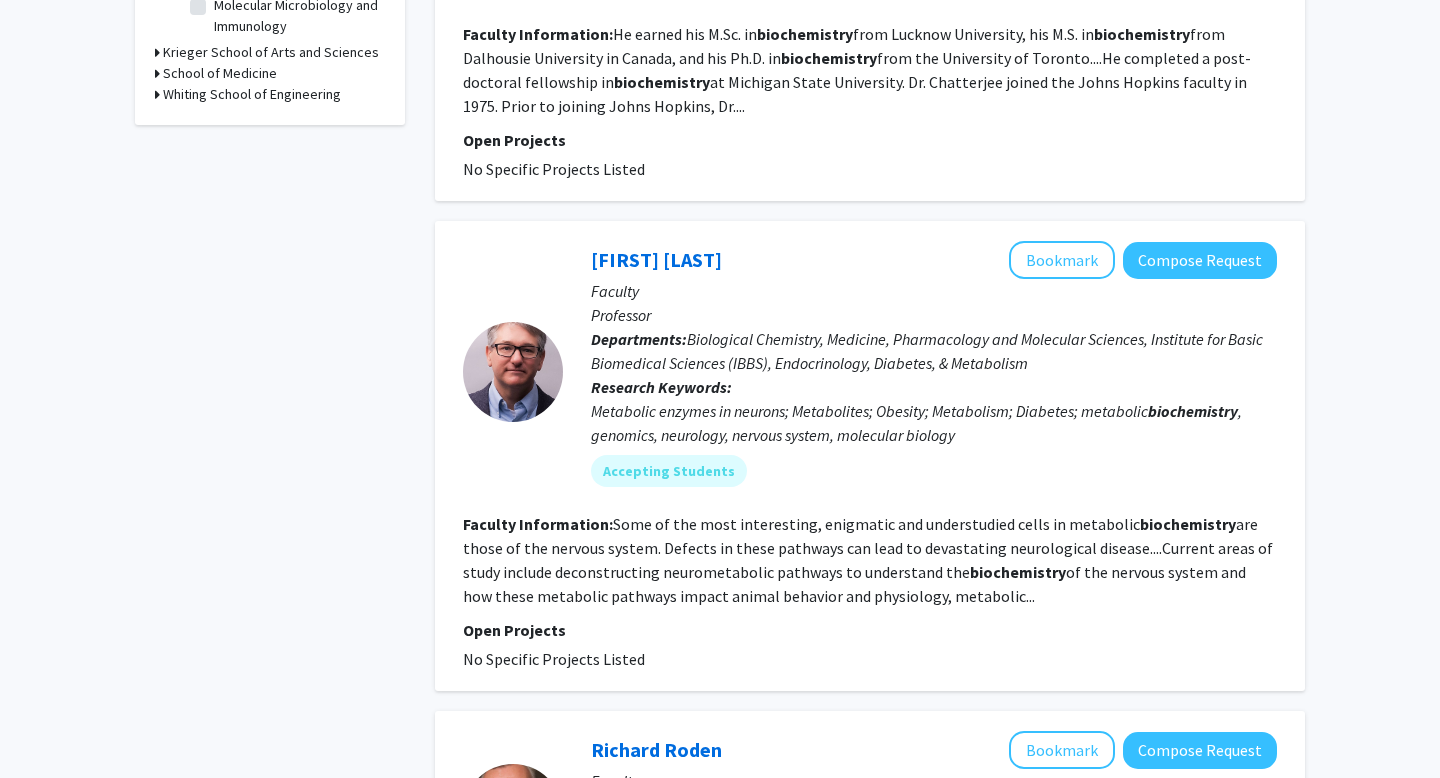 scroll, scrollTop: 876, scrollLeft: 0, axis: vertical 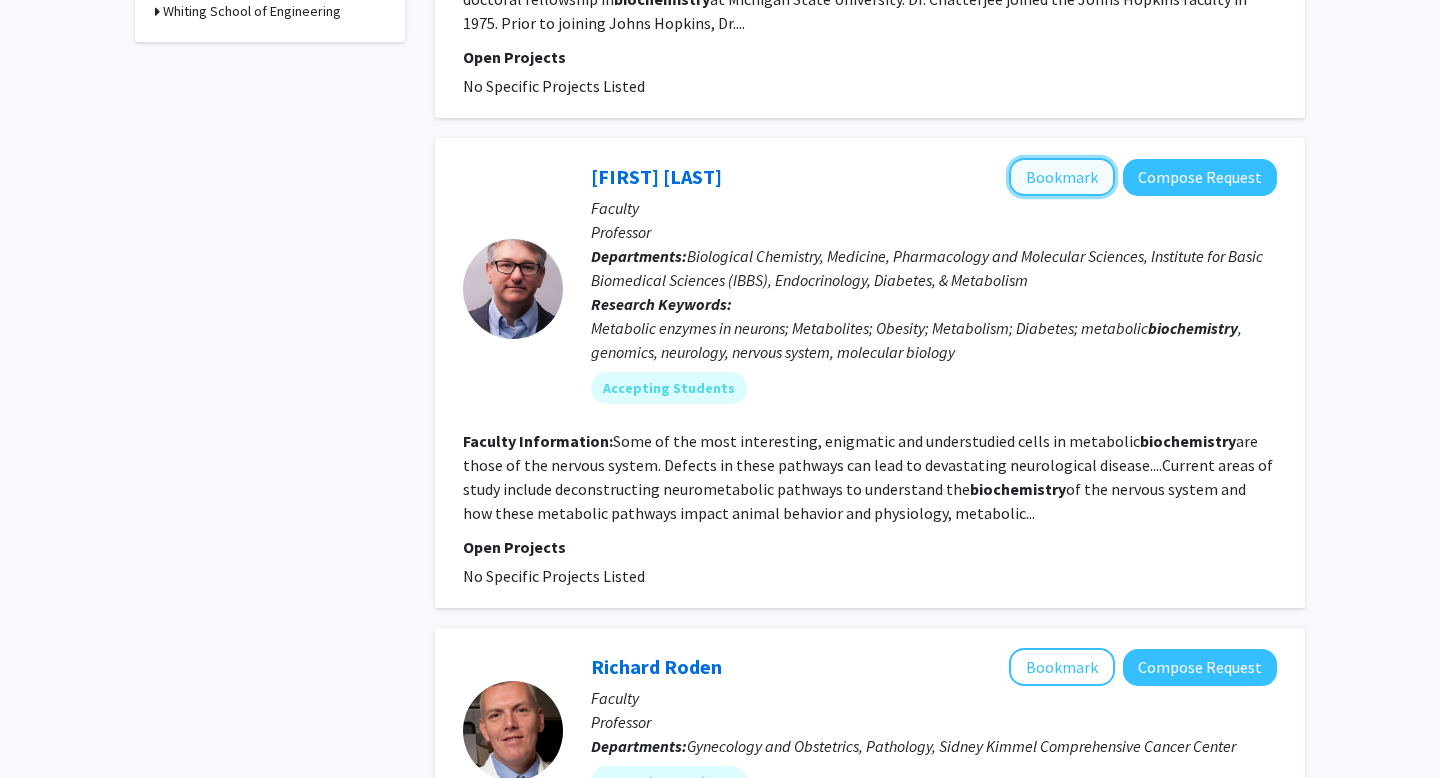 click on "Bookmark" 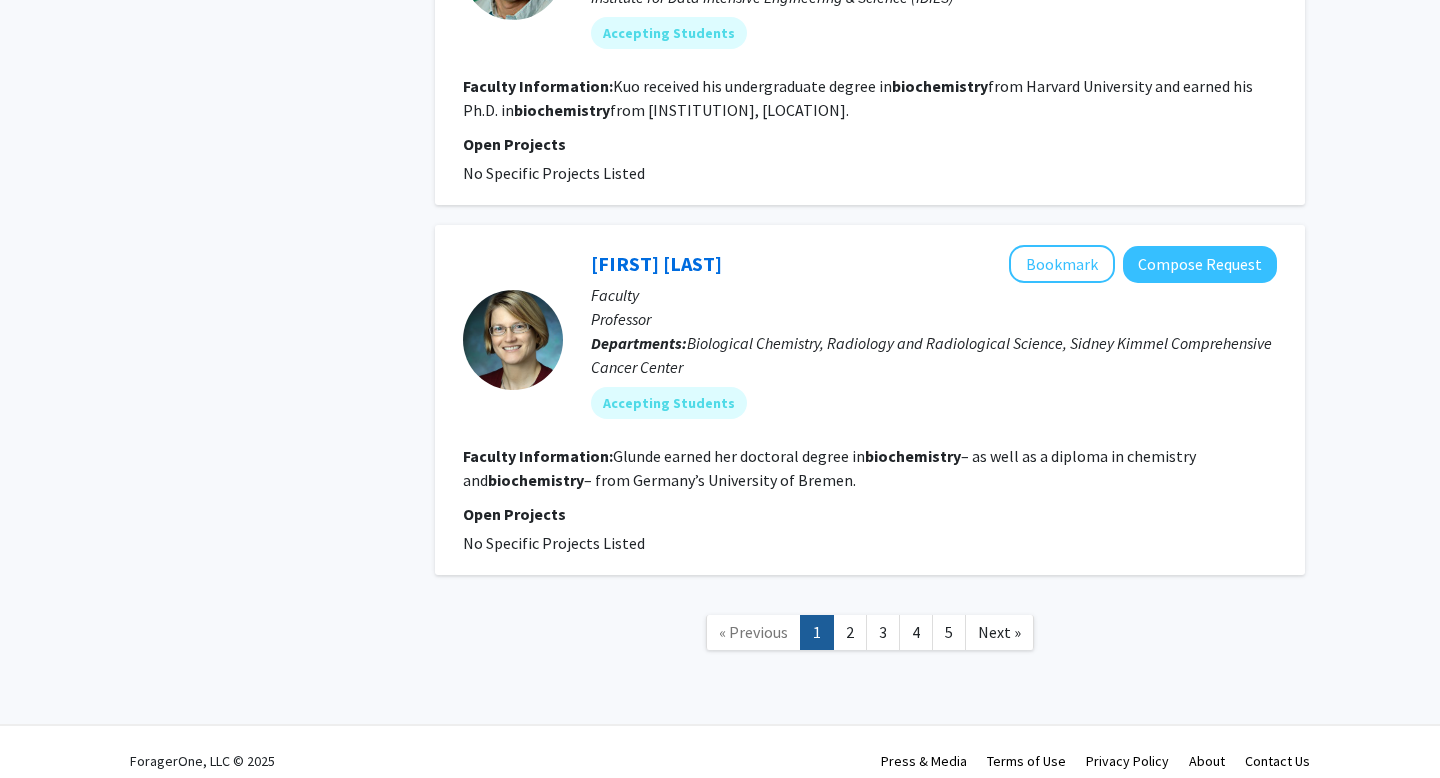 scroll, scrollTop: 3517, scrollLeft: 0, axis: vertical 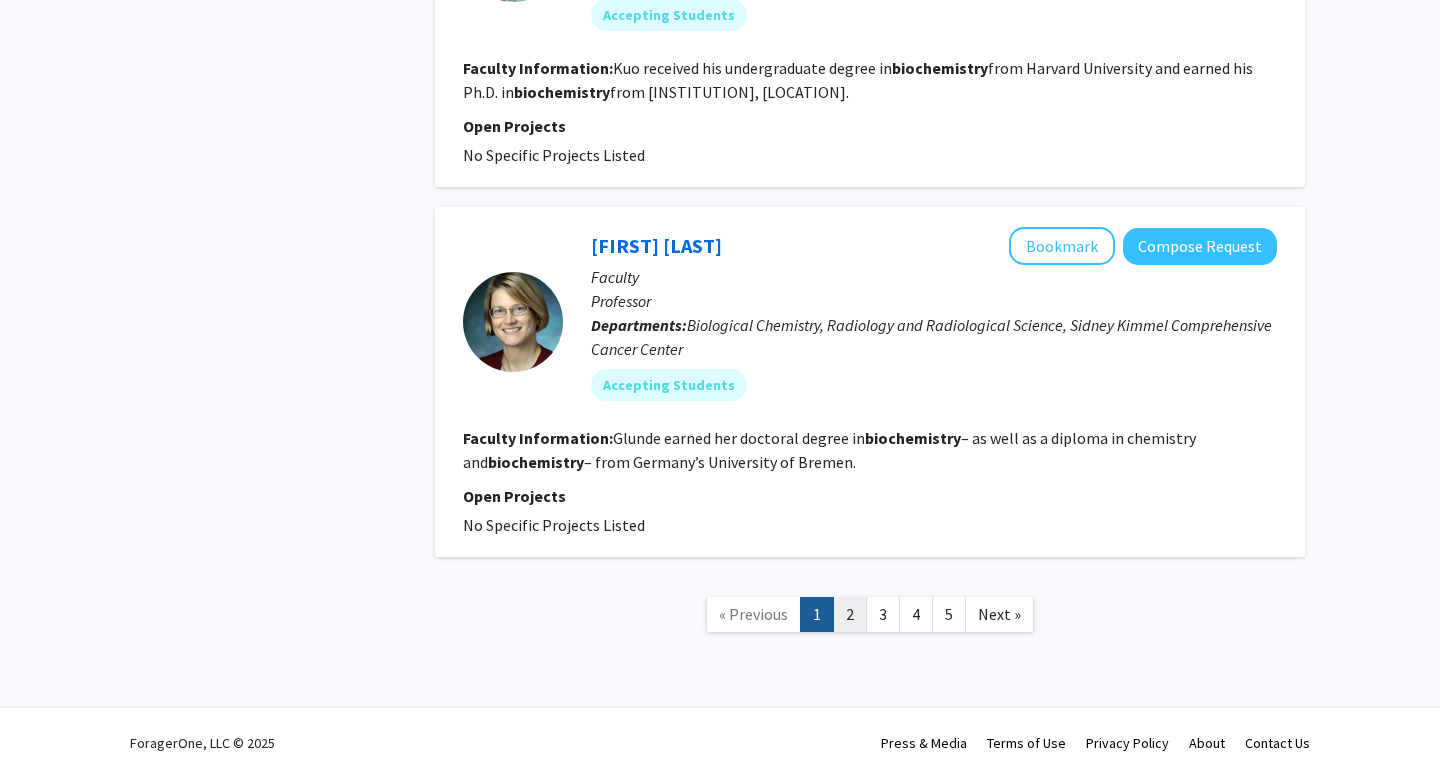 click on "2" 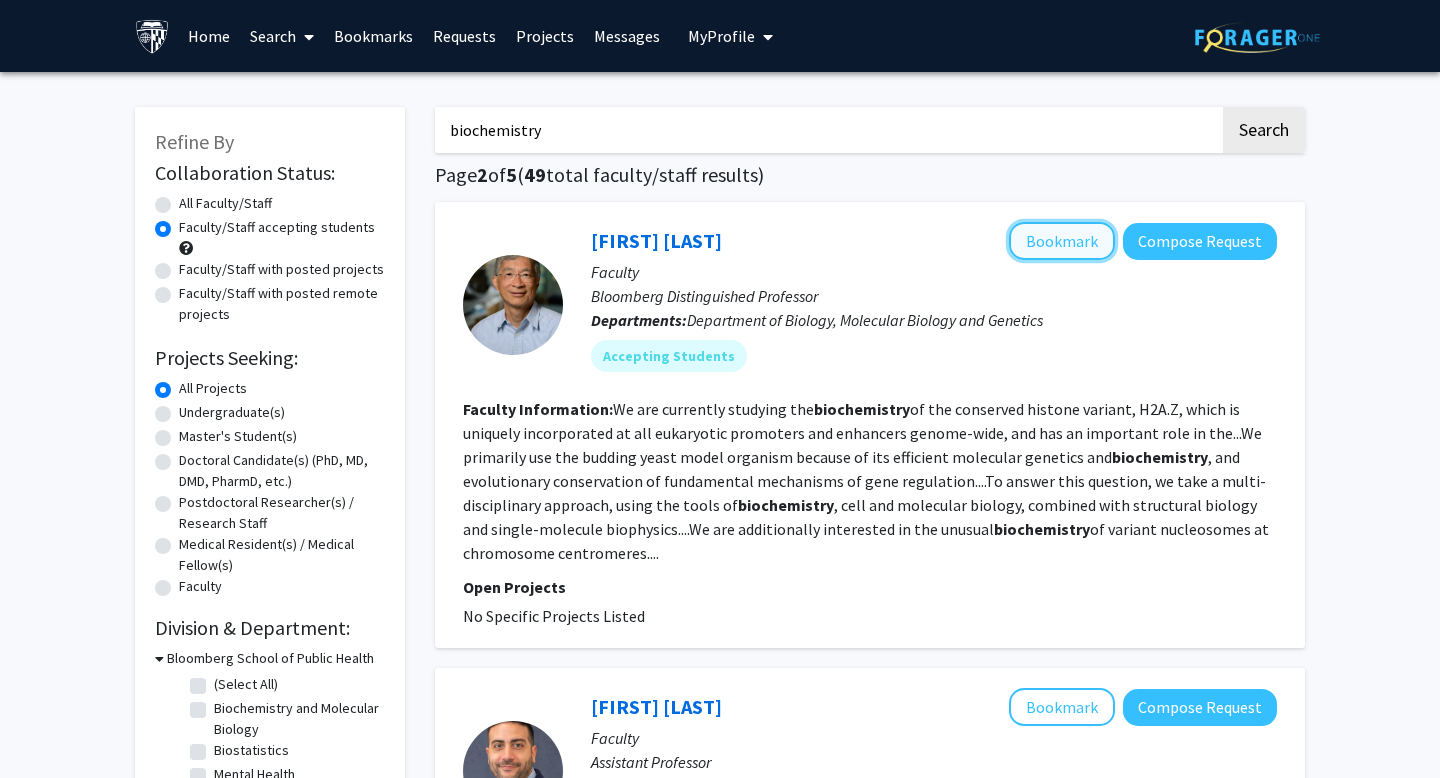 click on "Bookmark" 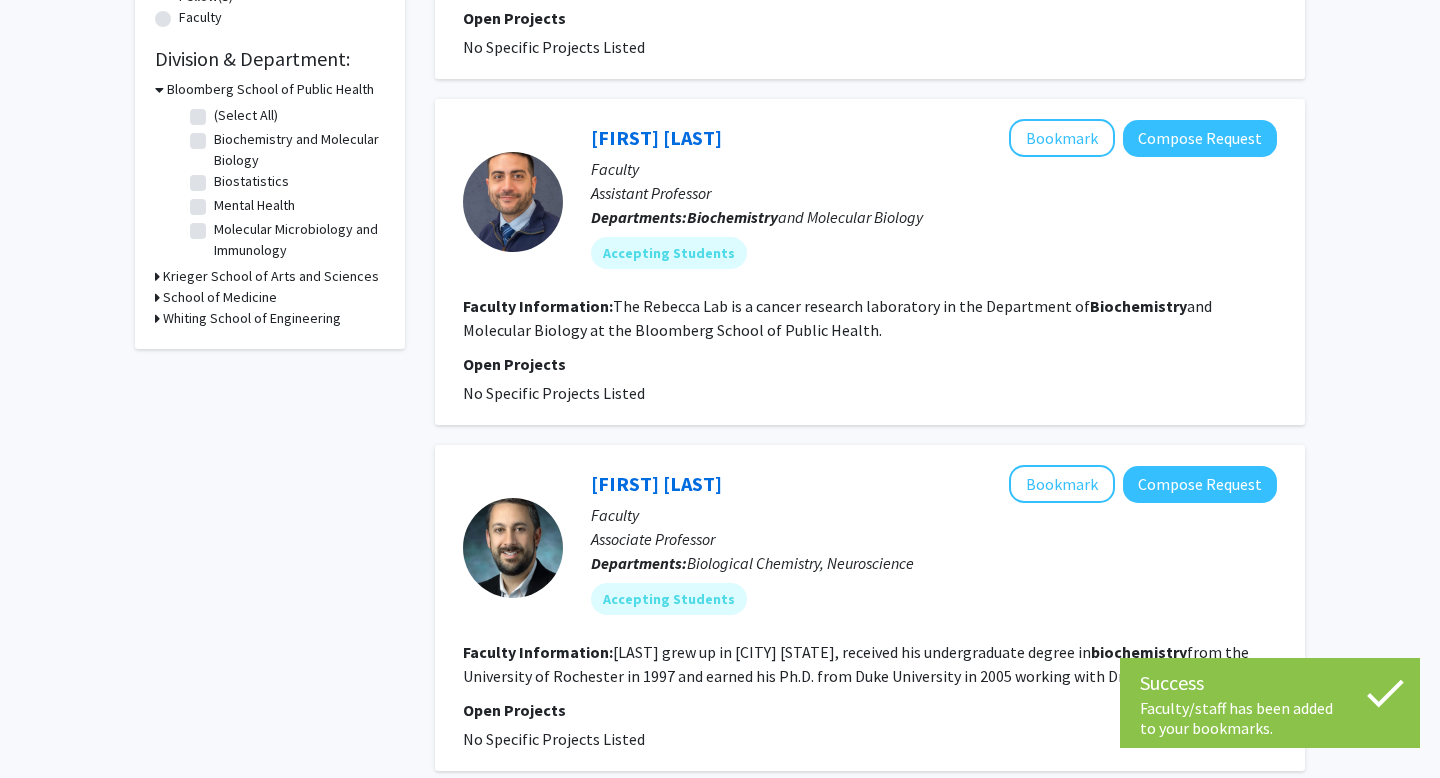 scroll, scrollTop: 570, scrollLeft: 0, axis: vertical 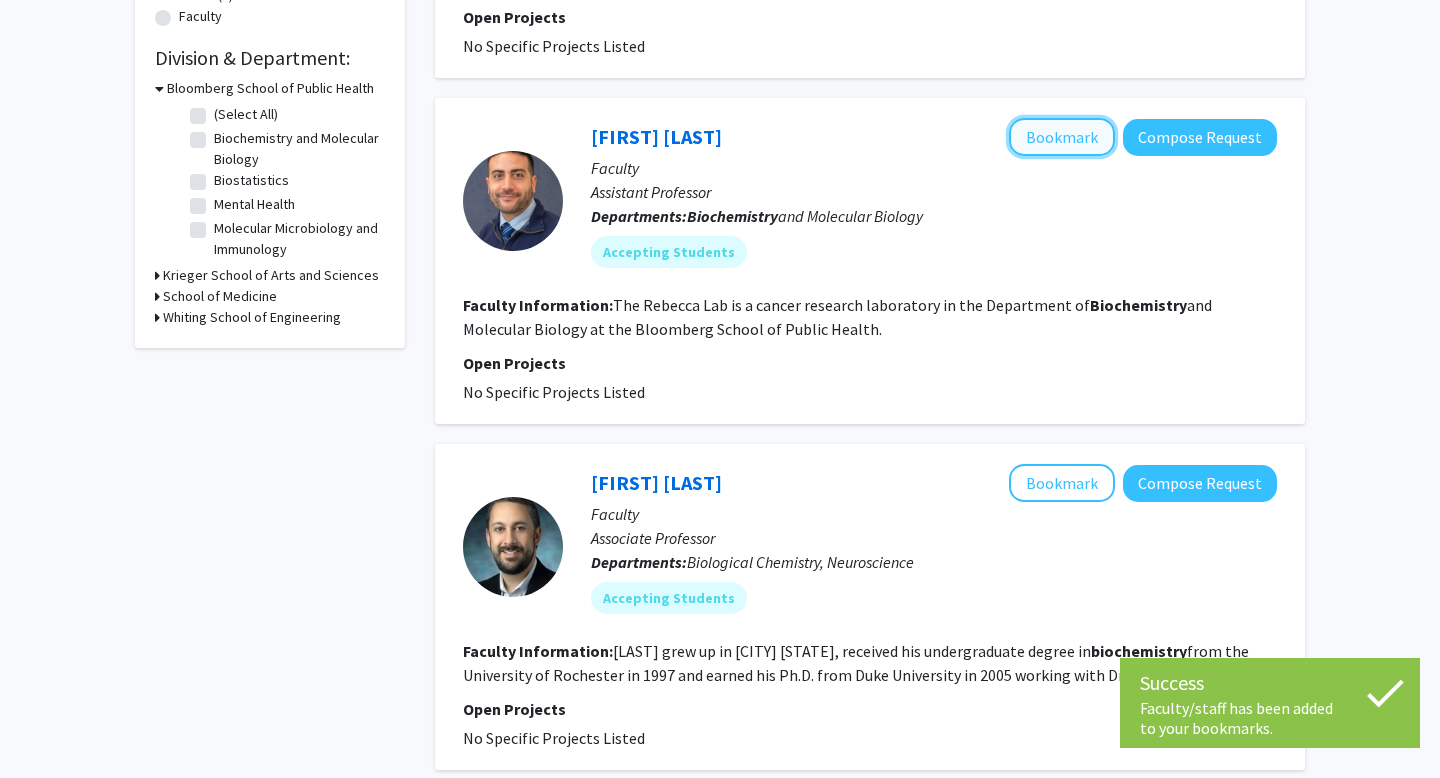 click on "Bookmark" 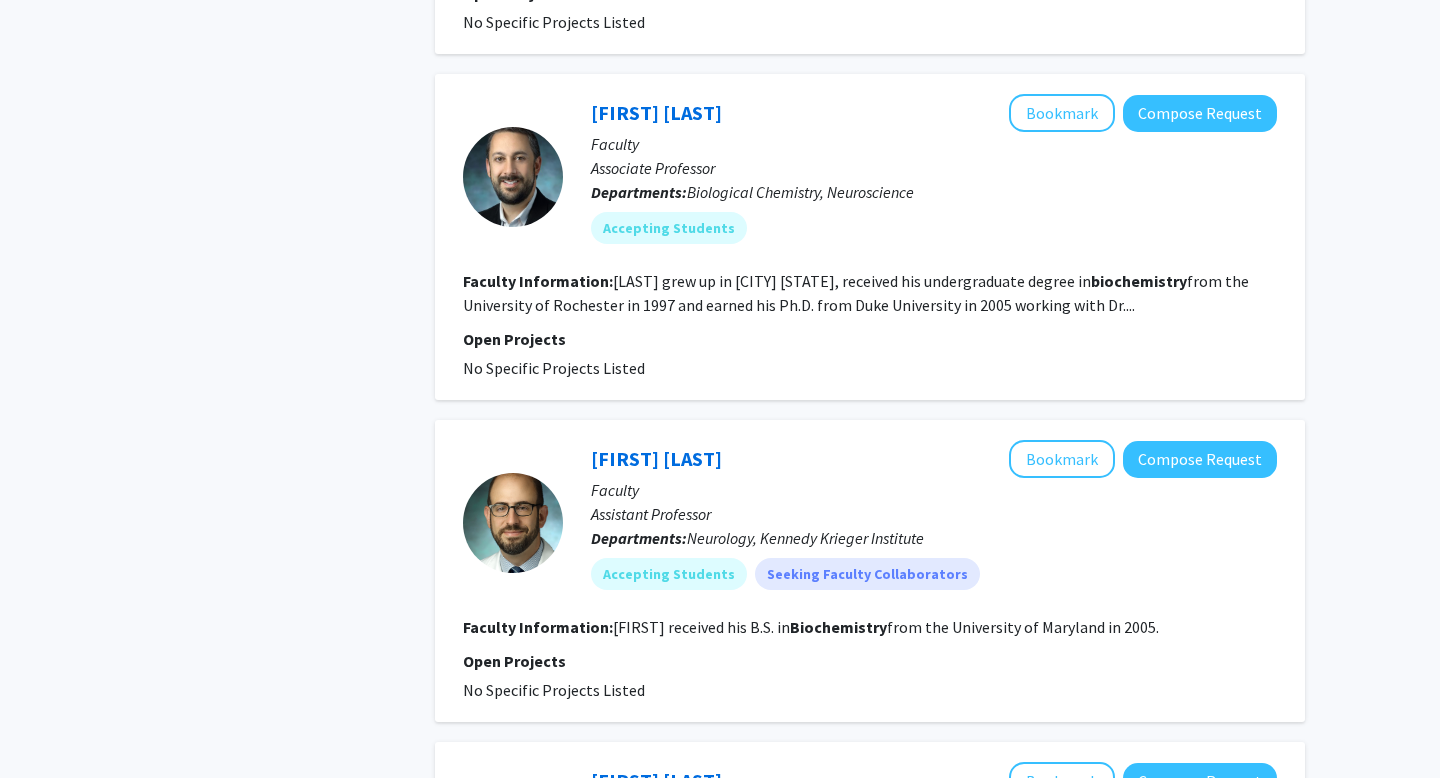 scroll, scrollTop: 0, scrollLeft: 0, axis: both 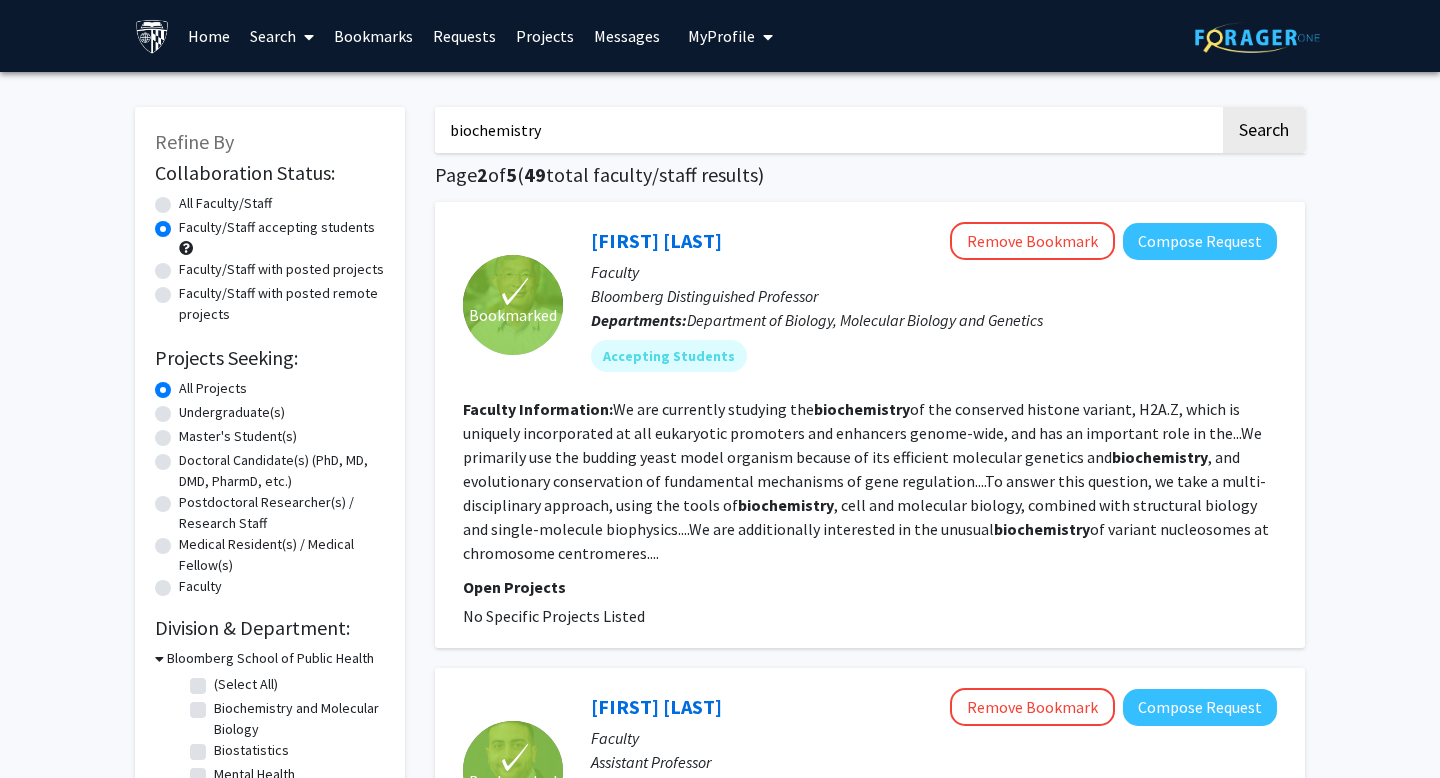 click on "biochemistry" at bounding box center (827, 130) 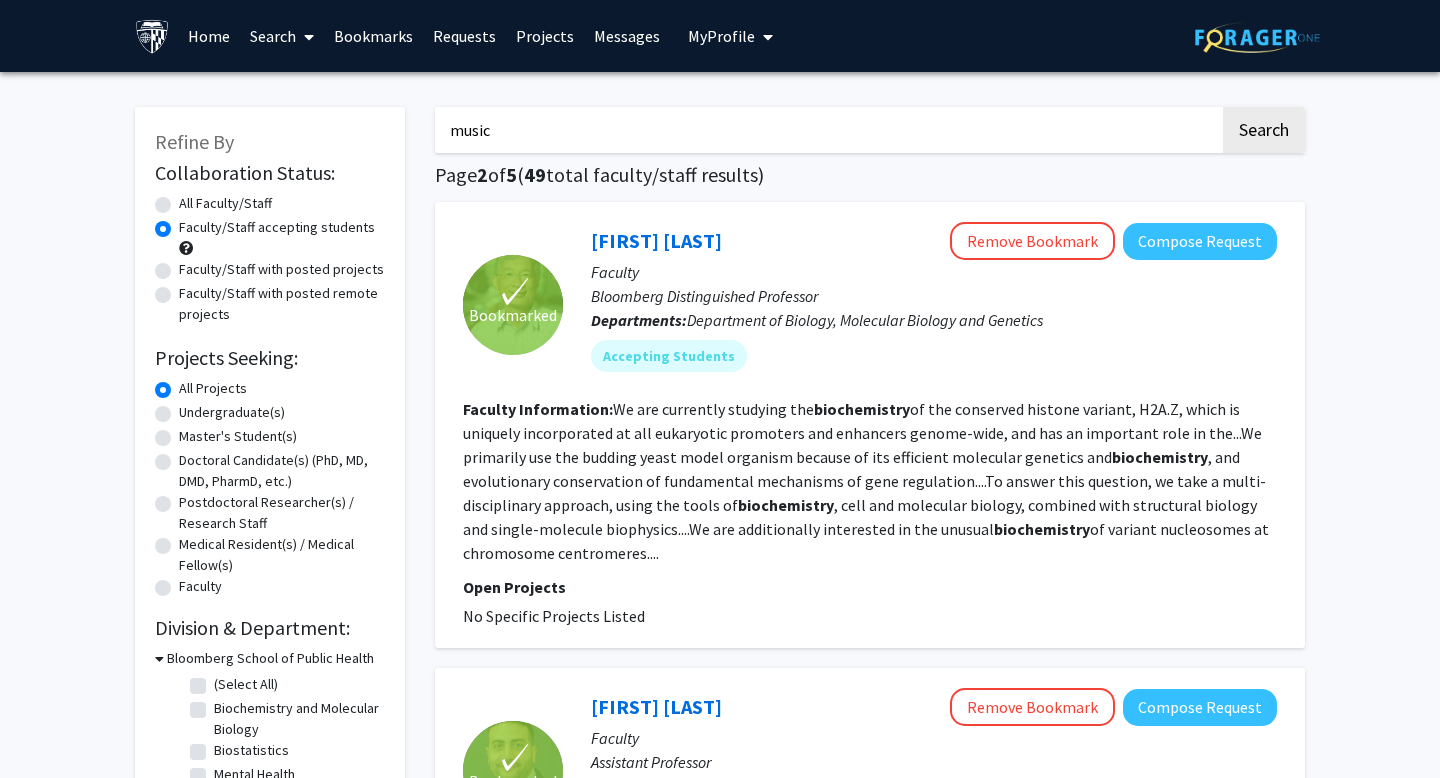 type on "music" 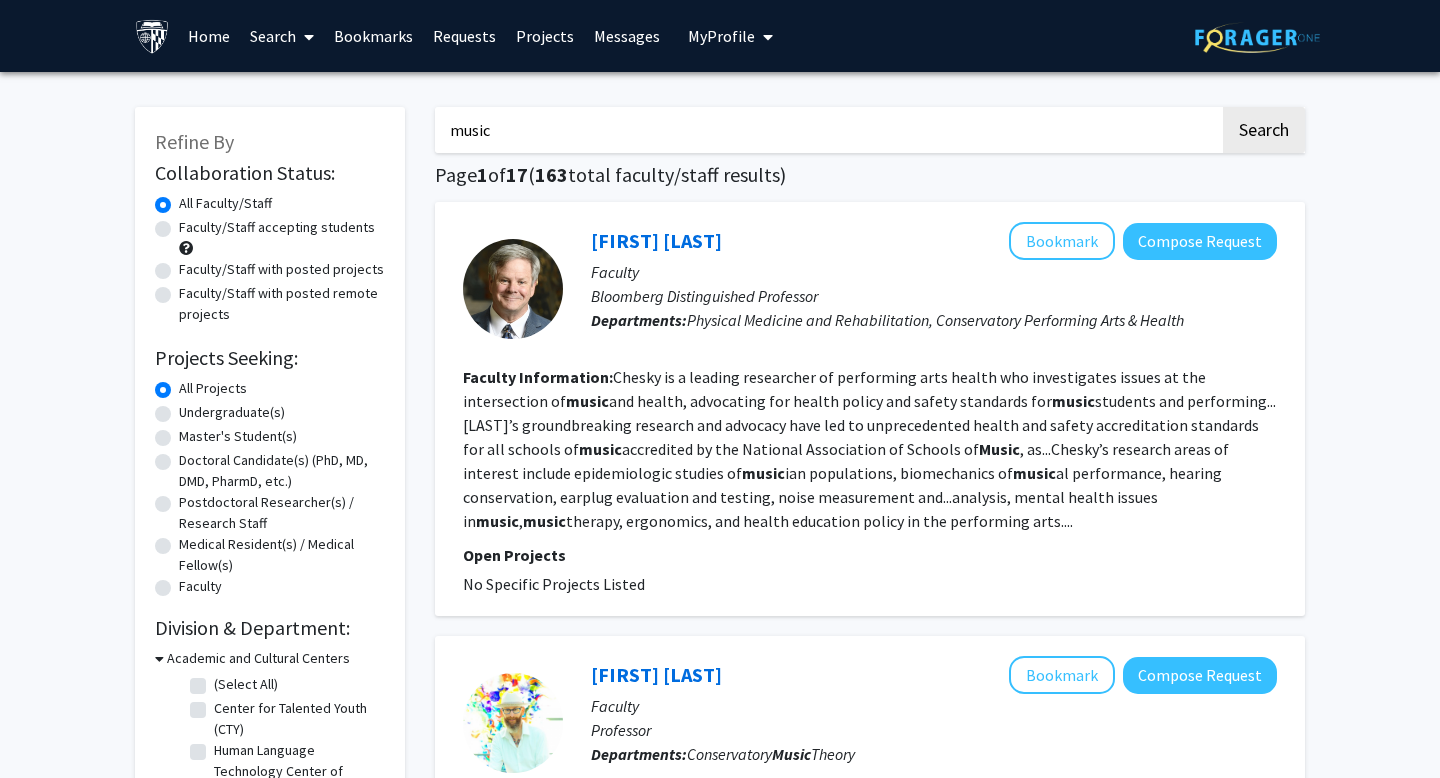 click on "Faculty/Staff accepting students" 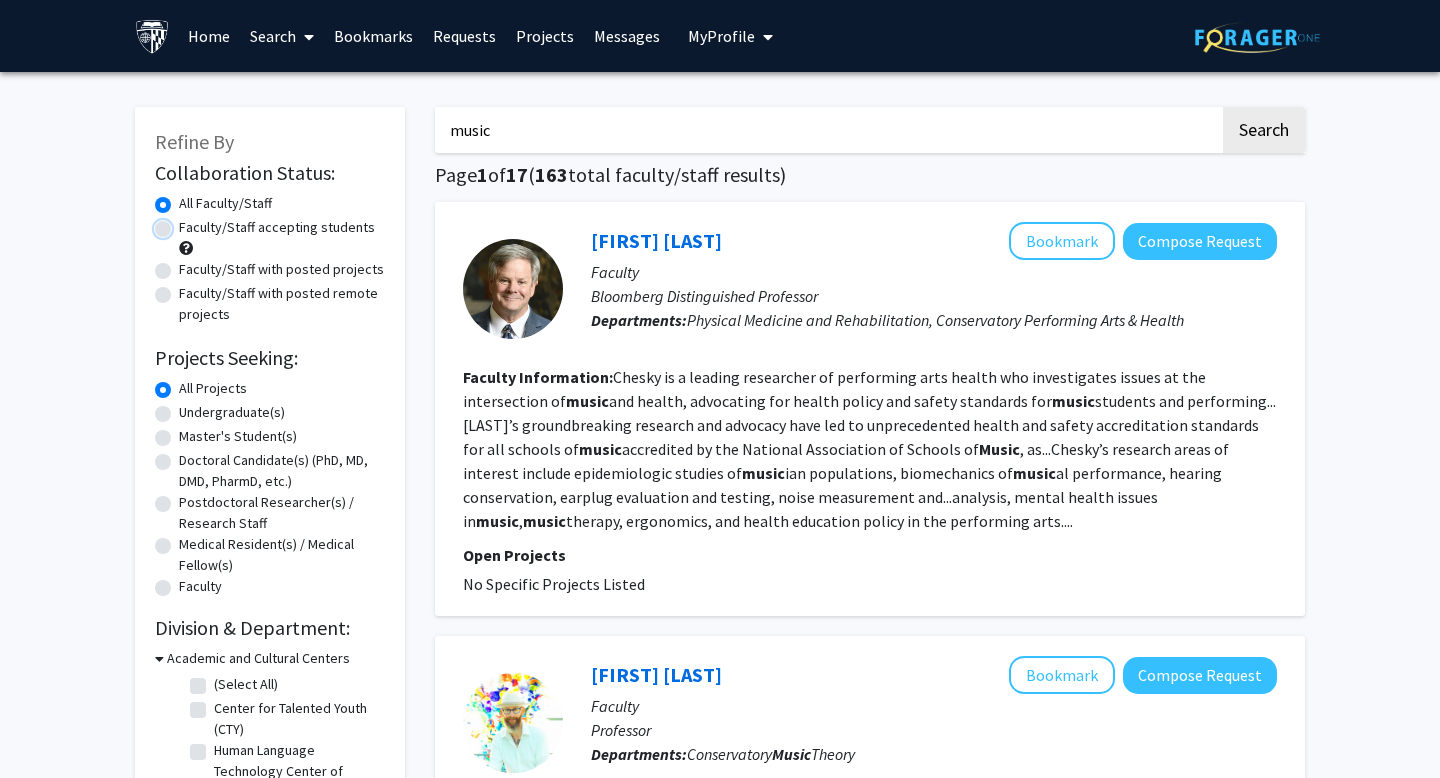 click on "Faculty/Staff accepting students" at bounding box center [185, 223] 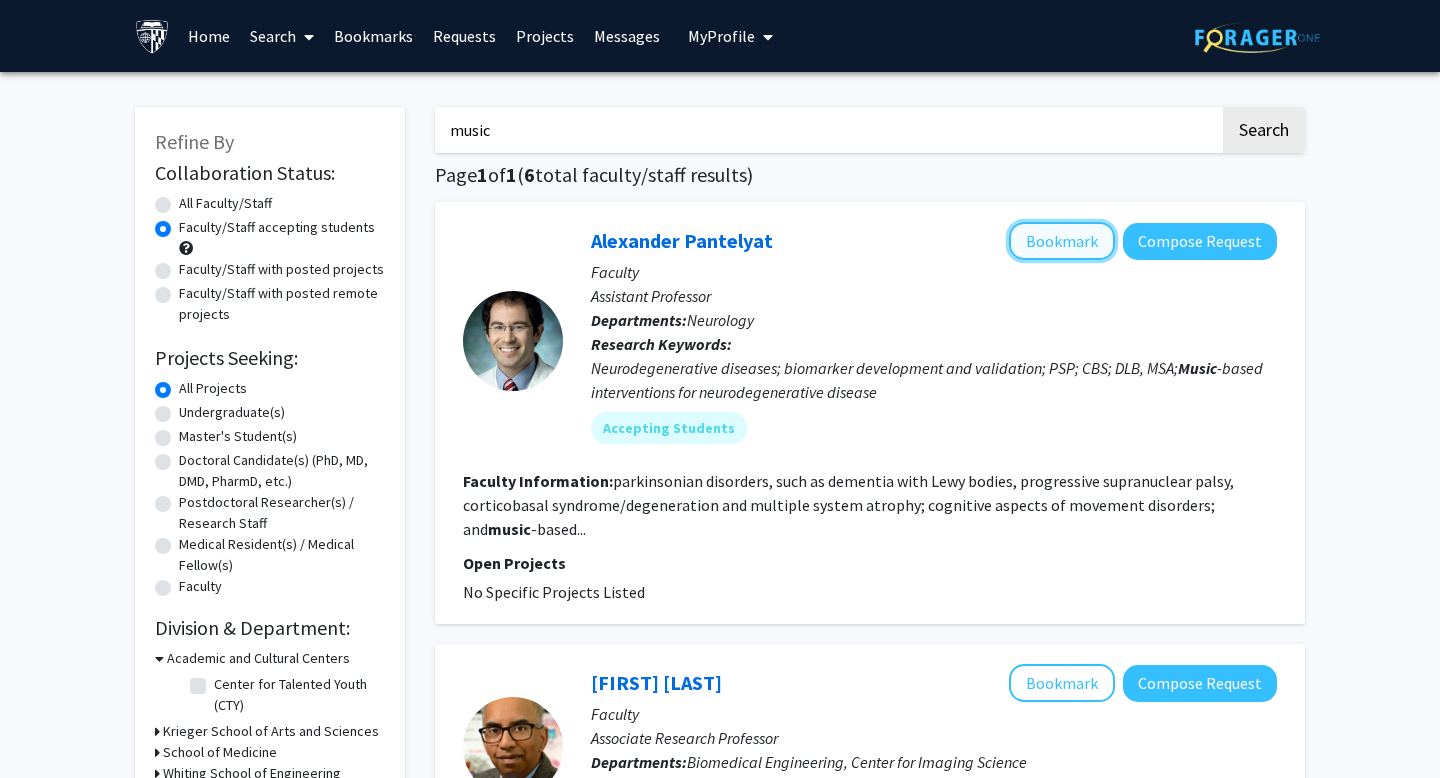 click on "Bookmark" 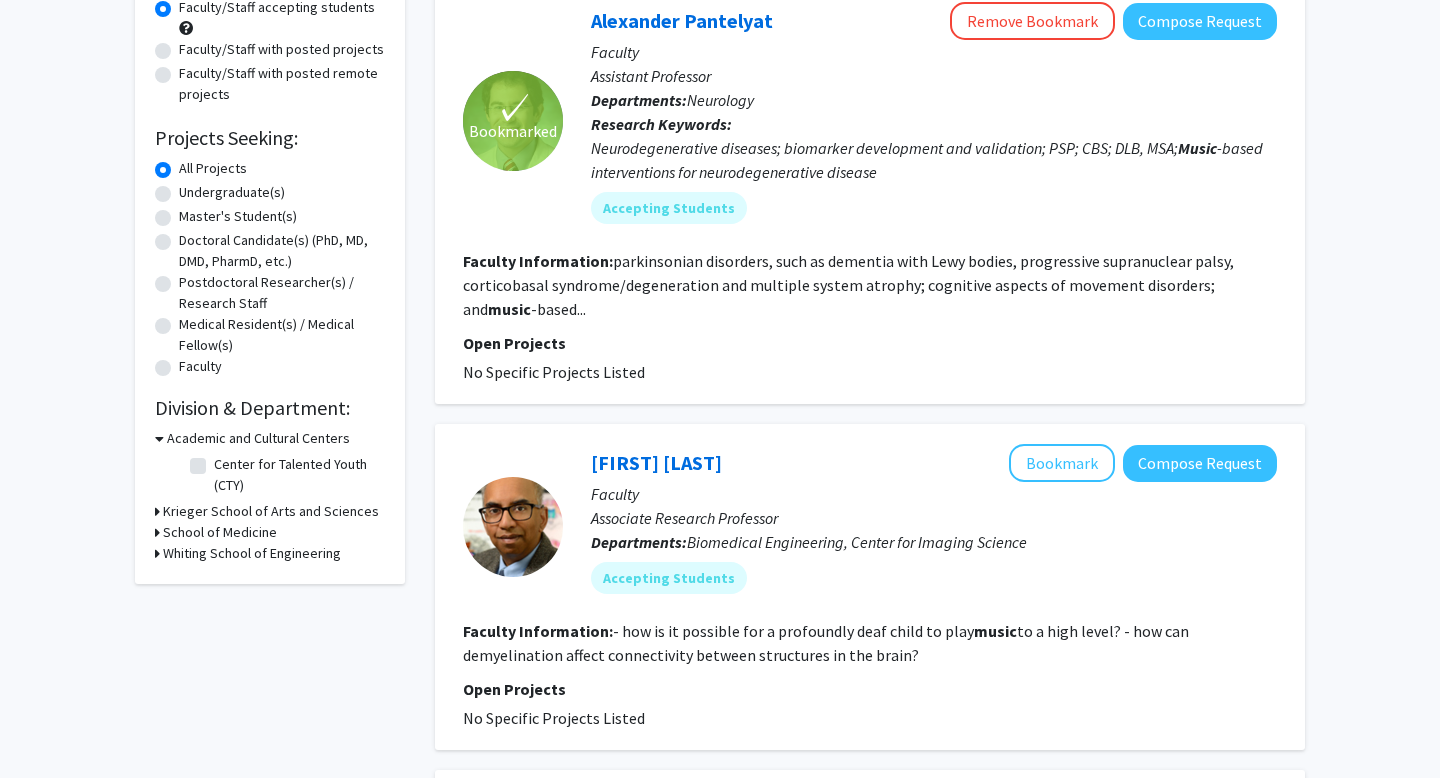 scroll, scrollTop: 0, scrollLeft: 0, axis: both 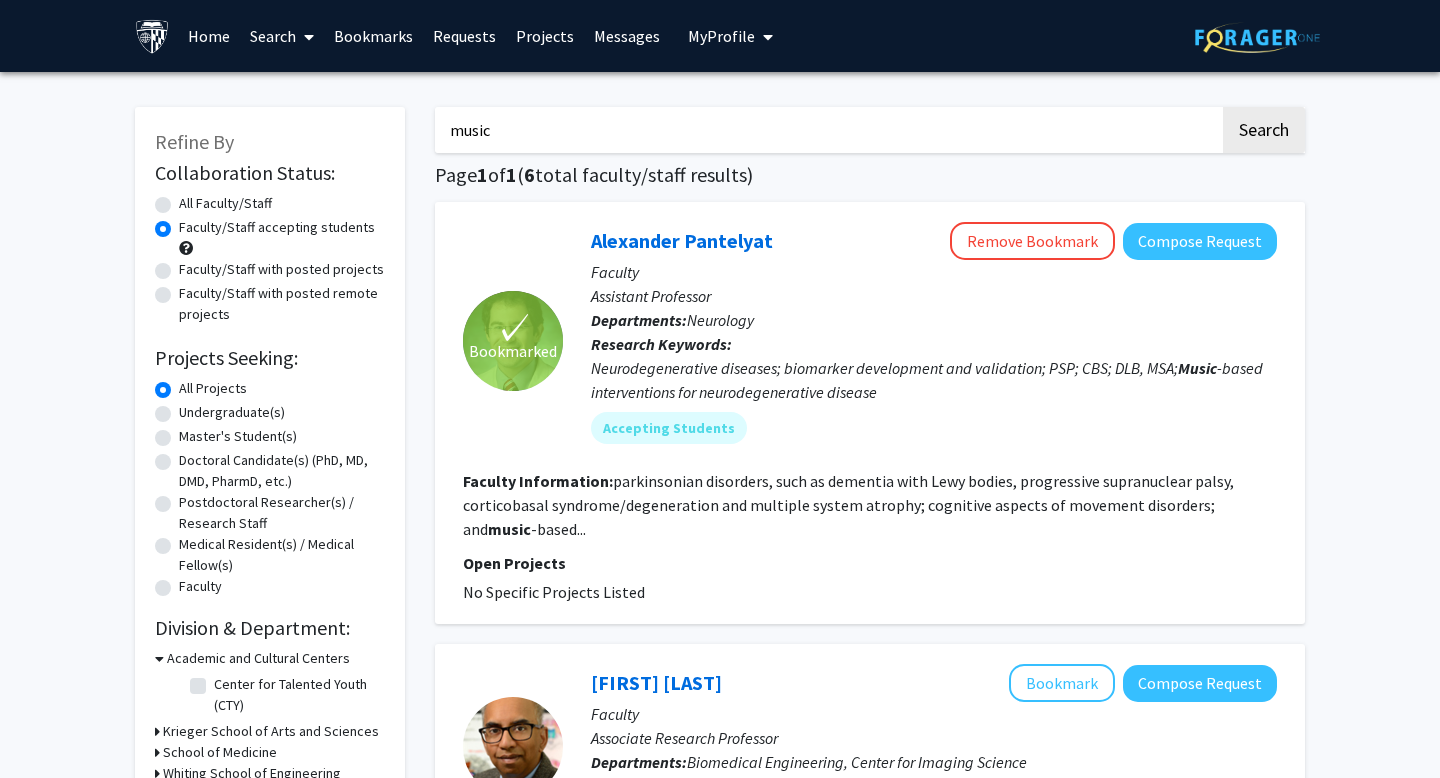 click on "music" at bounding box center [827, 130] 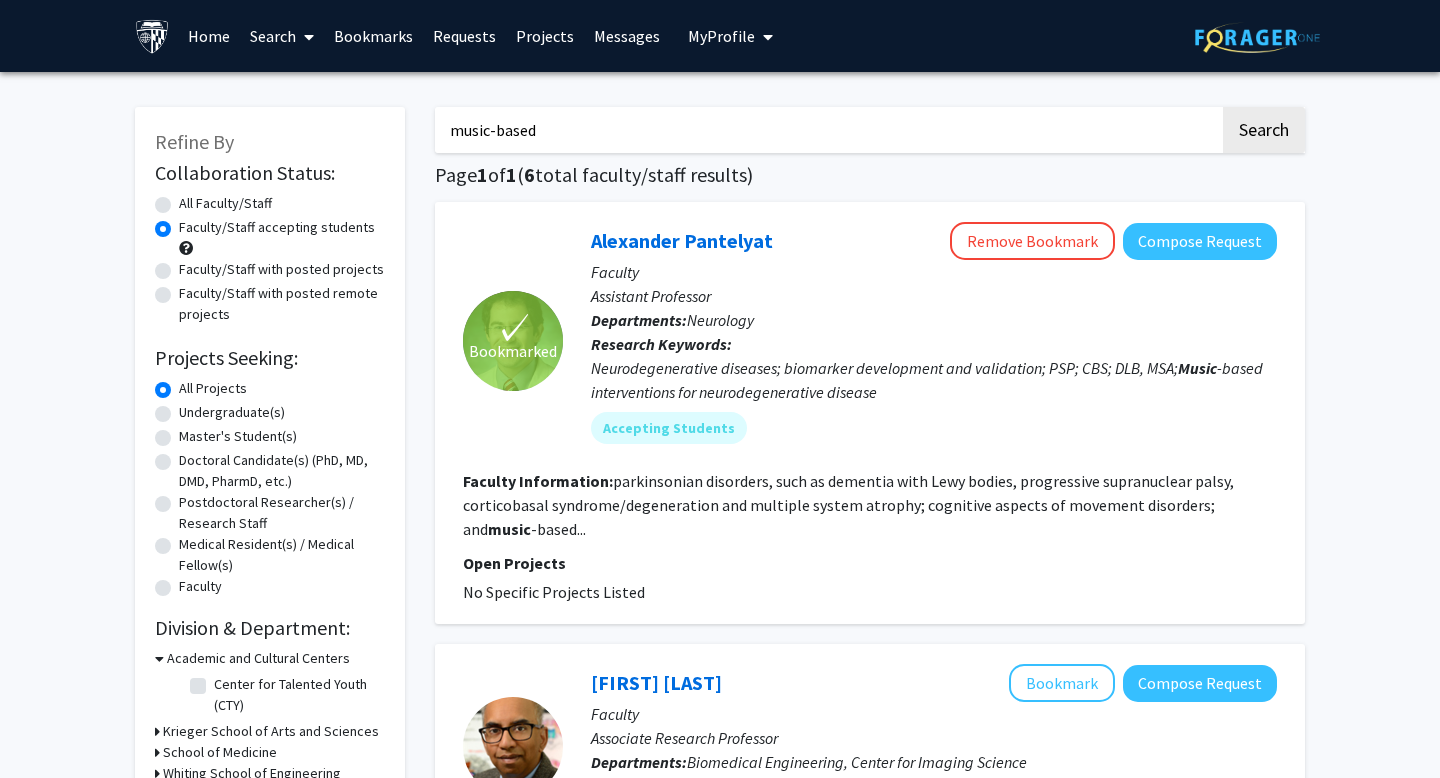 type on "music-based" 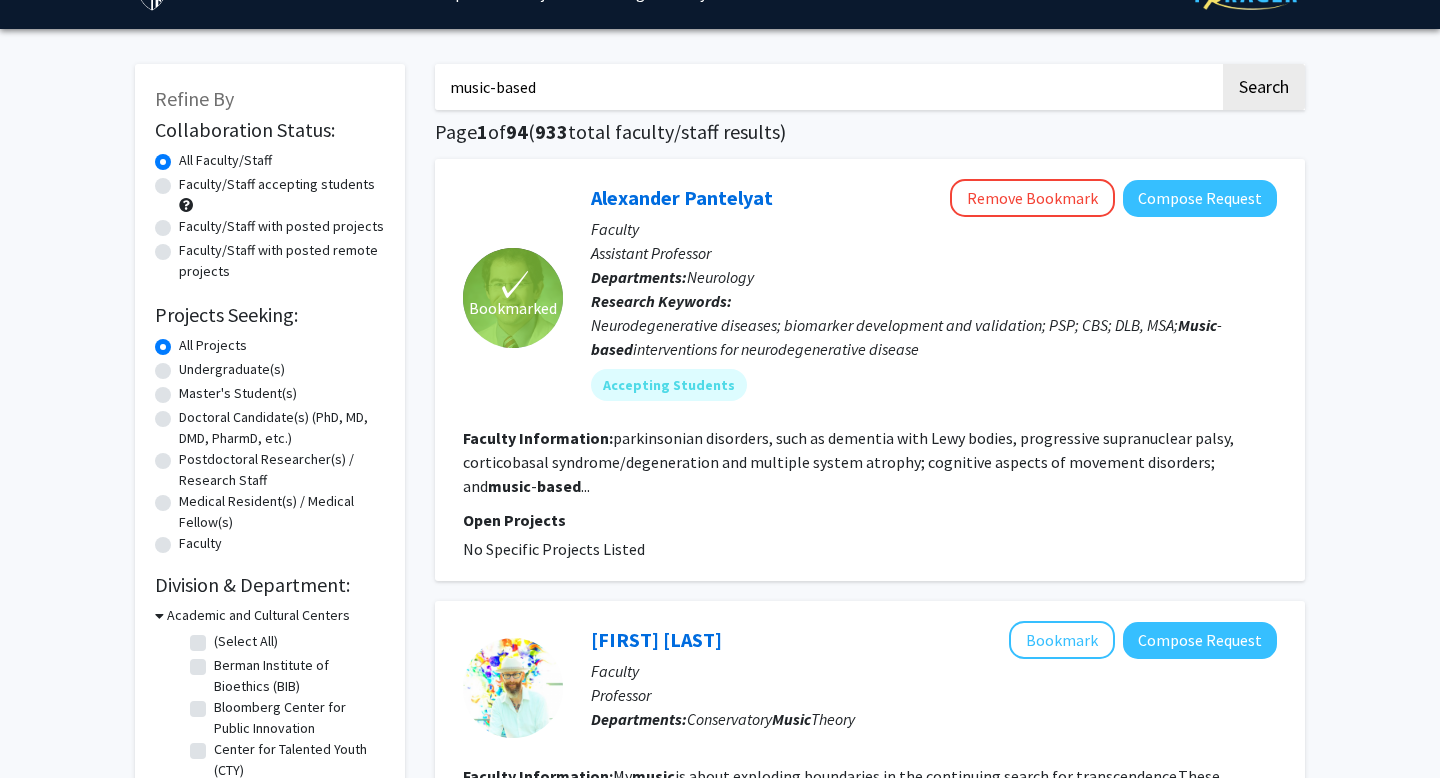 scroll, scrollTop: 0, scrollLeft: 0, axis: both 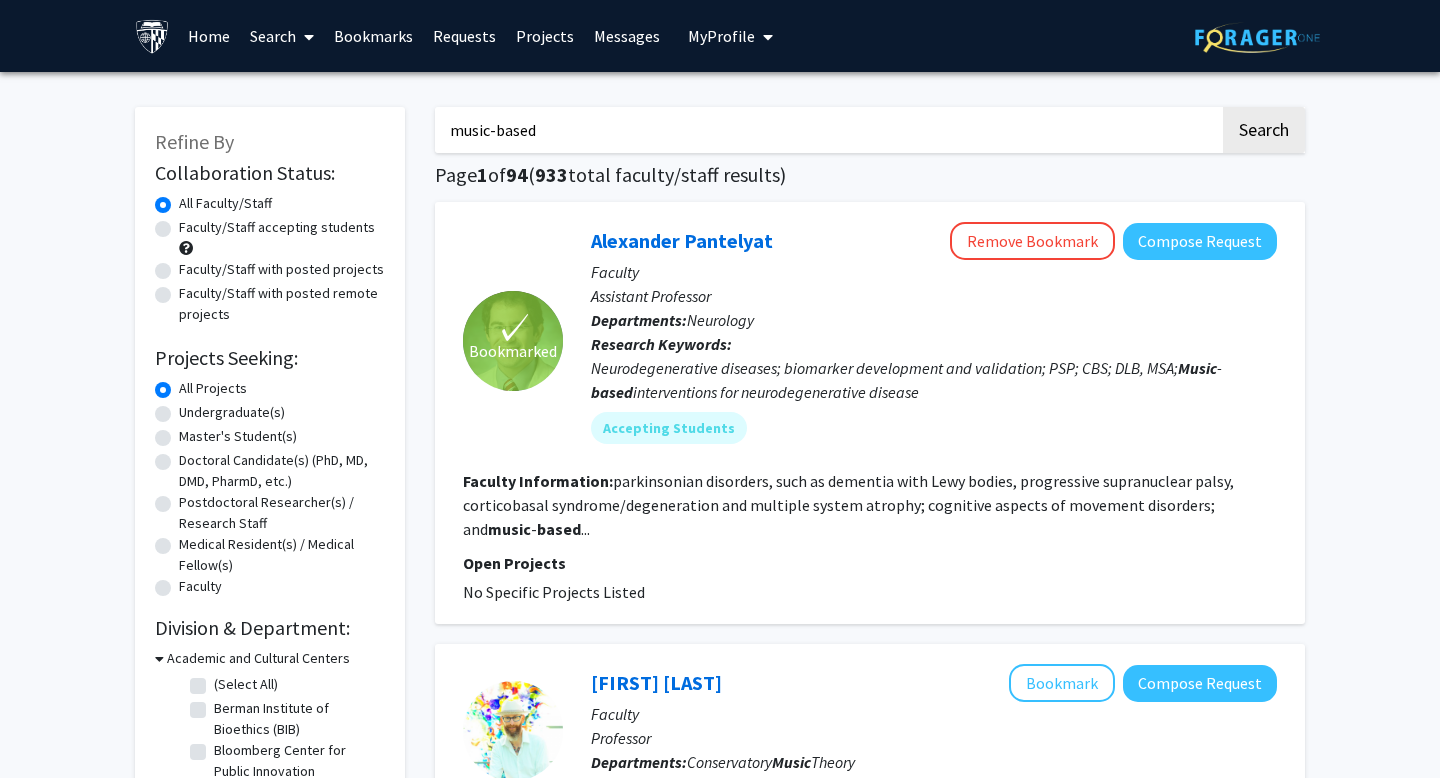 click on "Faculty/Staff accepting students" 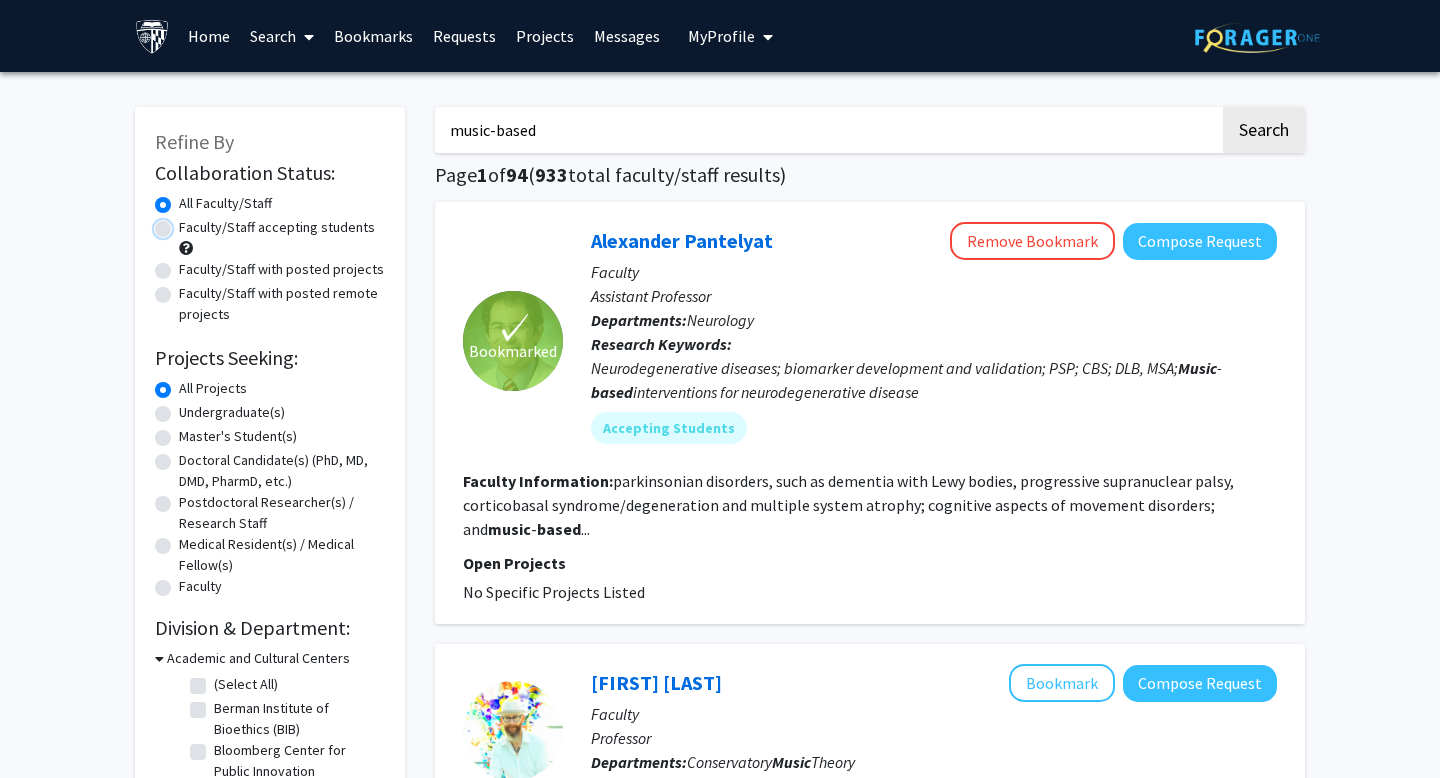 click on "Faculty/Staff accepting students" at bounding box center (185, 223) 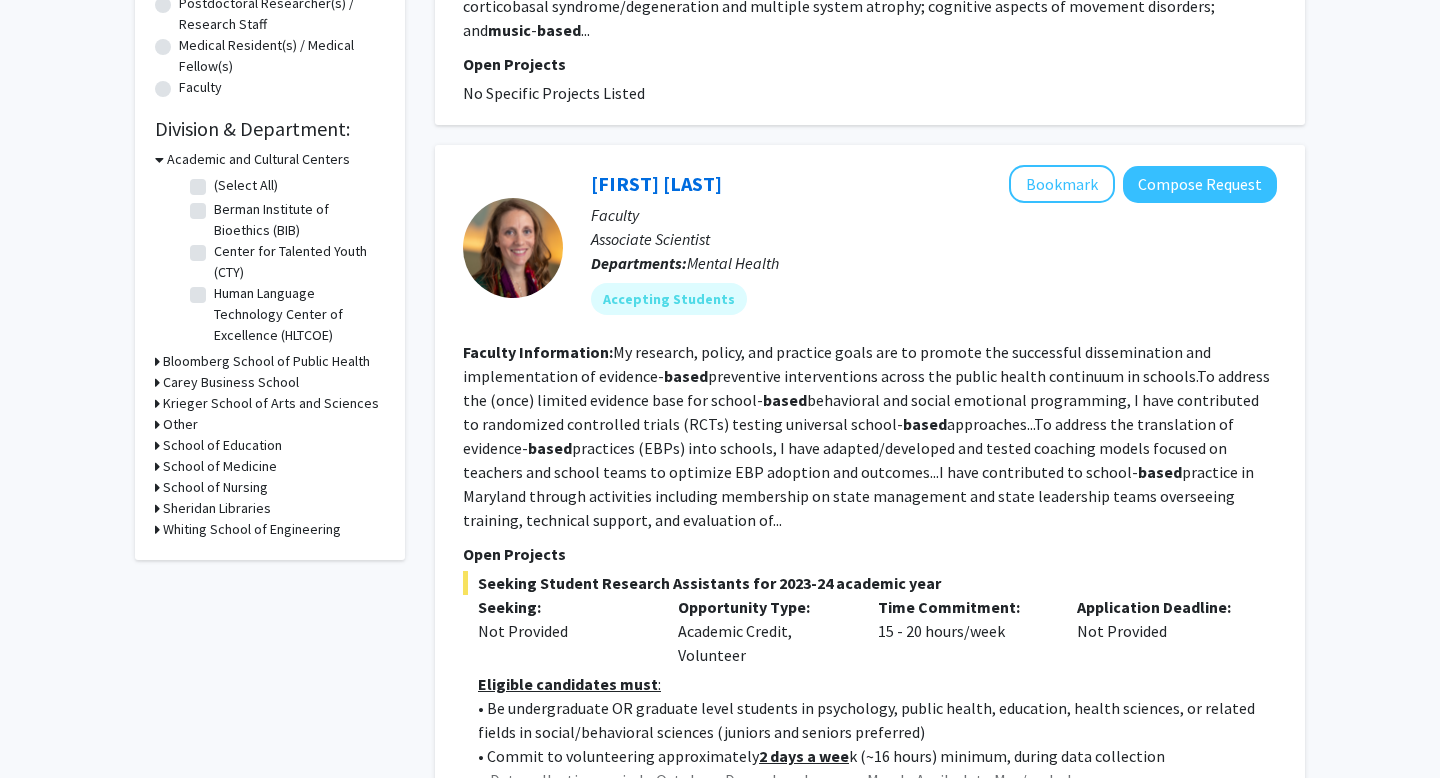 scroll, scrollTop: 0, scrollLeft: 0, axis: both 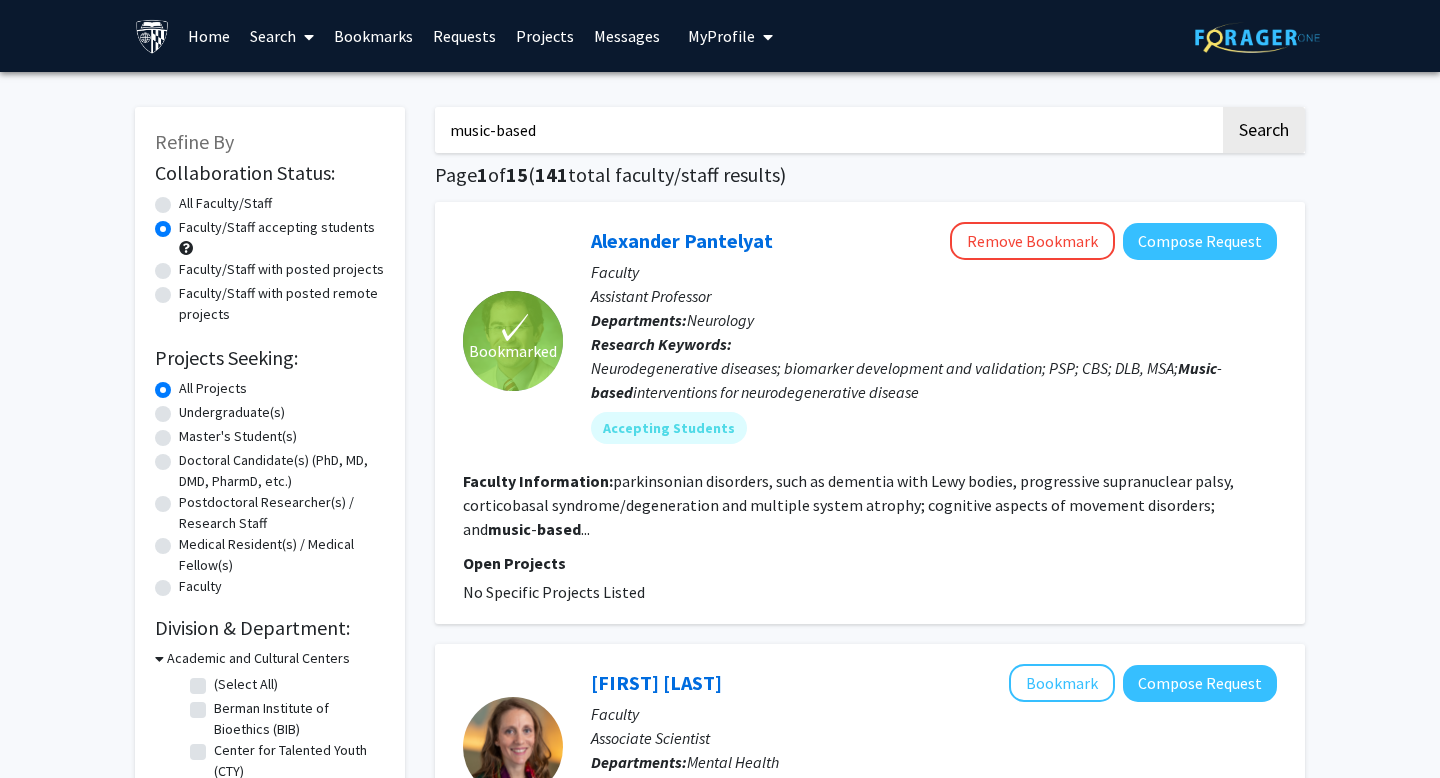 drag, startPoint x: 571, startPoint y: 135, endPoint x: 490, endPoint y: 136, distance: 81.00617 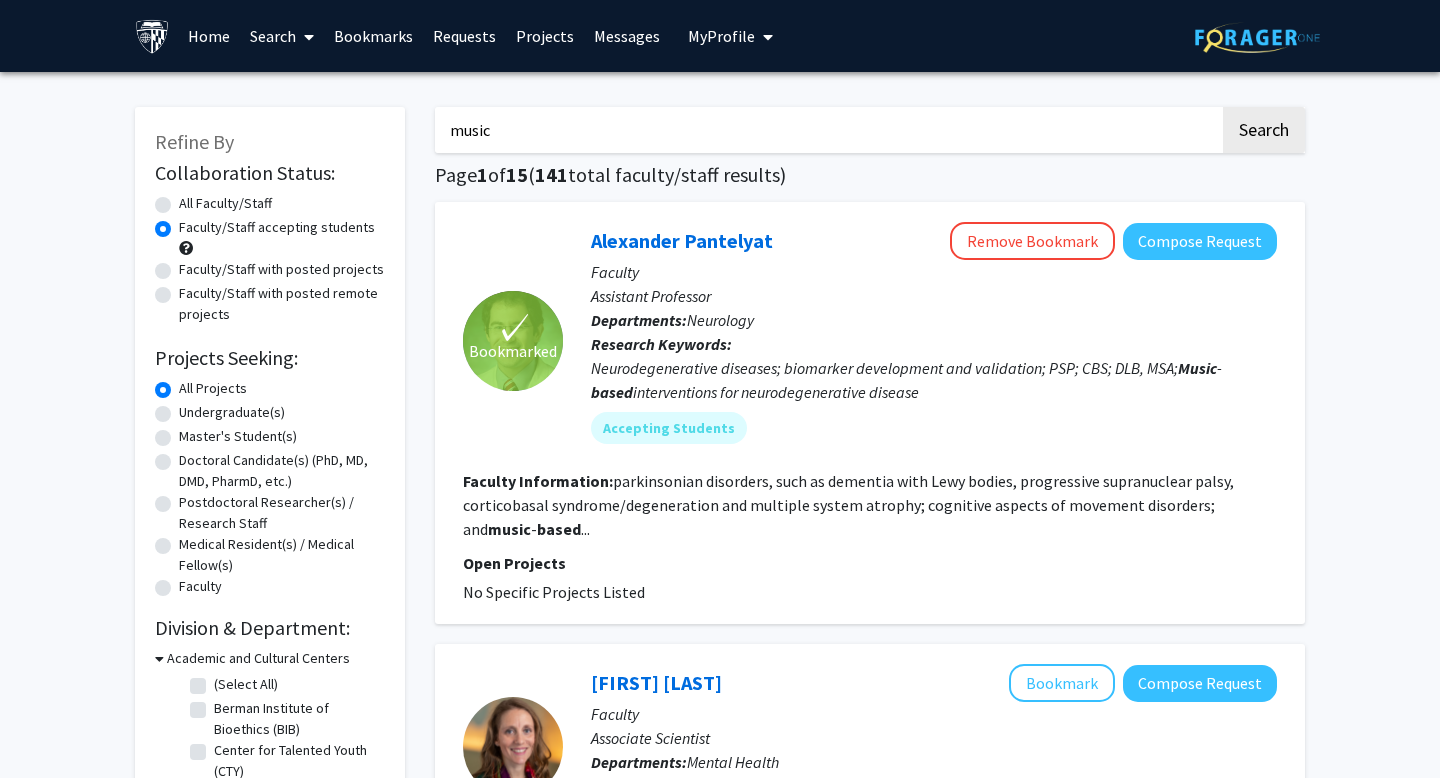 type on "music" 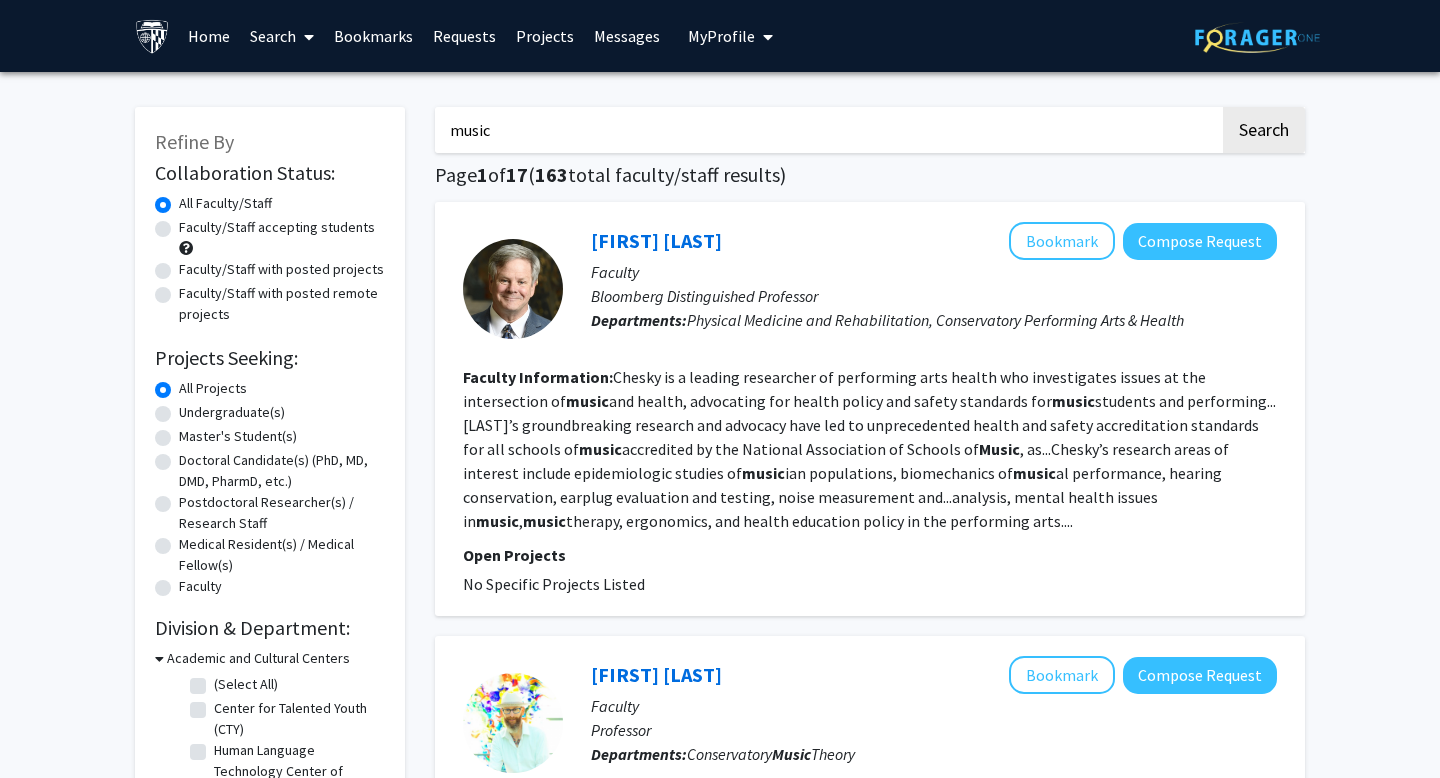 click on "Faculty/Staff accepting students" 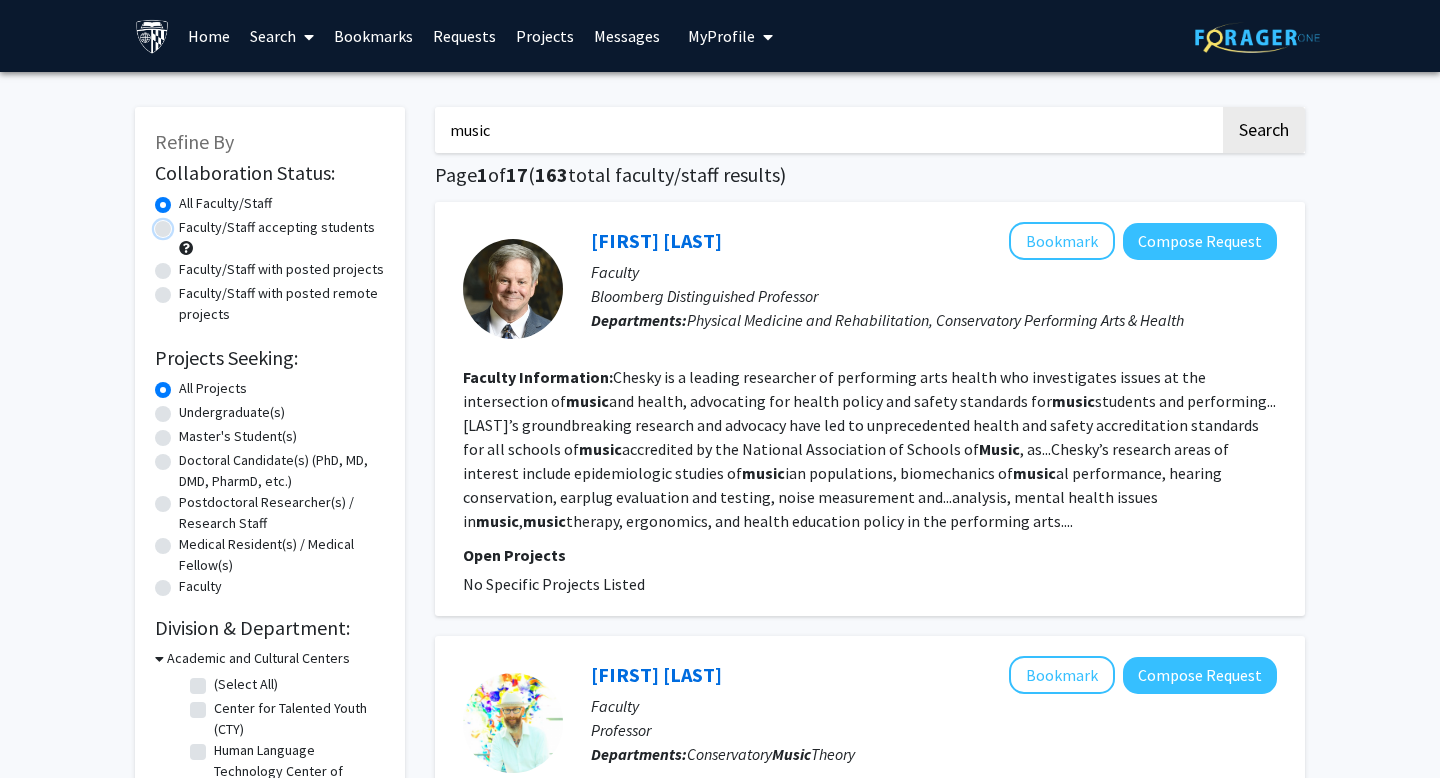 radio on "true" 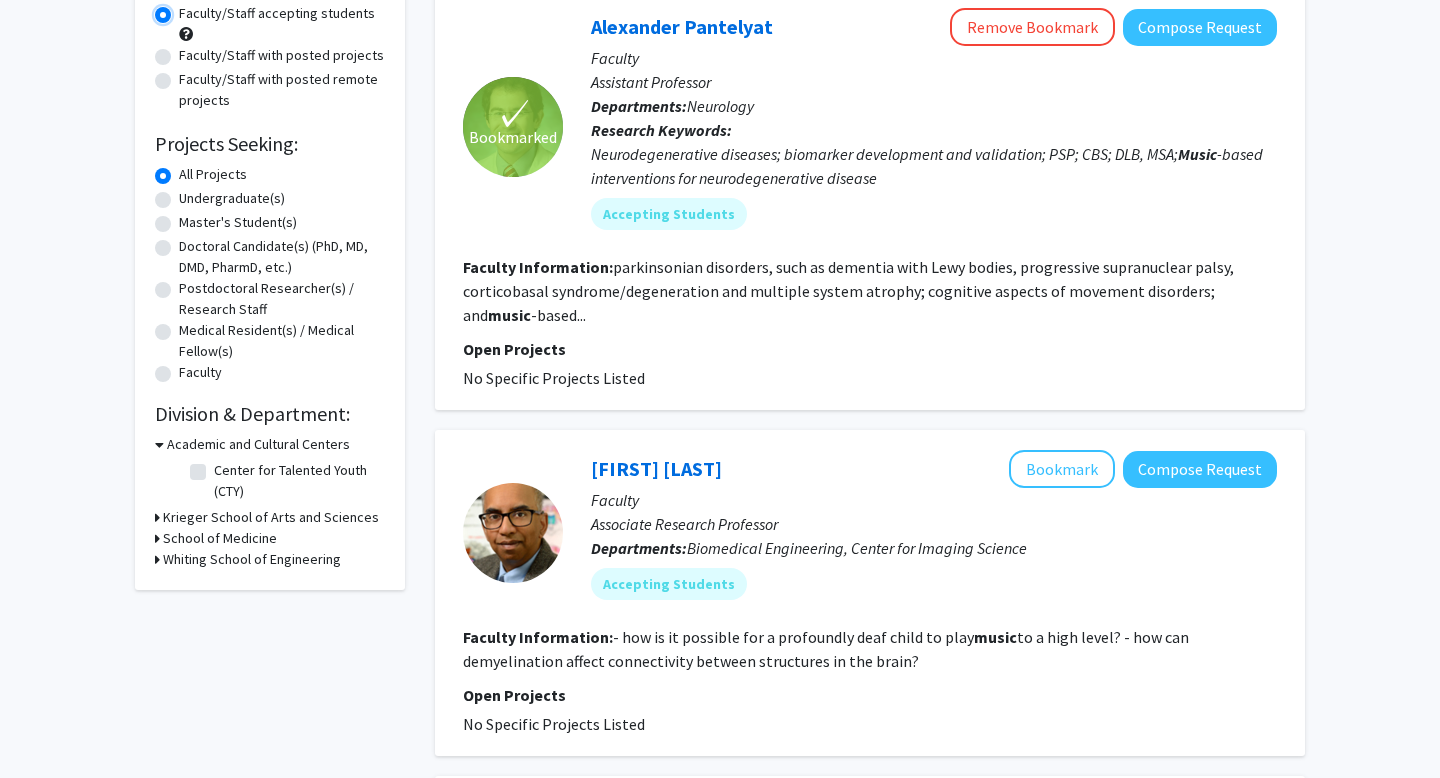 scroll, scrollTop: 0, scrollLeft: 0, axis: both 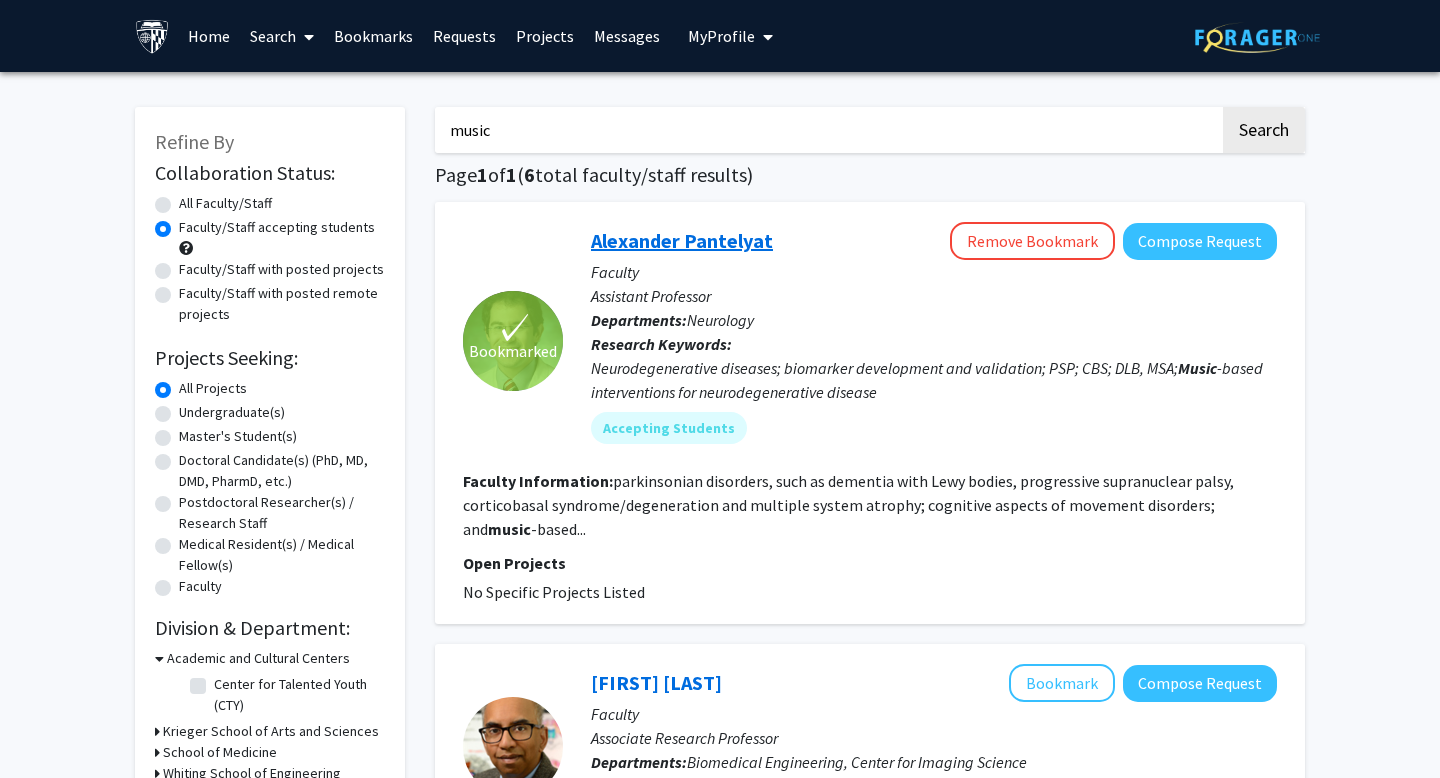 click on "Alexander Pantelyat" 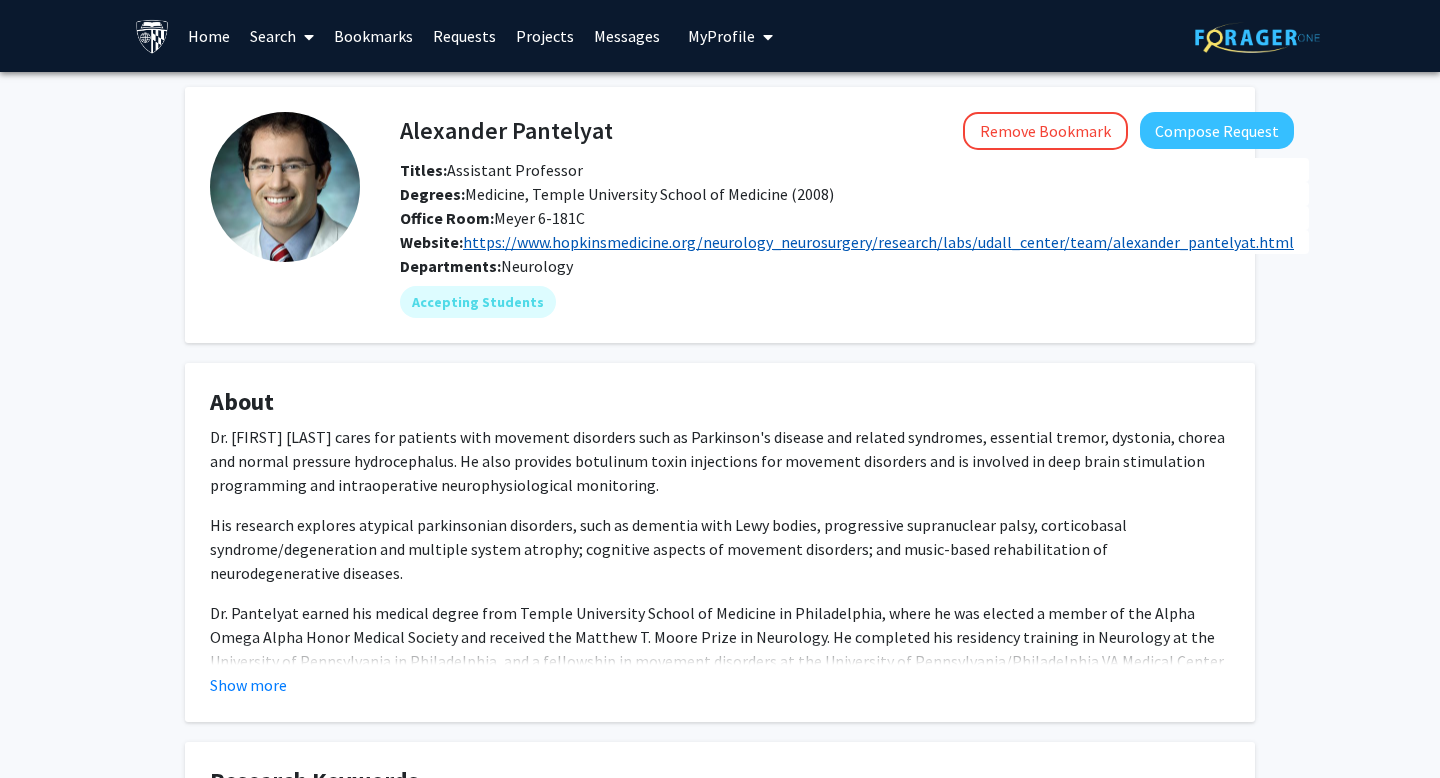 click on "https://www.hopkinsmedicine.org/neurology_neurosurgery/research/labs/udall_center/team/alexander_pantelyat.html" 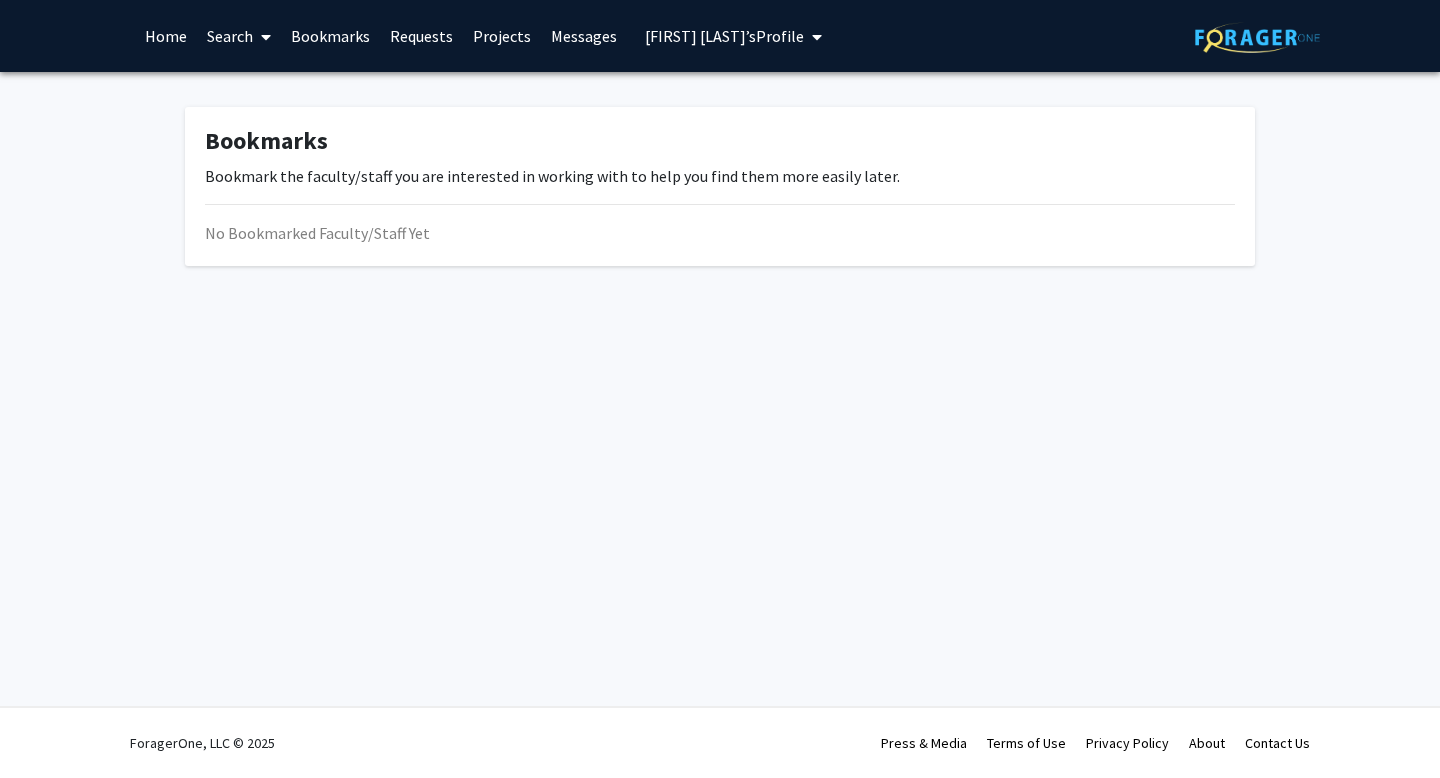 scroll, scrollTop: 0, scrollLeft: 0, axis: both 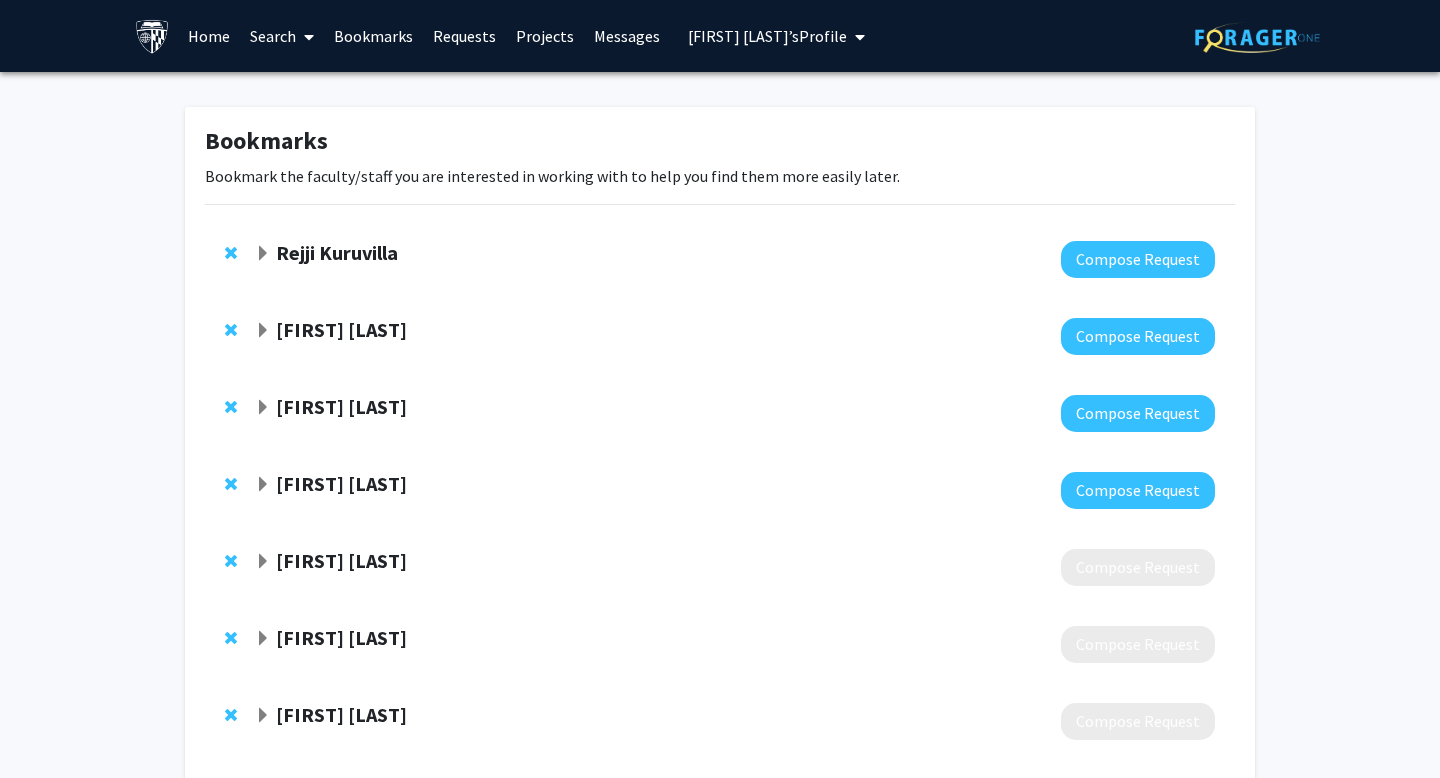 click on "Rejji Kuruvilla" 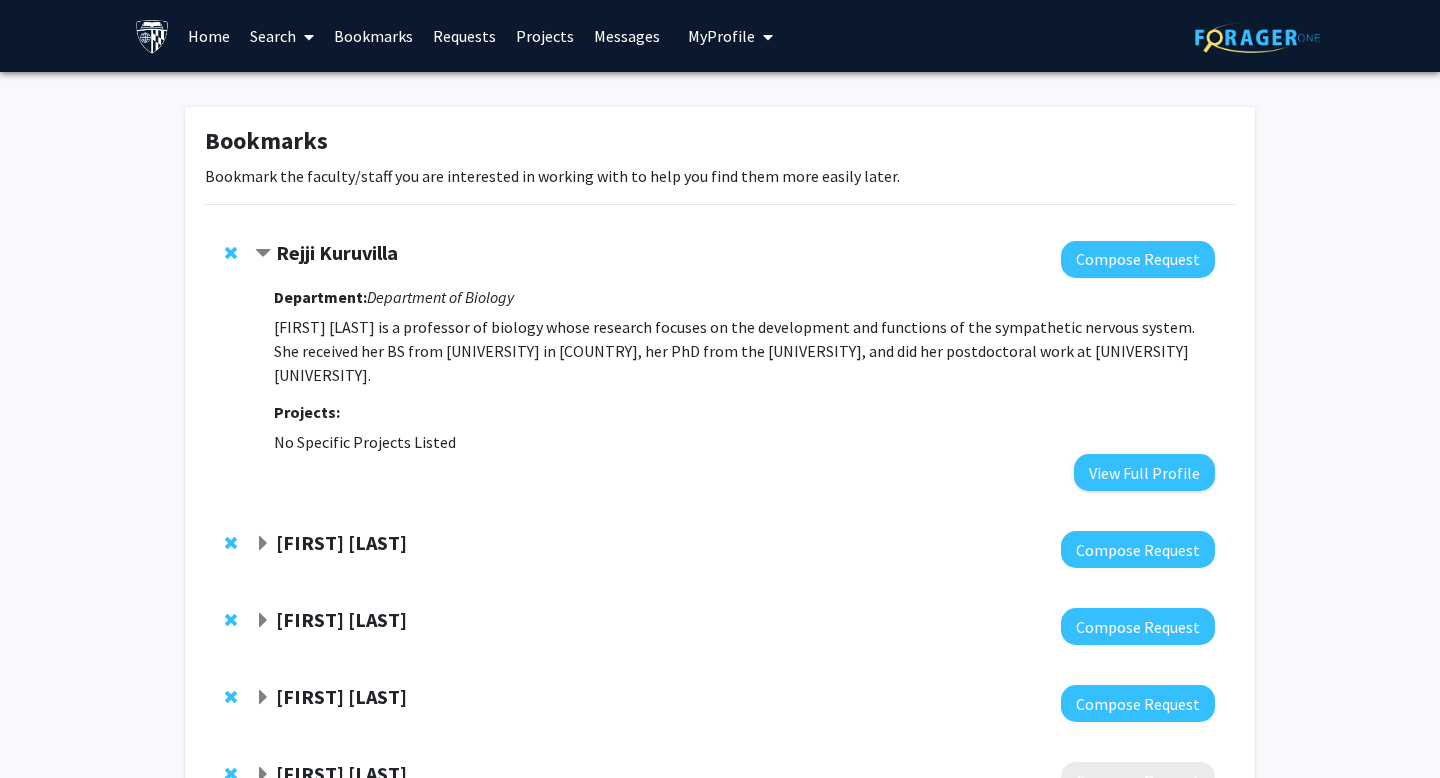 click on "Rejji Kuruvilla" 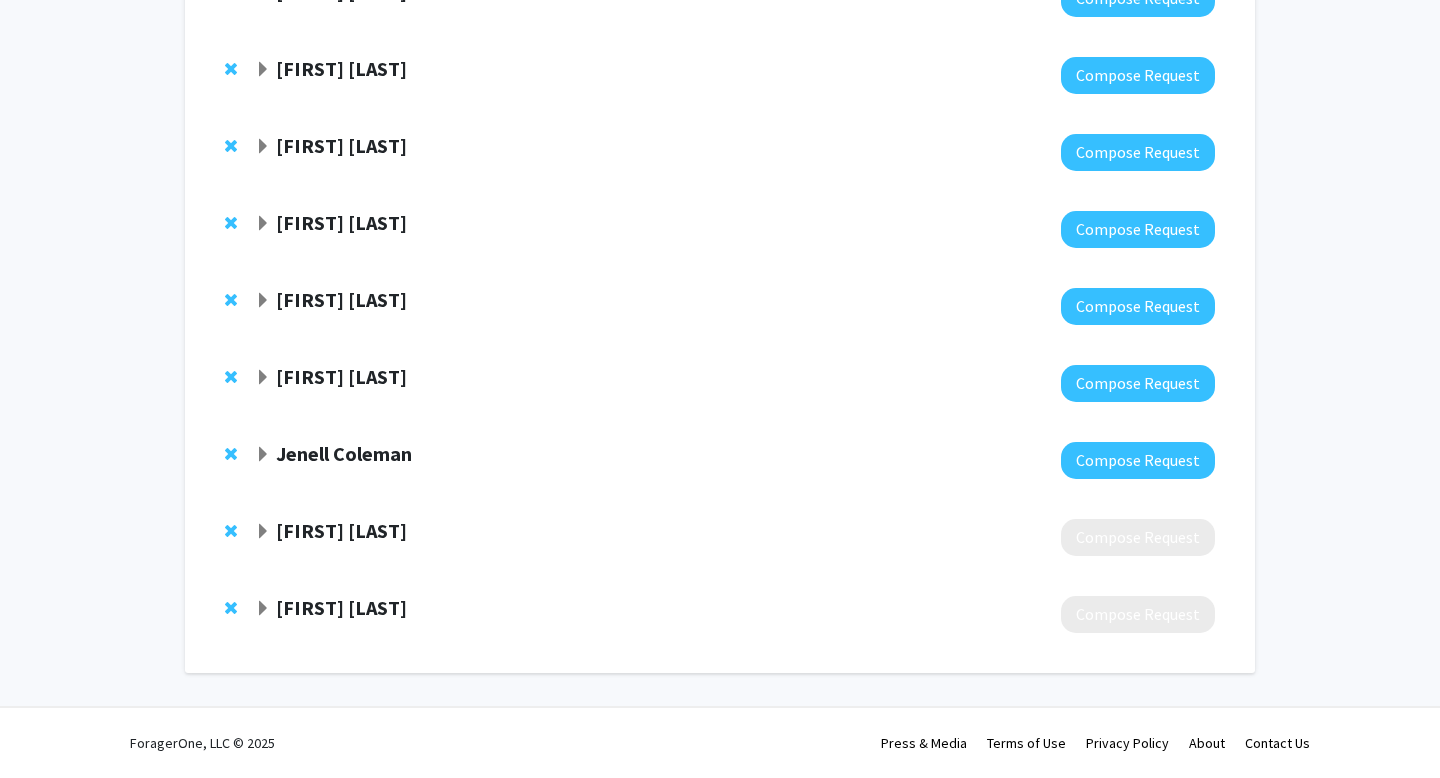 scroll, scrollTop: 1801, scrollLeft: 0, axis: vertical 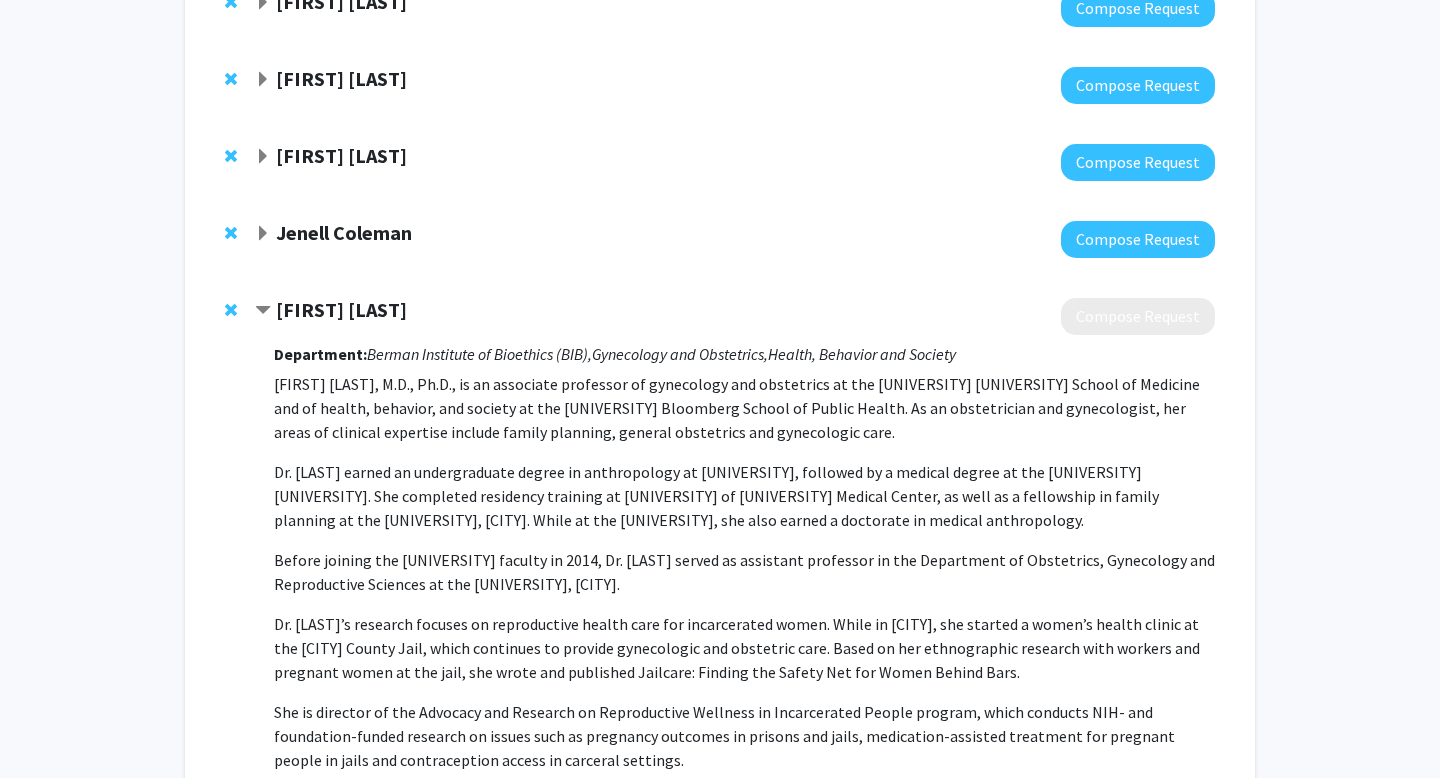 click 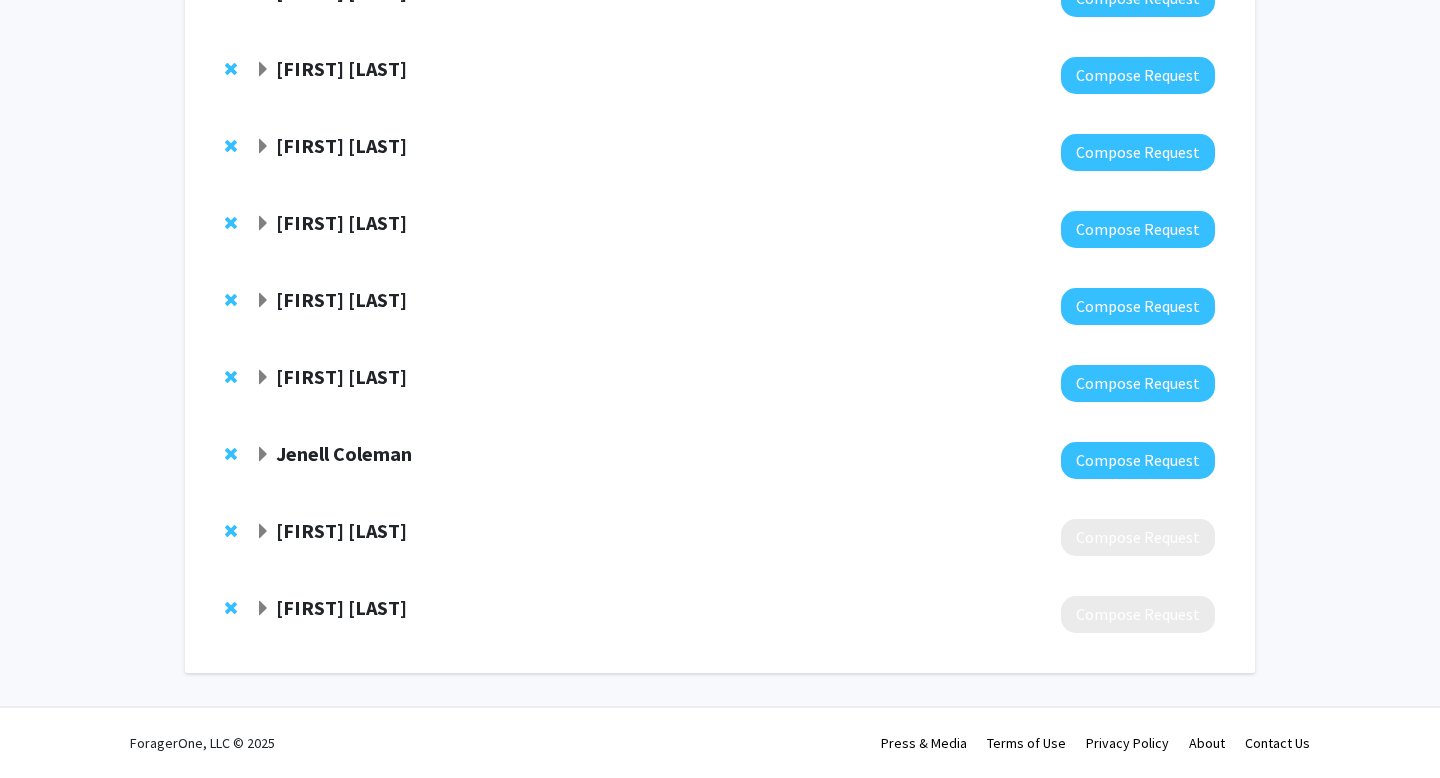 click 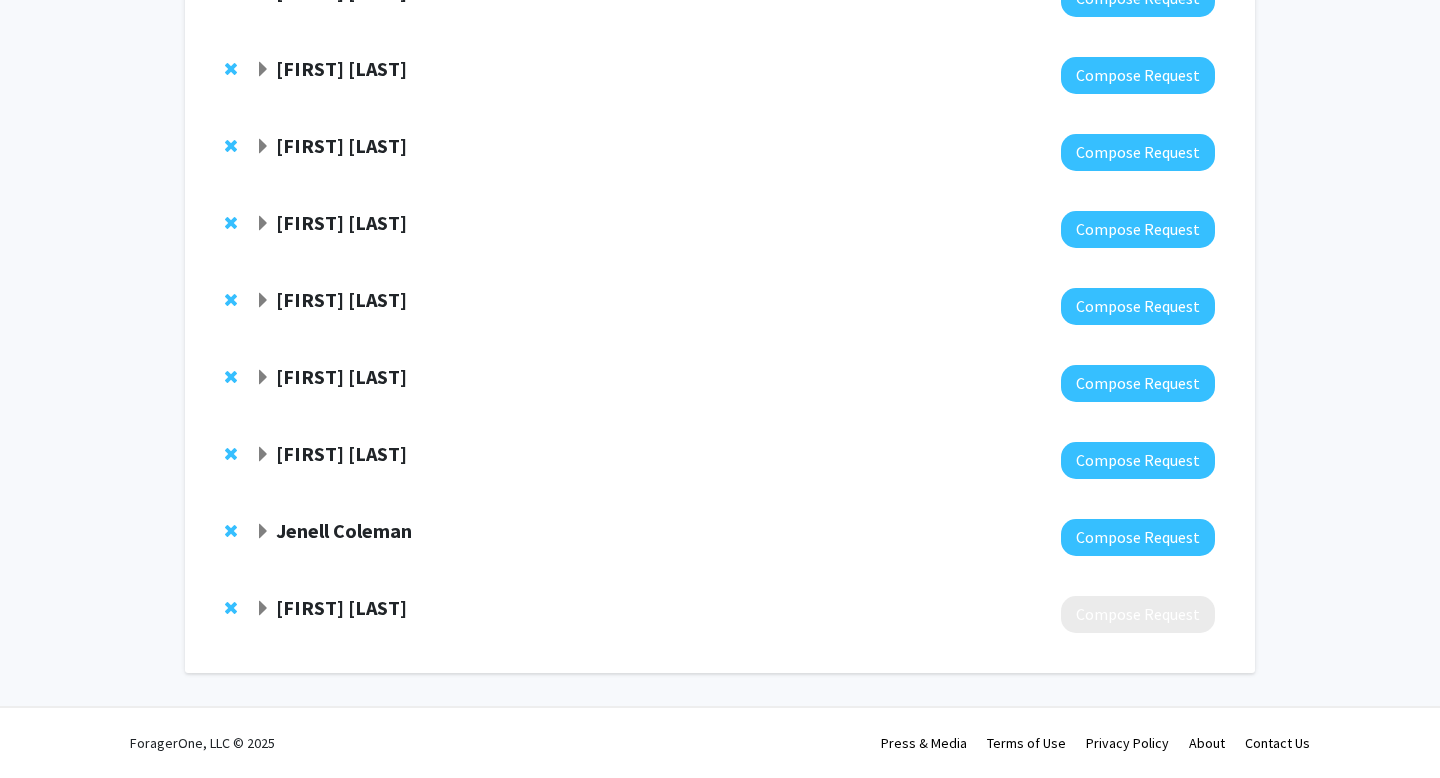 scroll, scrollTop: 1724, scrollLeft: 0, axis: vertical 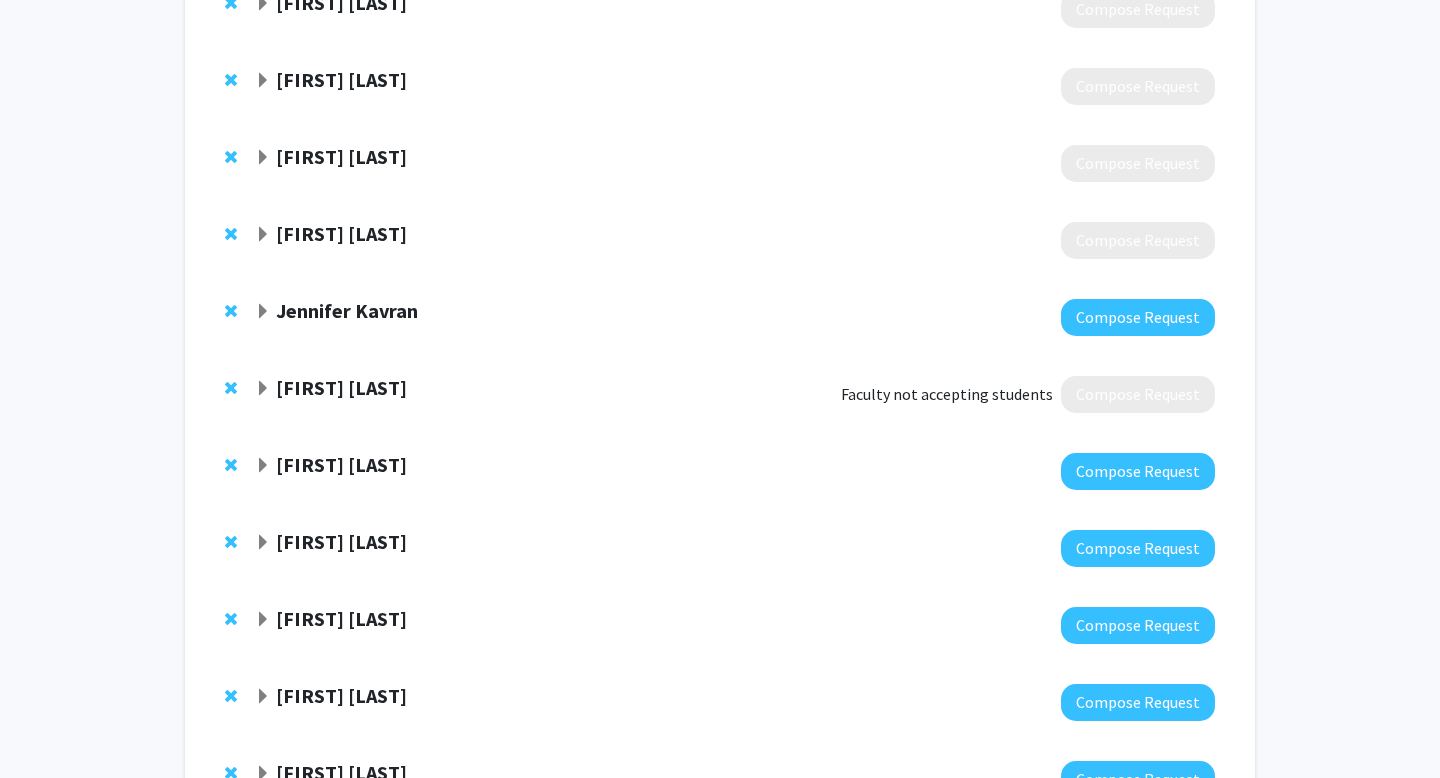 click on "[FIRST] [LAST]   Faculty not accepting students   Compose Request" 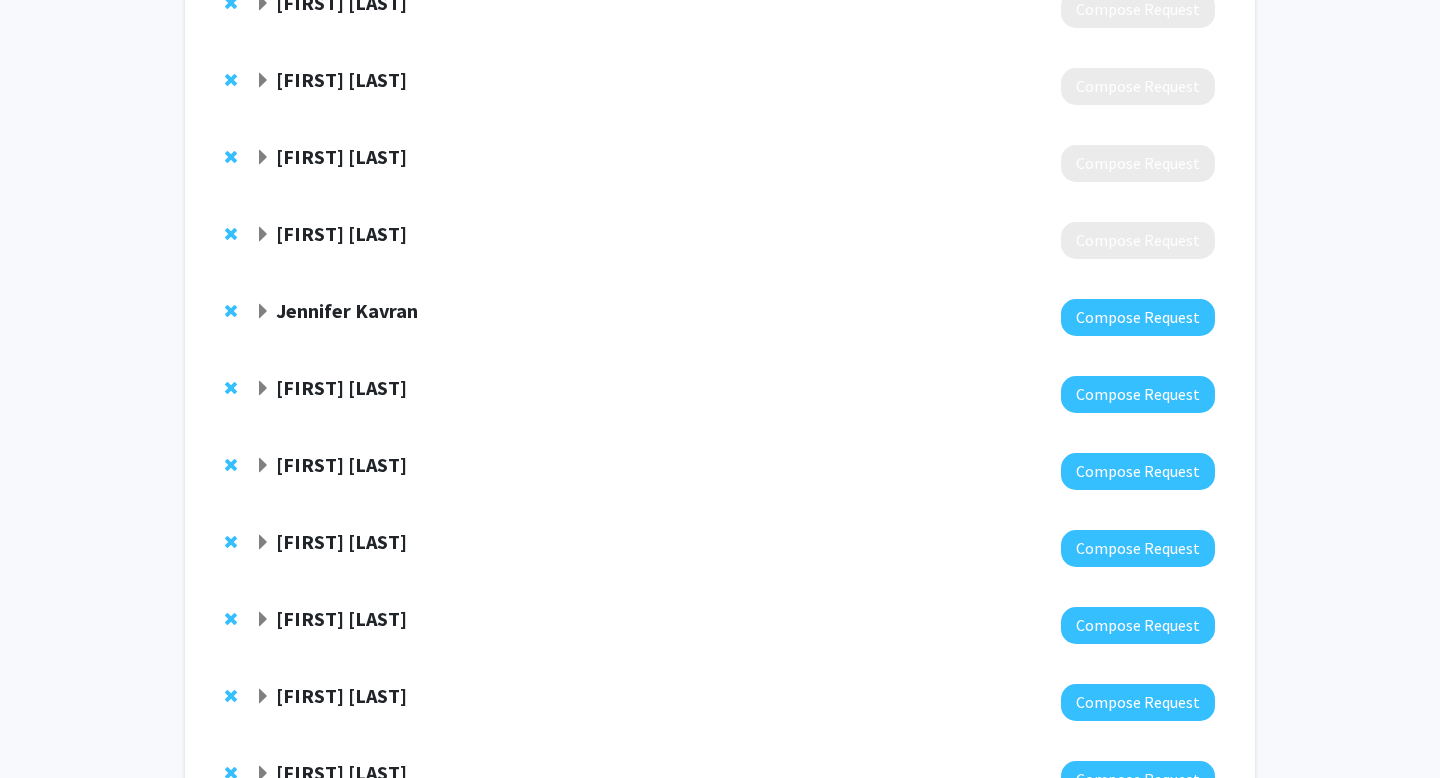 click 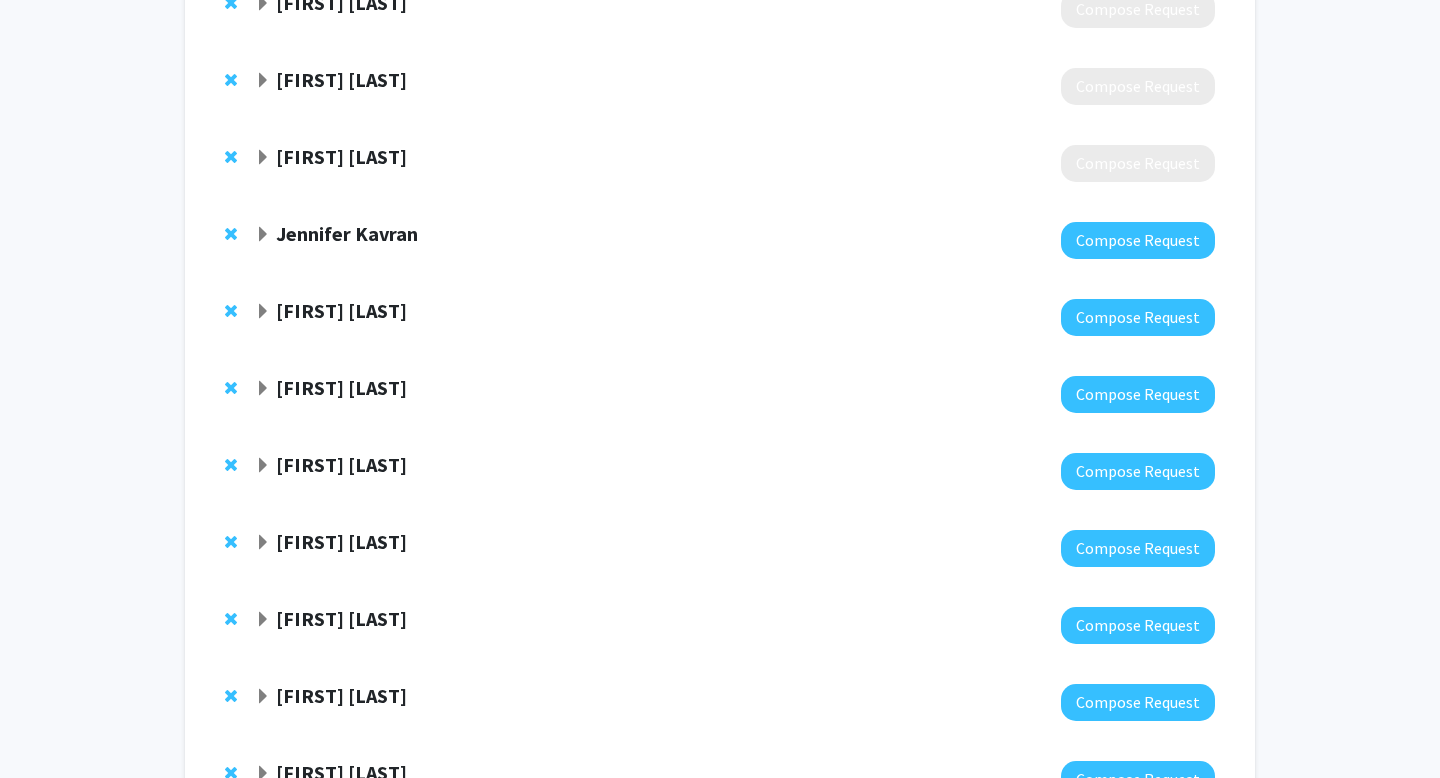 click 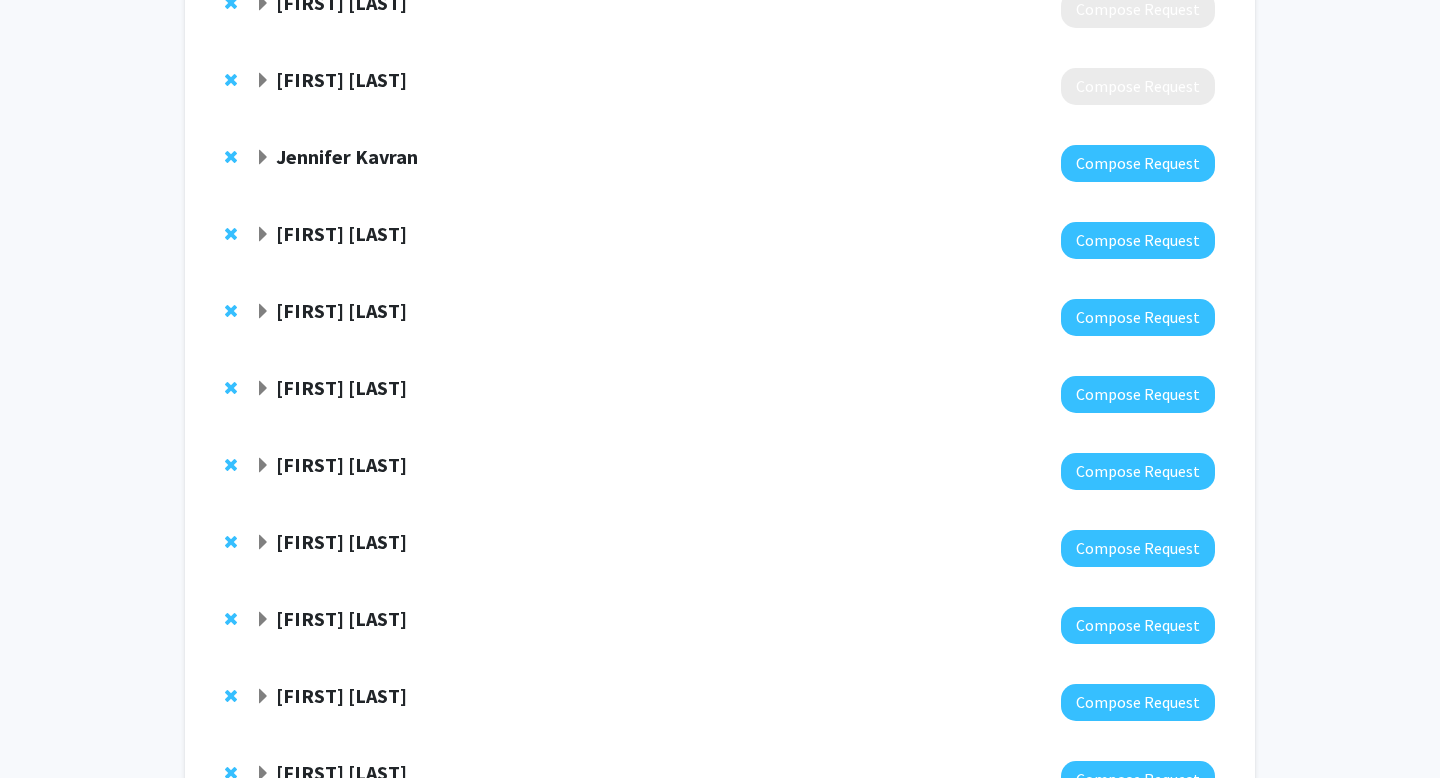 click on "[FIRST] [LAST]  Compose Request" 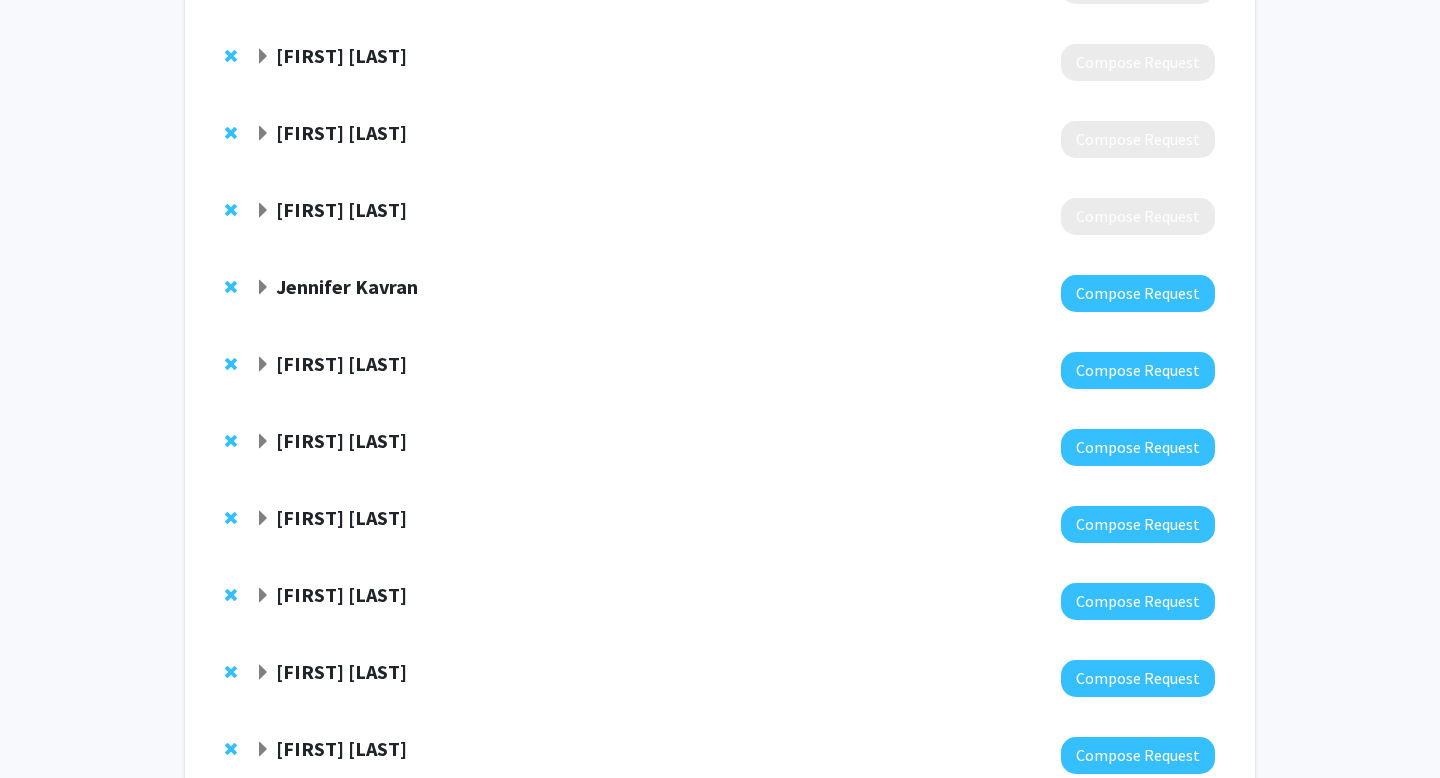 scroll, scrollTop: 569, scrollLeft: 0, axis: vertical 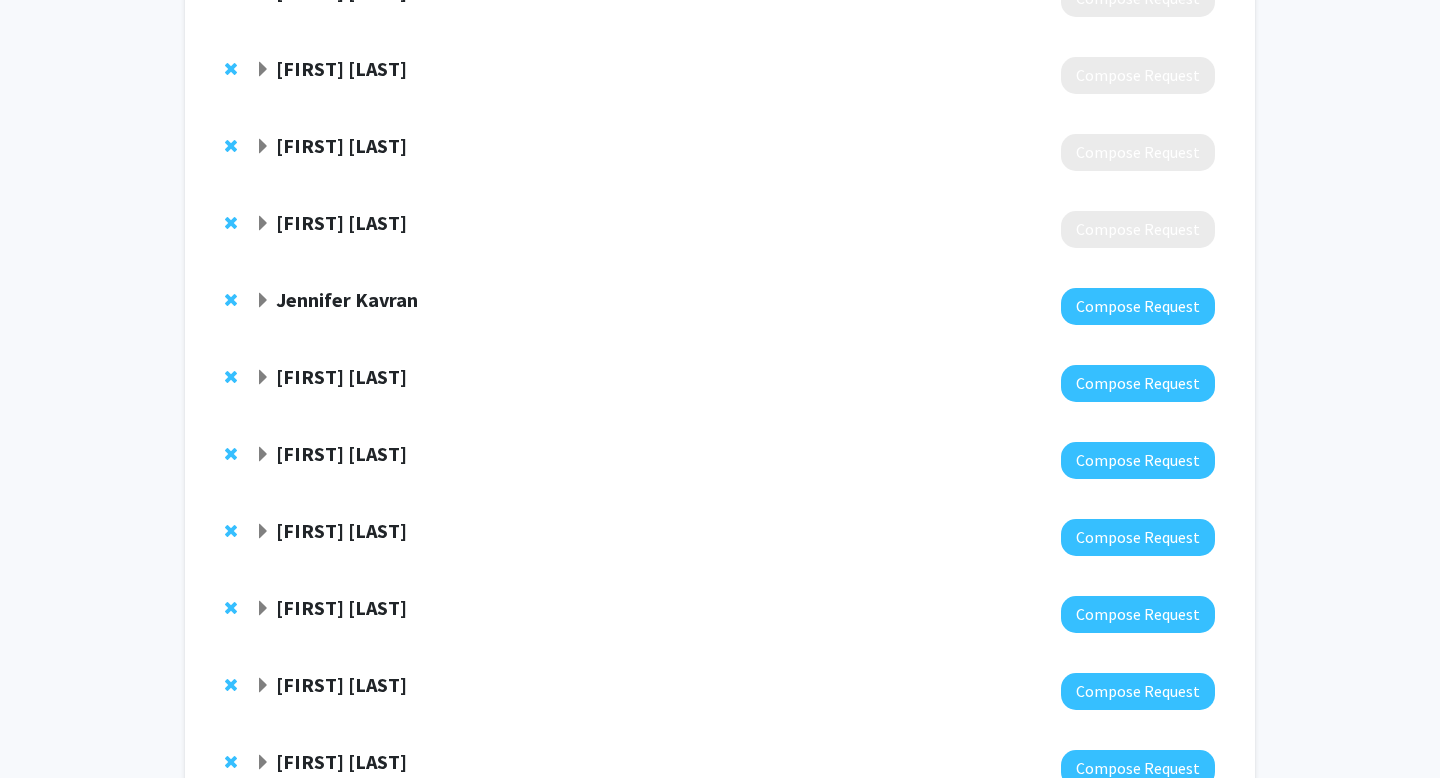 click on "[FIRST] [LAST]  Compose Request" 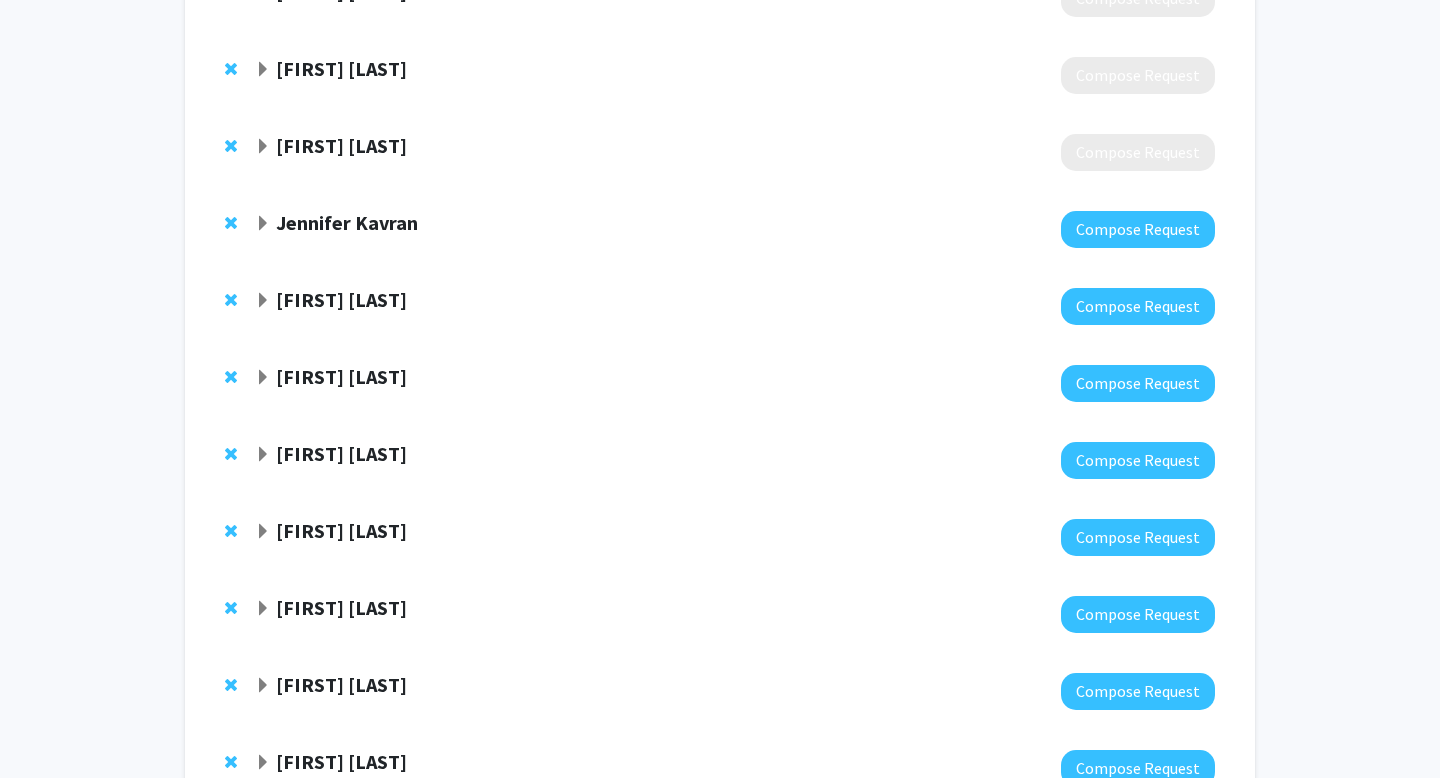 click 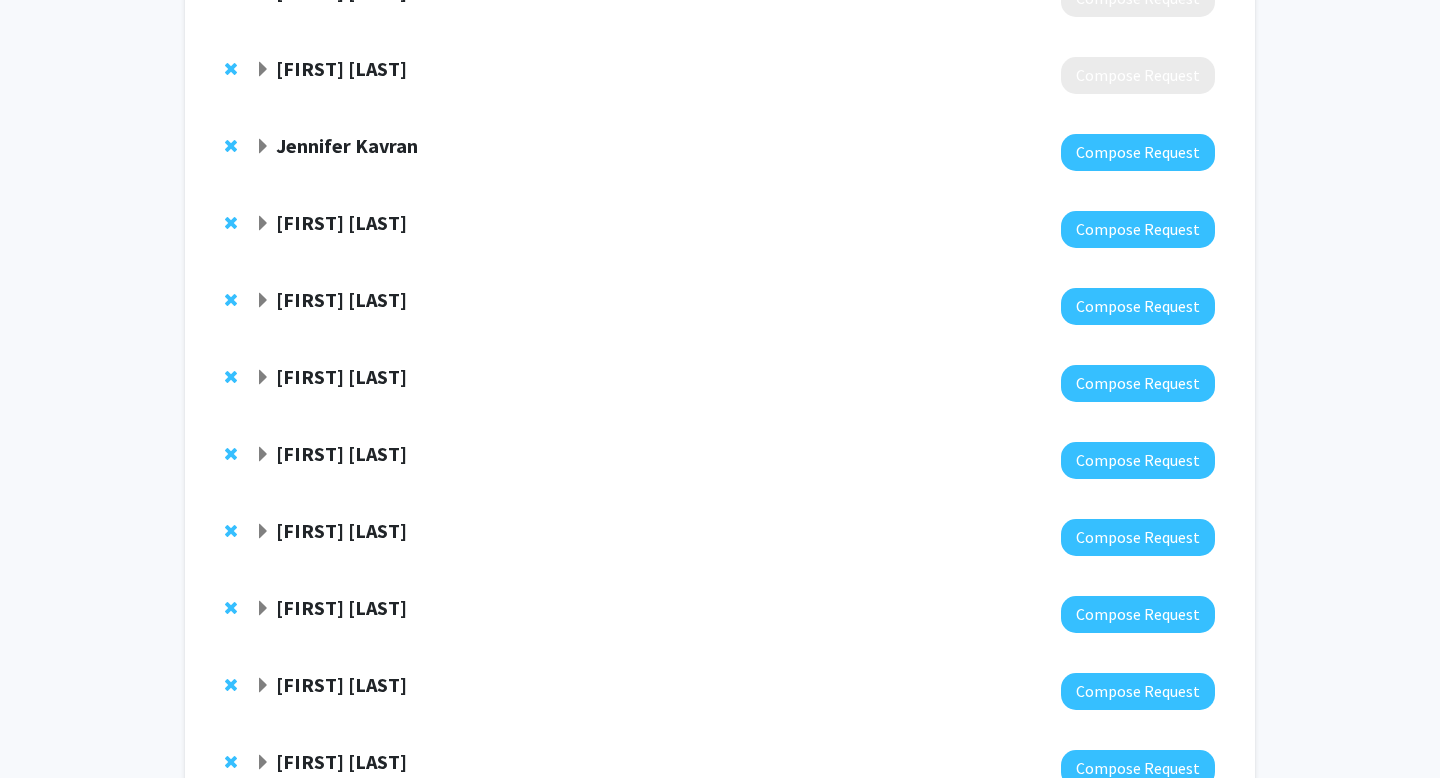 click on "[FIRST] [LAST]  Compose Request" 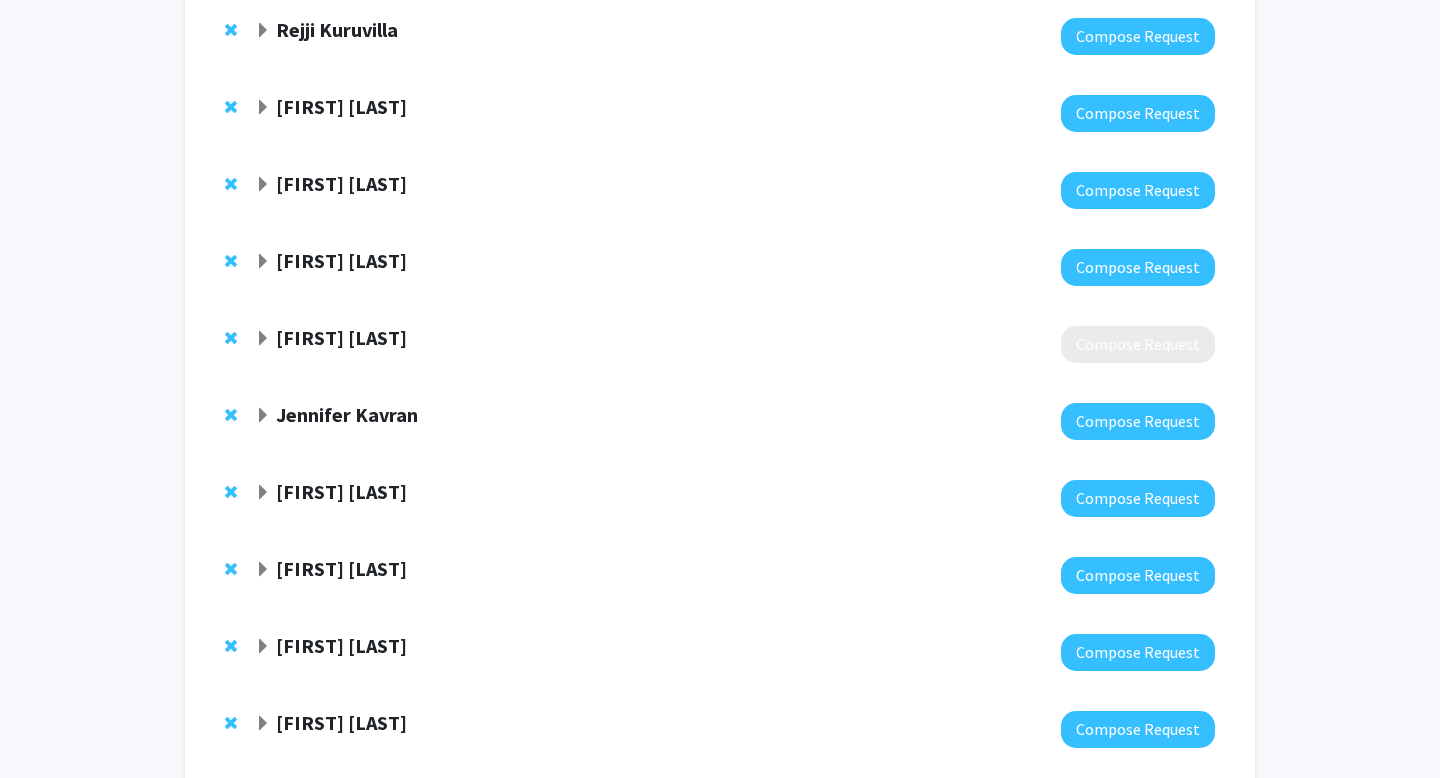 scroll, scrollTop: 221, scrollLeft: 0, axis: vertical 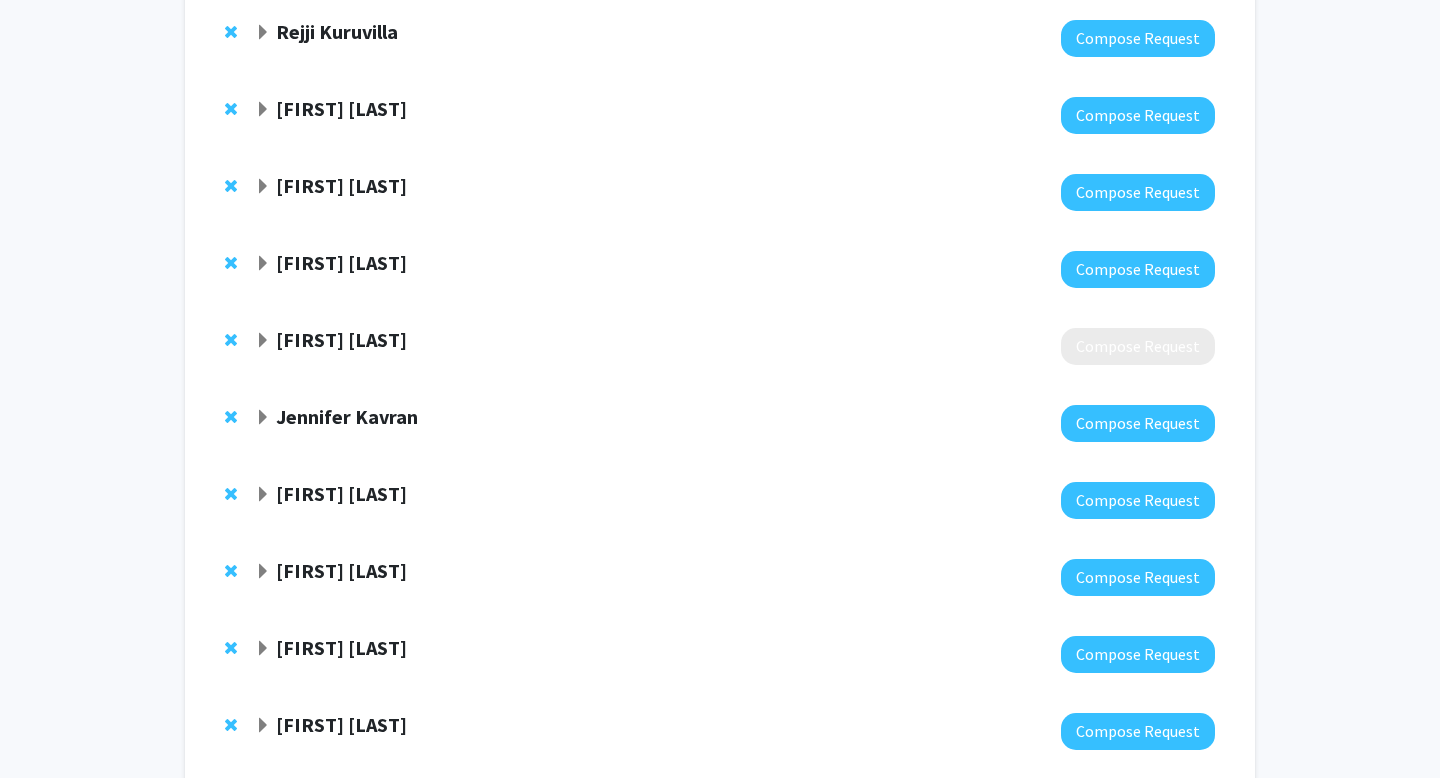 click 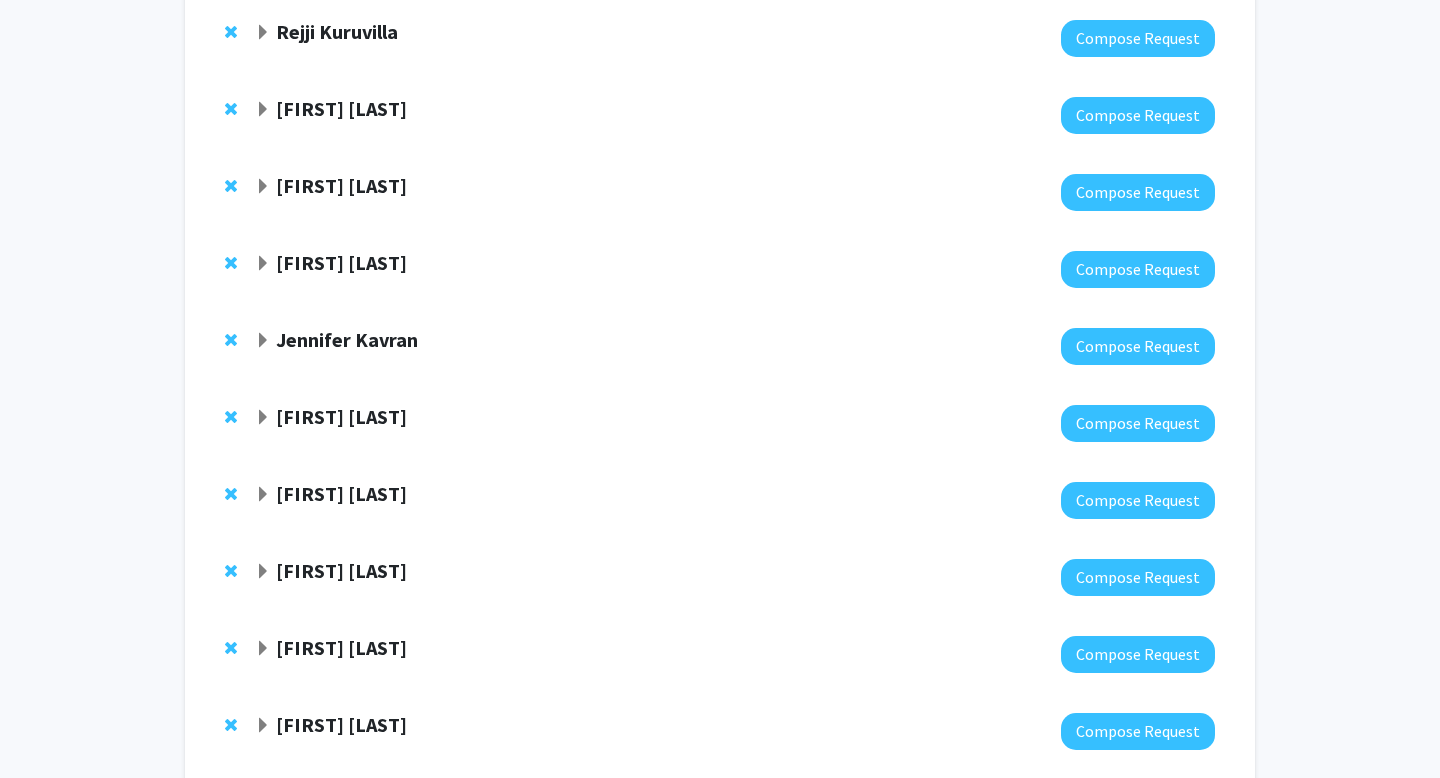 click 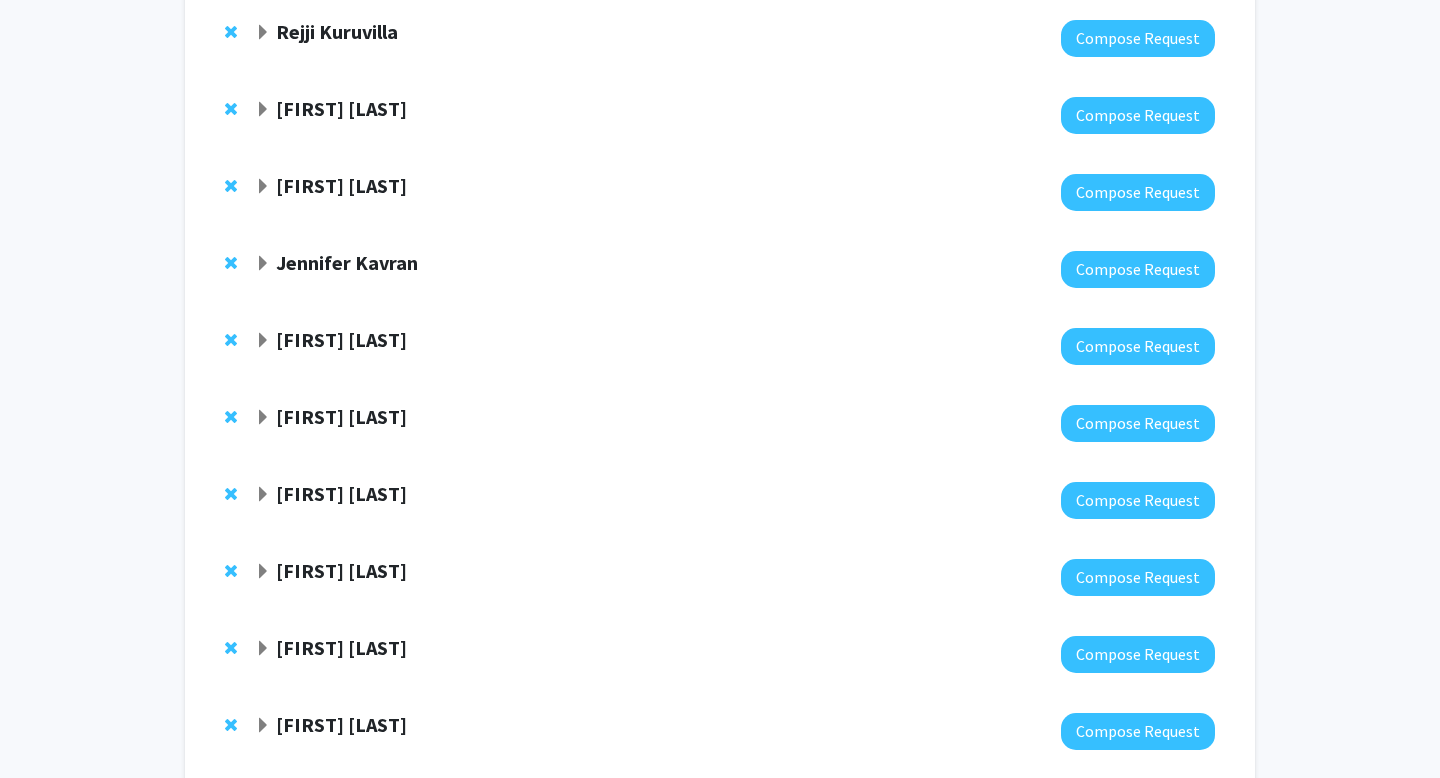 click 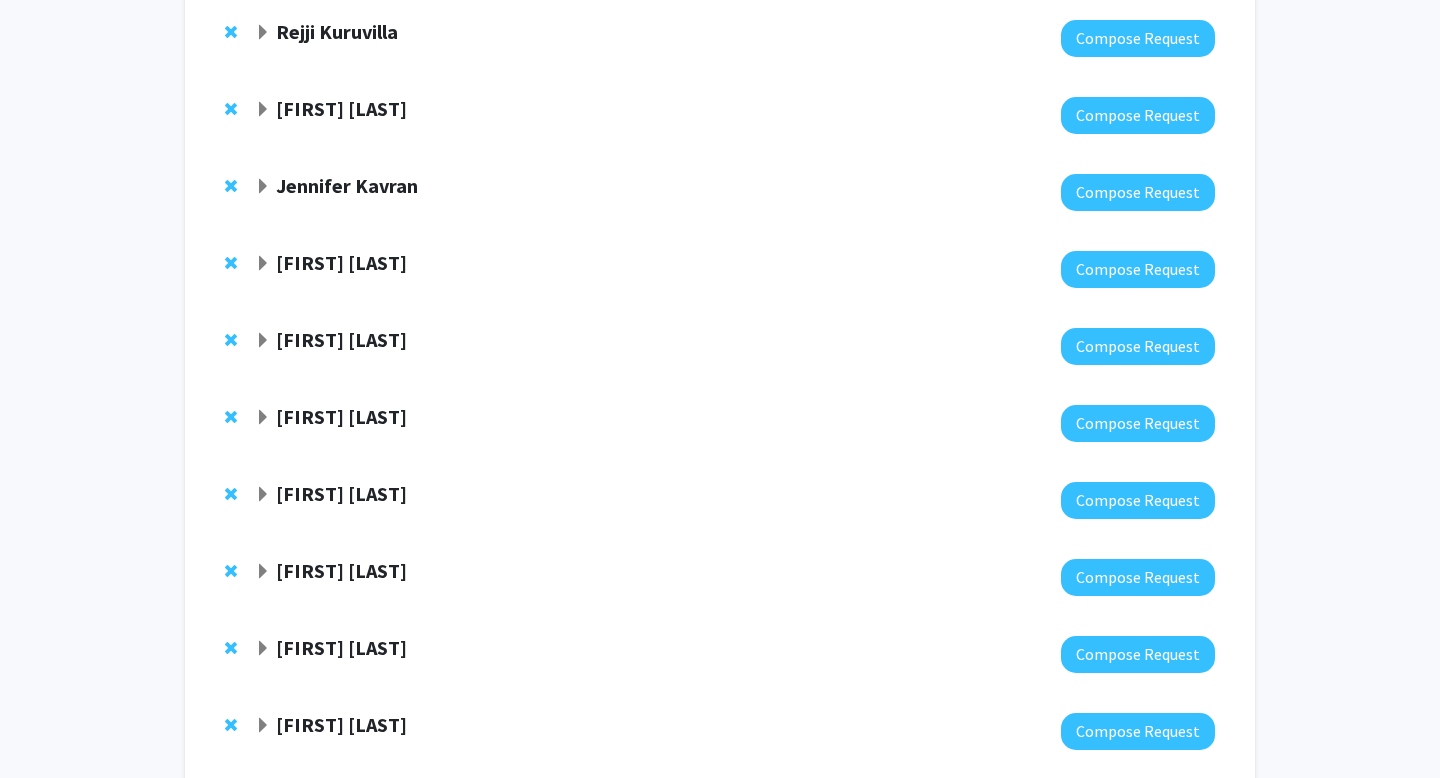 click 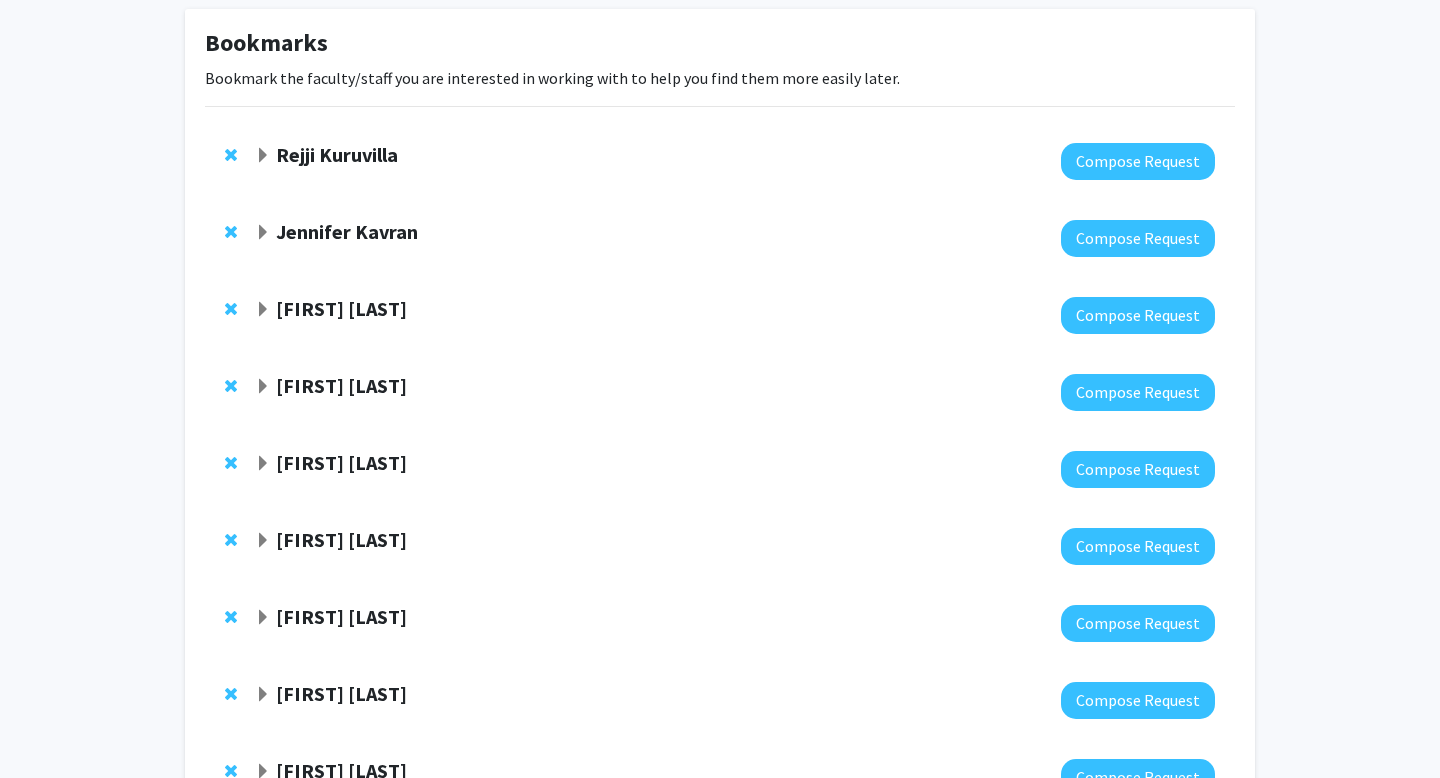 scroll, scrollTop: 109, scrollLeft: 0, axis: vertical 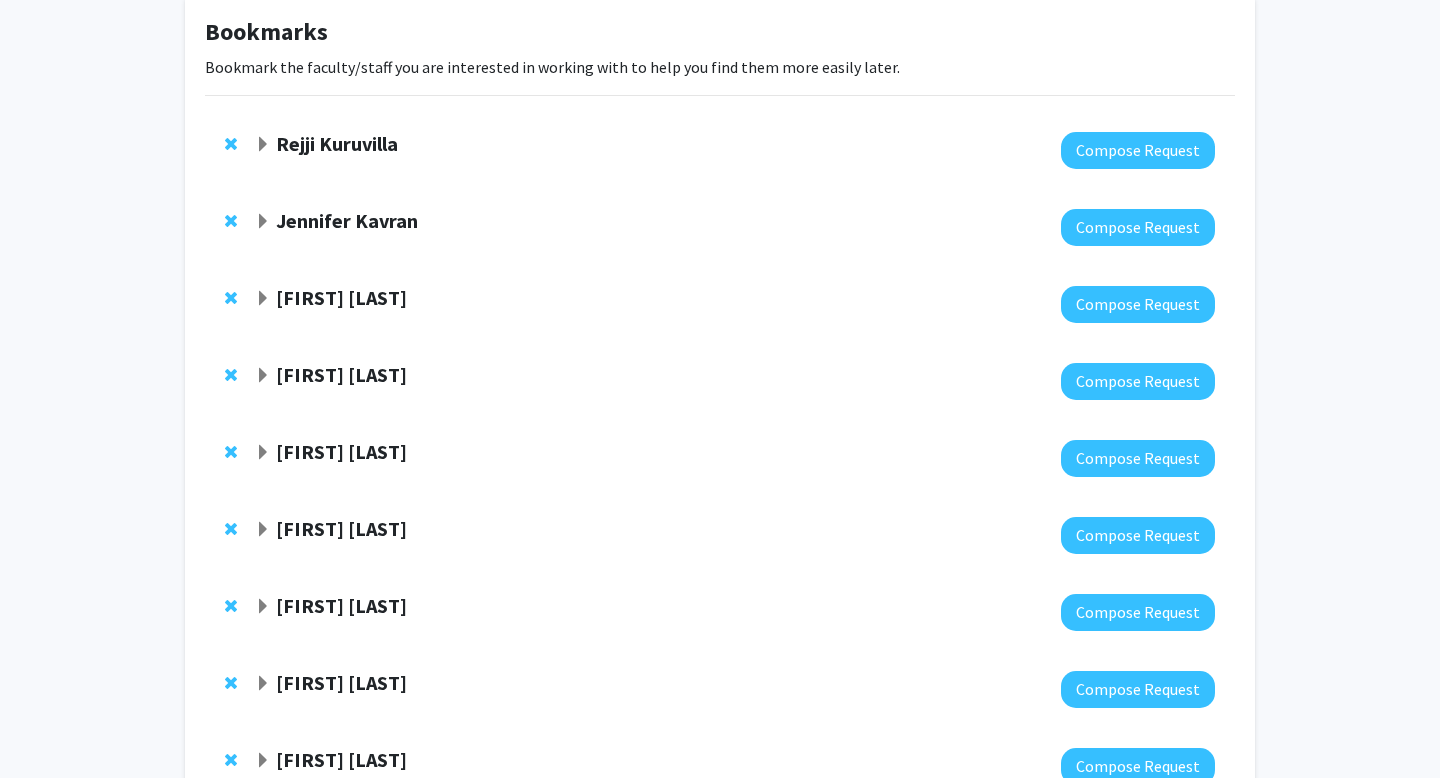 click on "[FIRST] [LAST]" 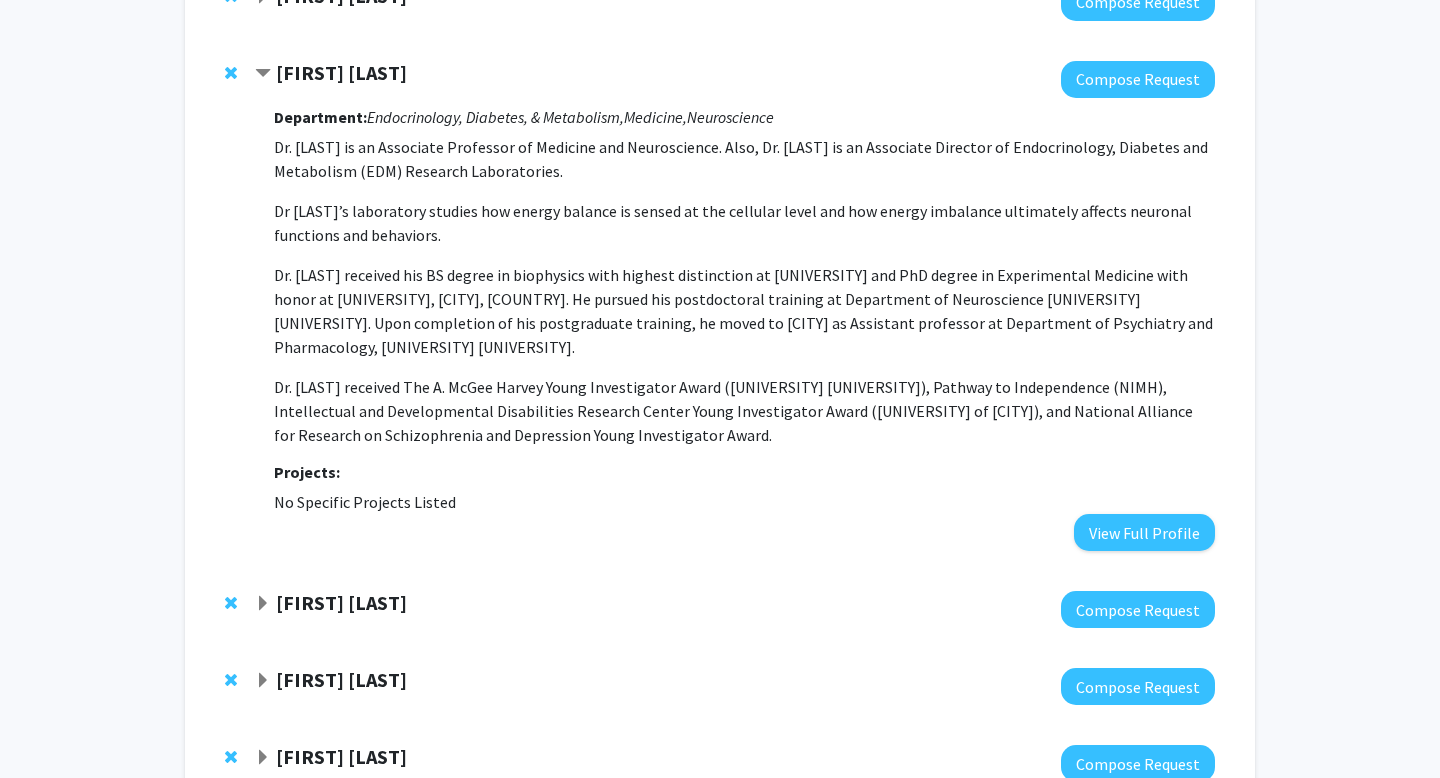 scroll, scrollTop: 570, scrollLeft: 0, axis: vertical 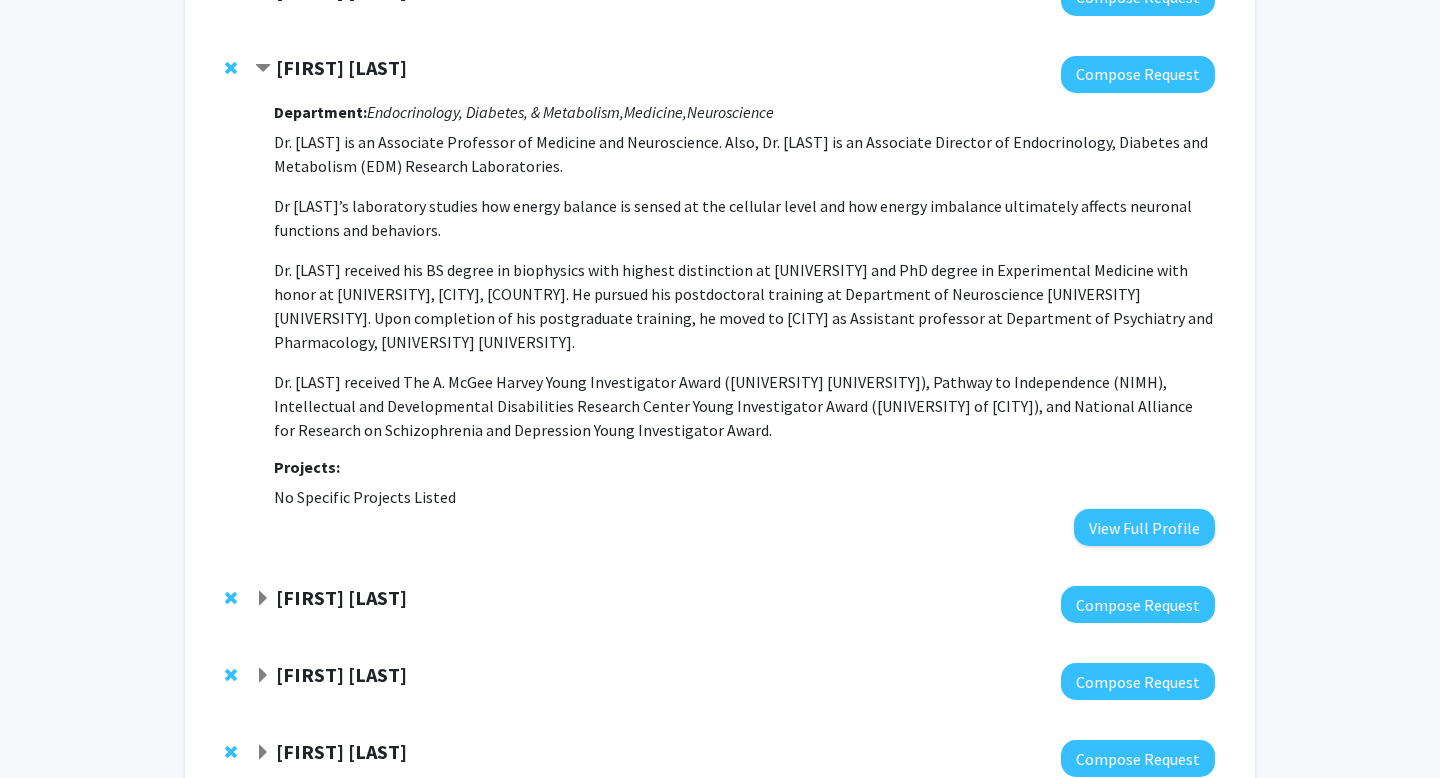 click on "[FIRST] [LAST]" 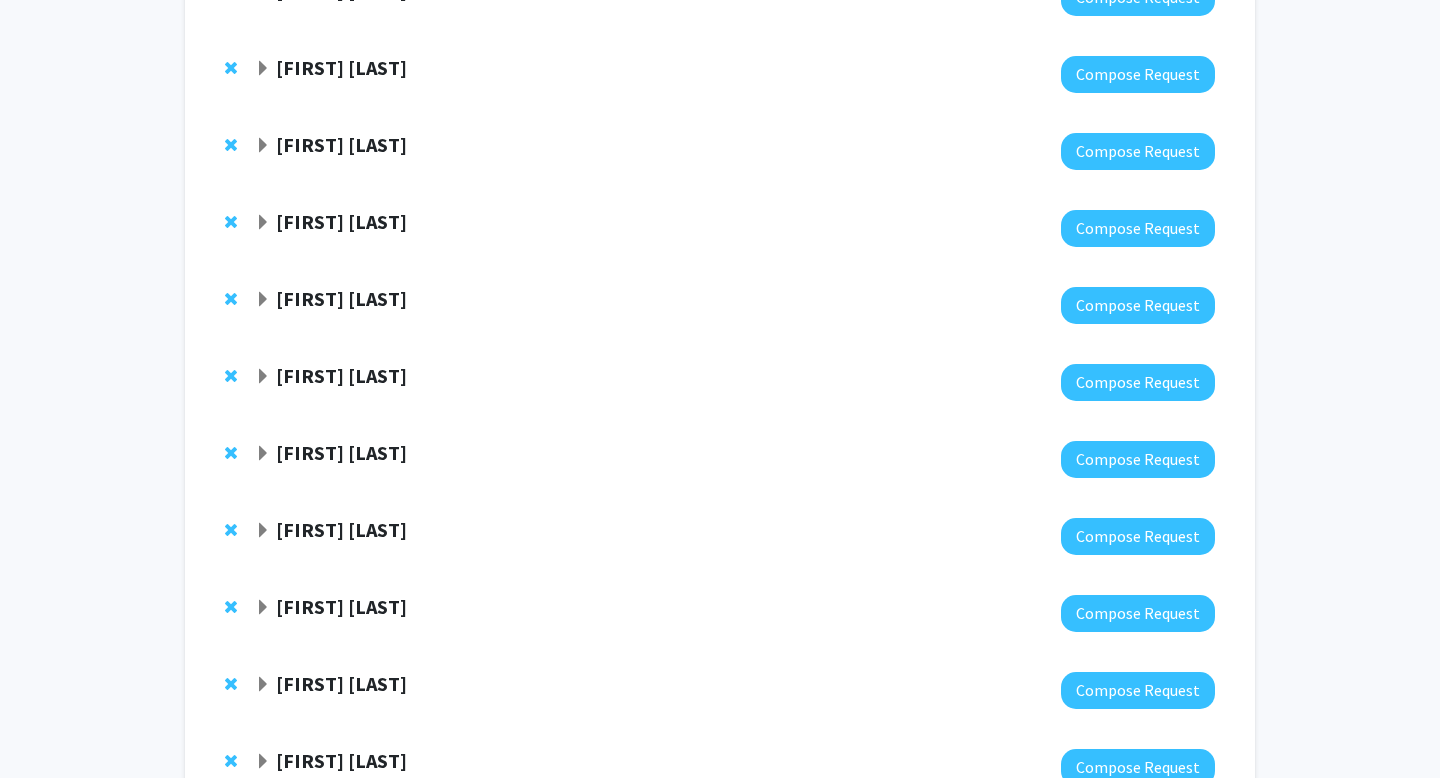 scroll, scrollTop: 0, scrollLeft: 0, axis: both 